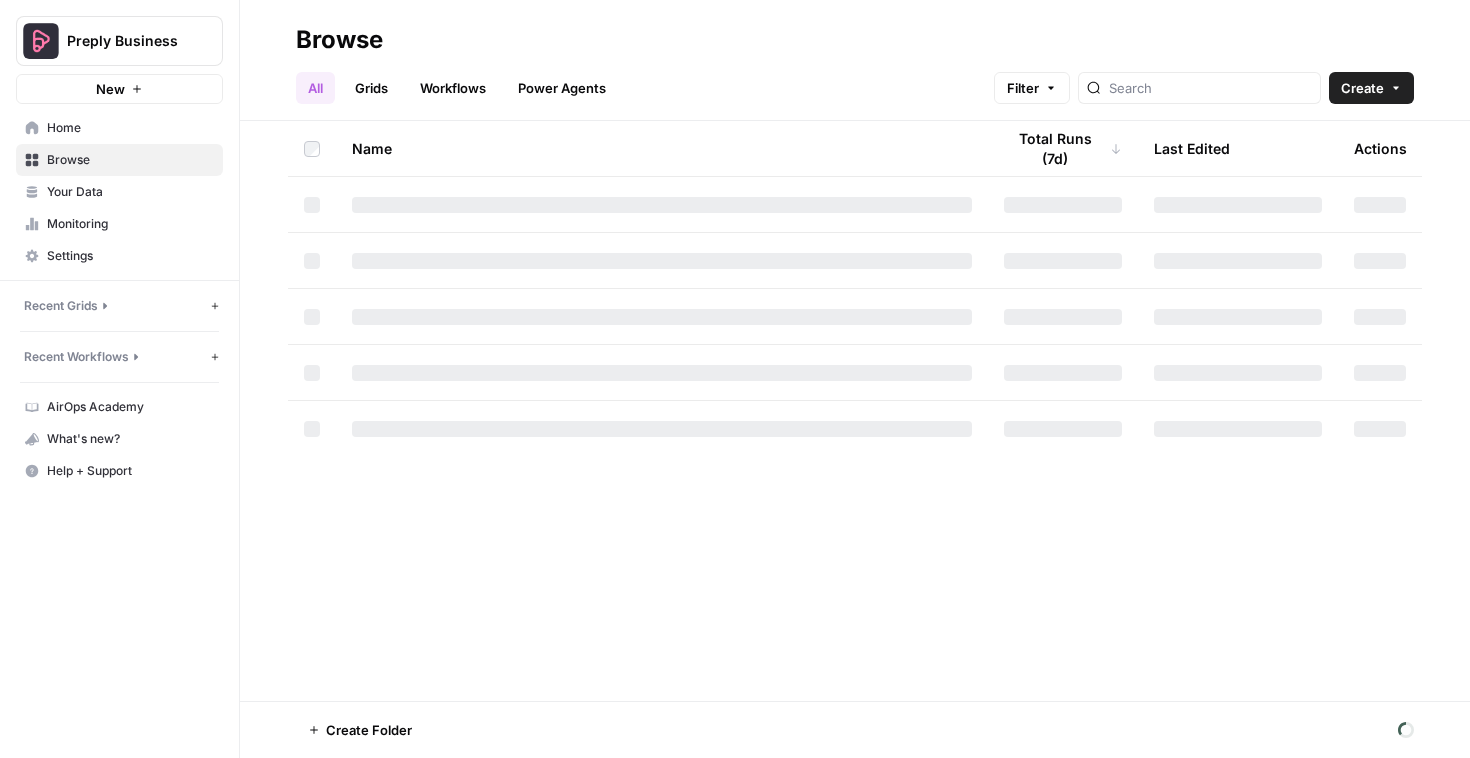 scroll, scrollTop: 0, scrollLeft: 0, axis: both 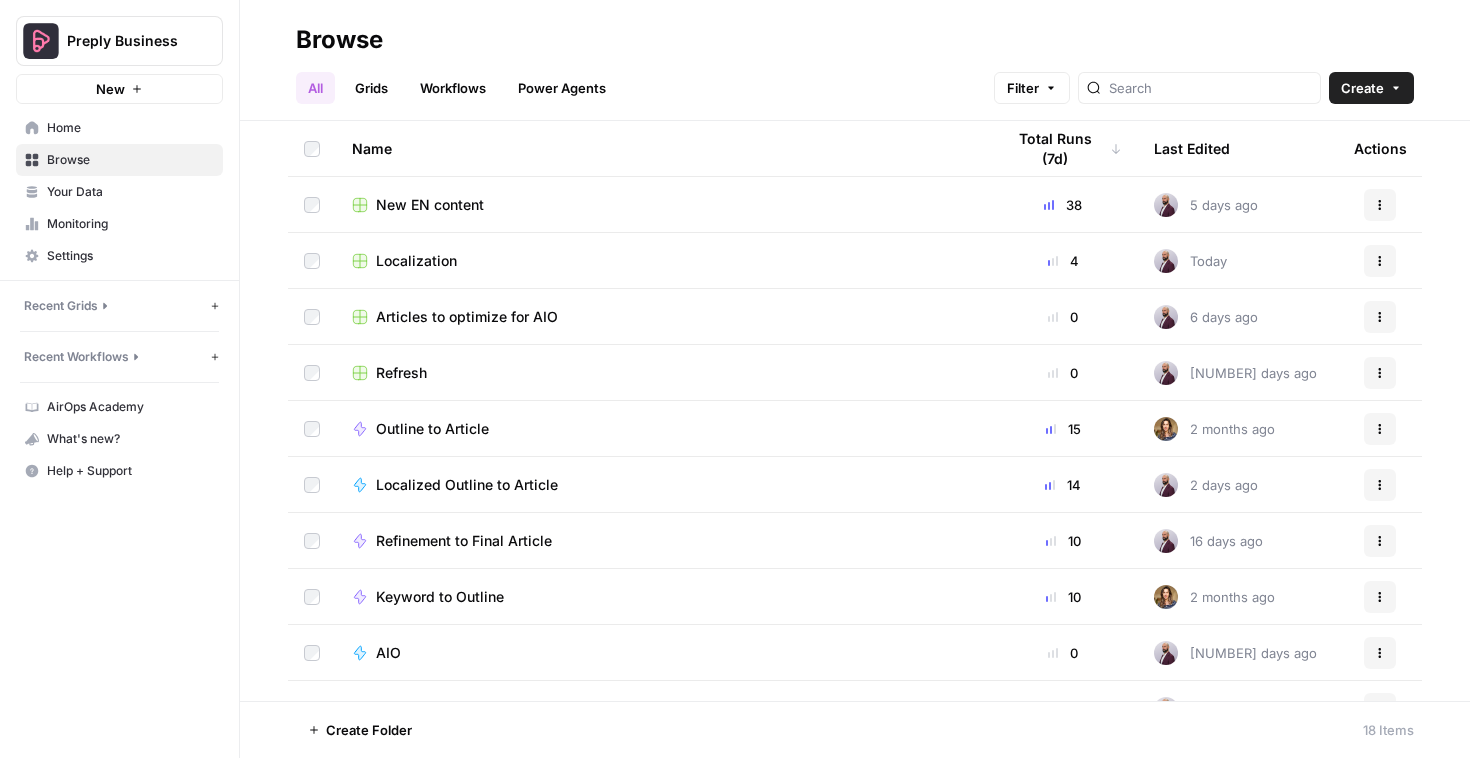 click on "New EN content" at bounding box center (430, 205) 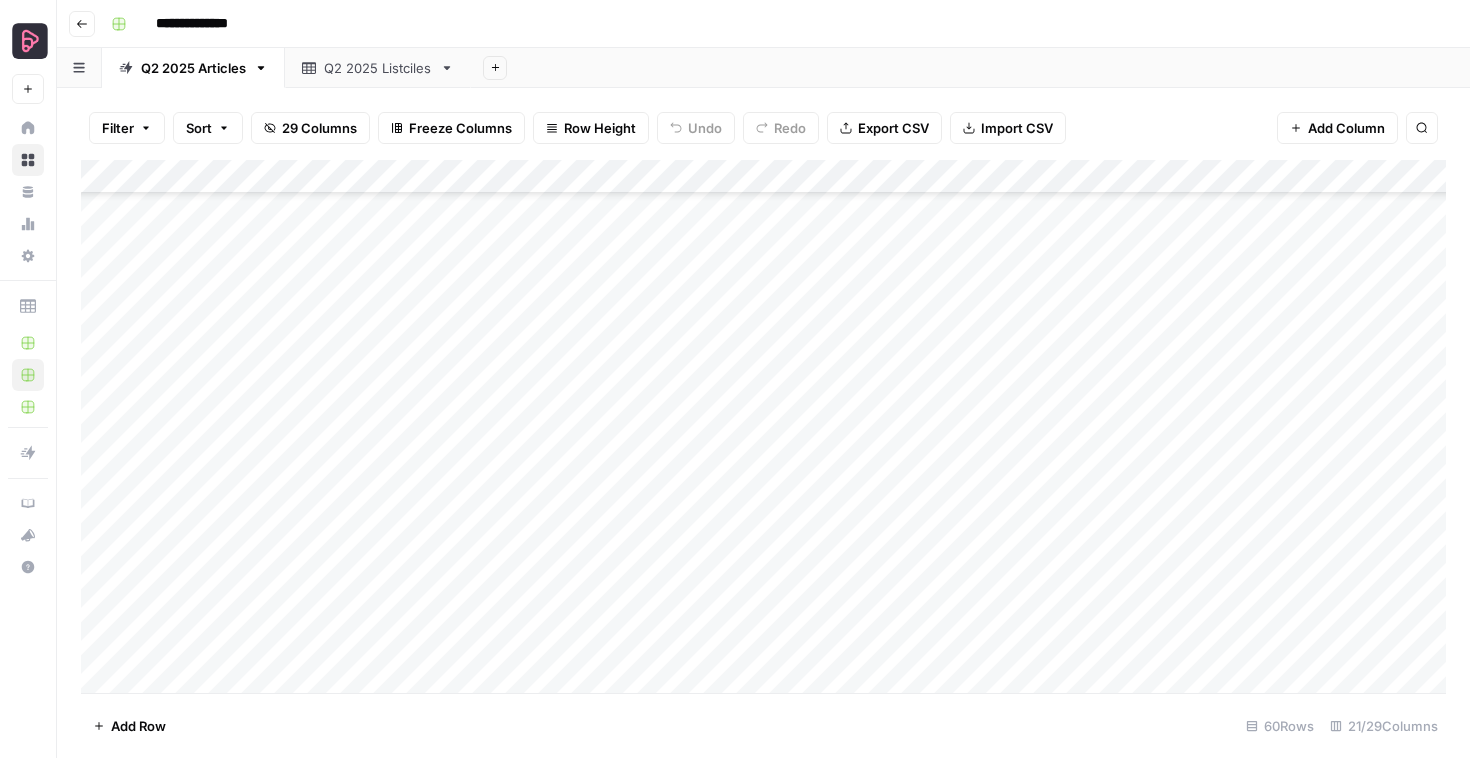 scroll, scrollTop: 1119, scrollLeft: 0, axis: vertical 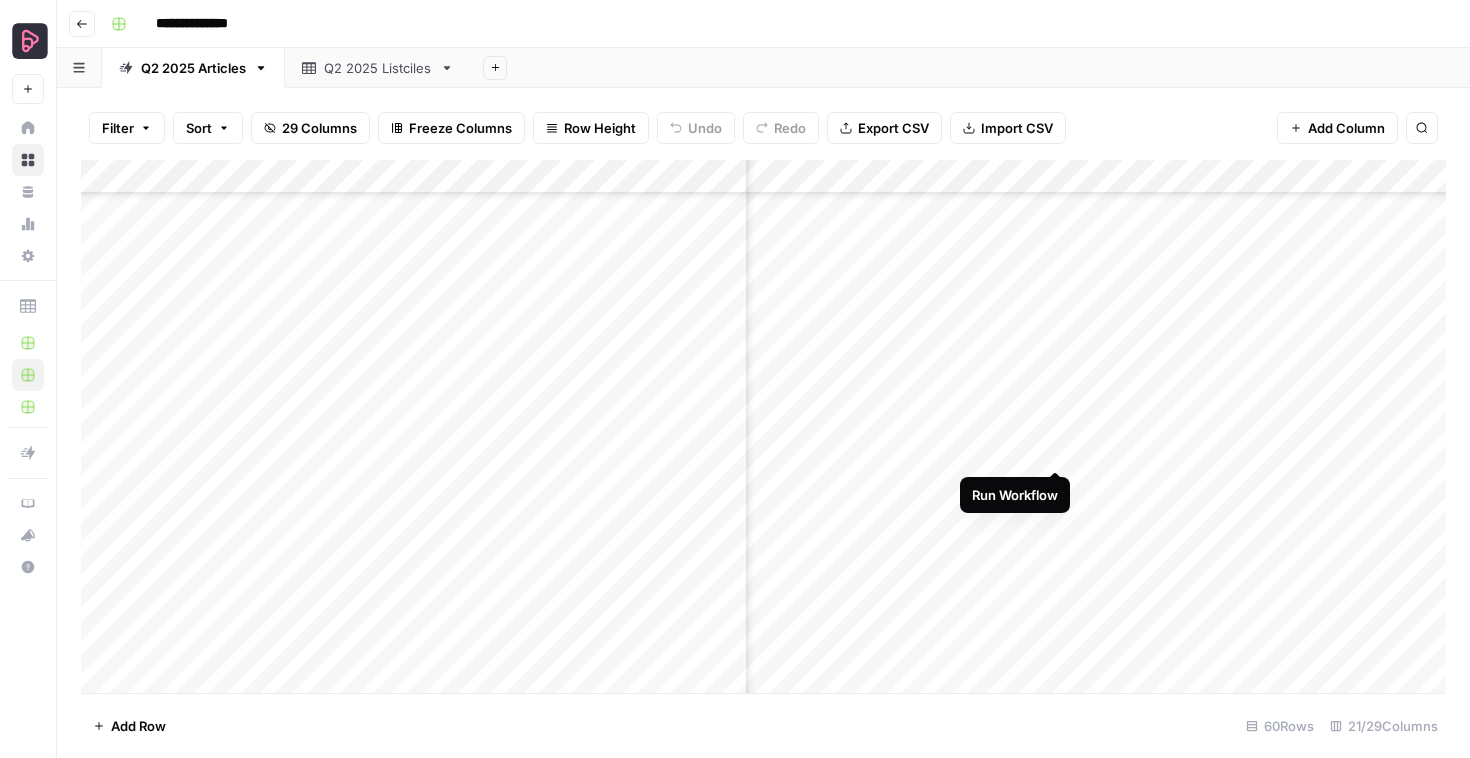 click on "Add Column" at bounding box center [763, 426] 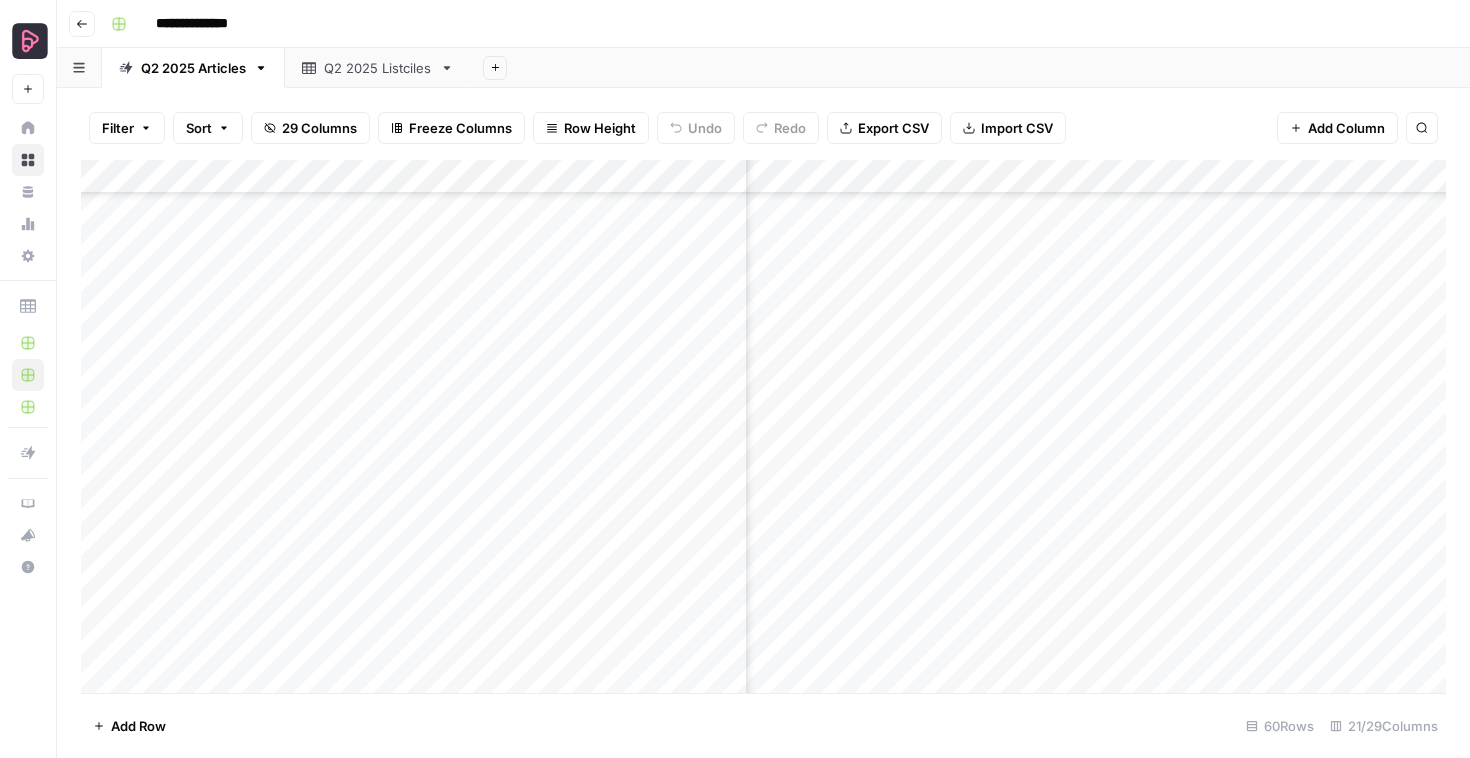click on "Add Column" at bounding box center [763, 426] 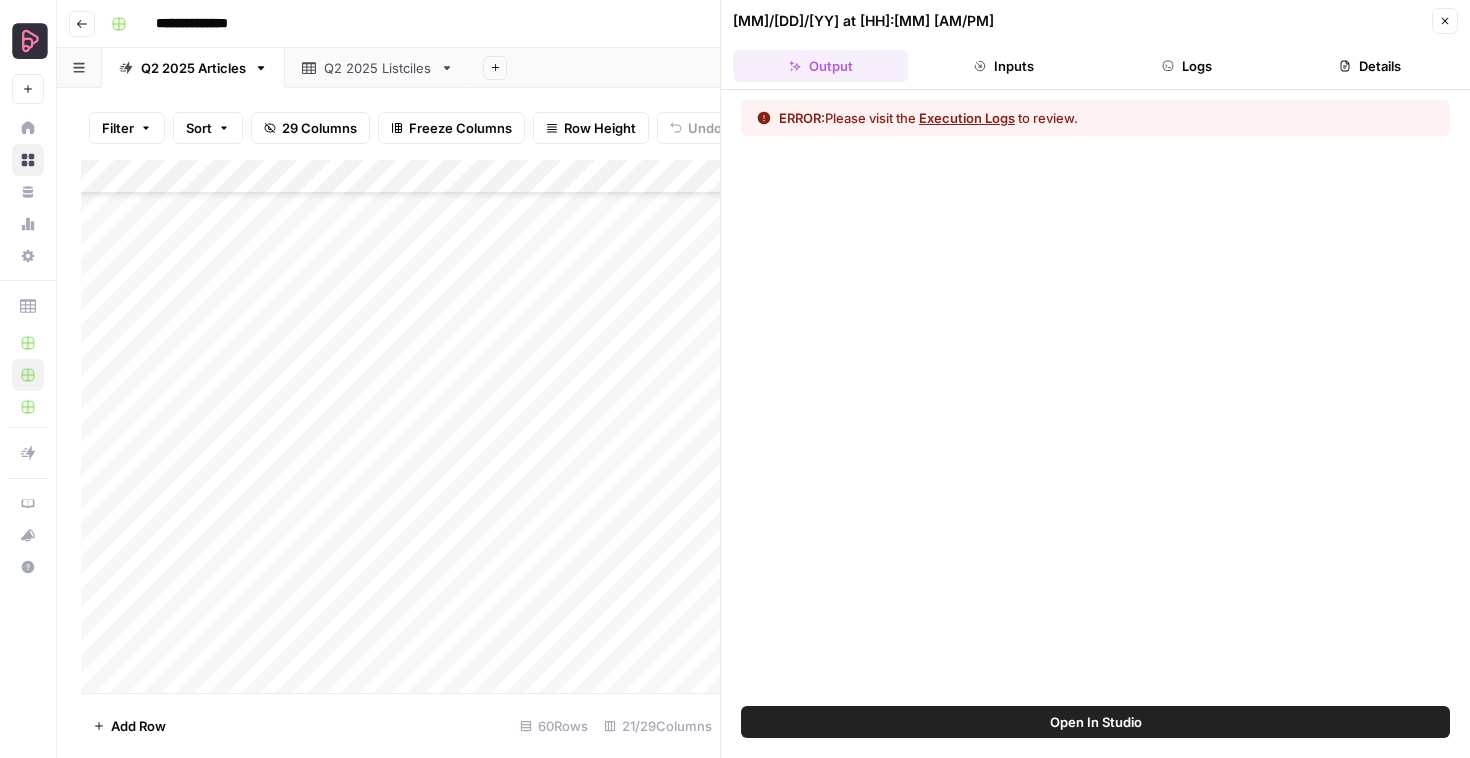 click on "Logs" at bounding box center [1187, 66] 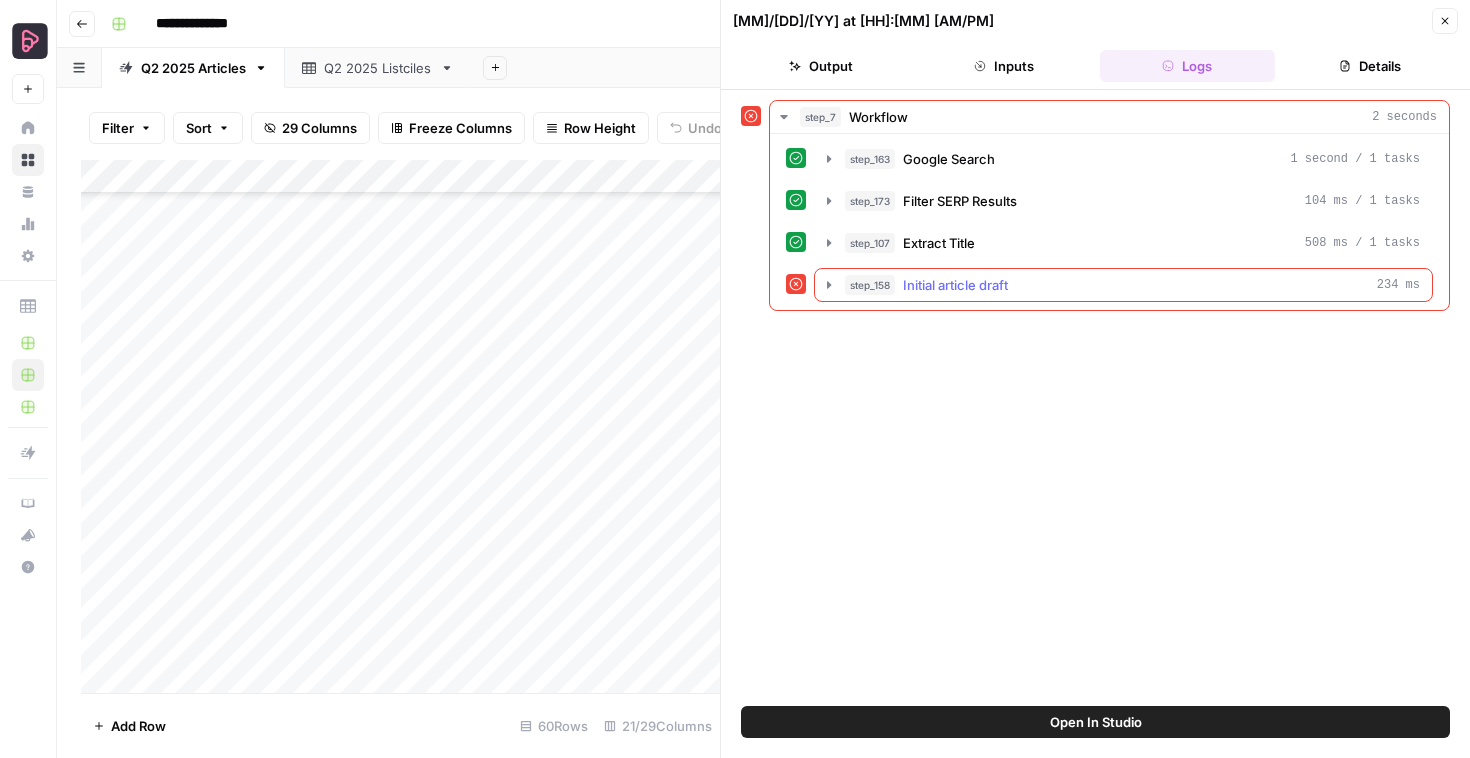 click 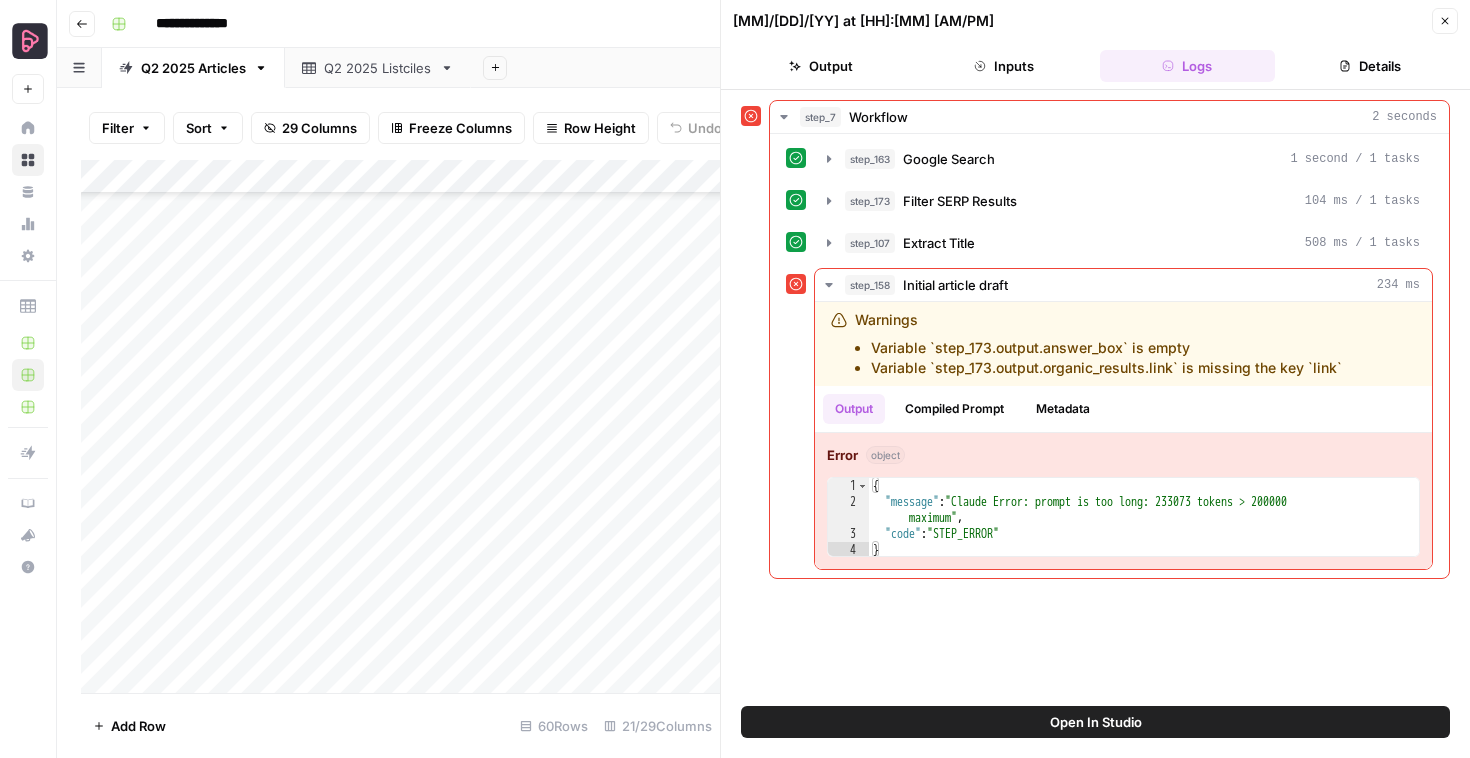 click on "Close" at bounding box center (1450, 21) 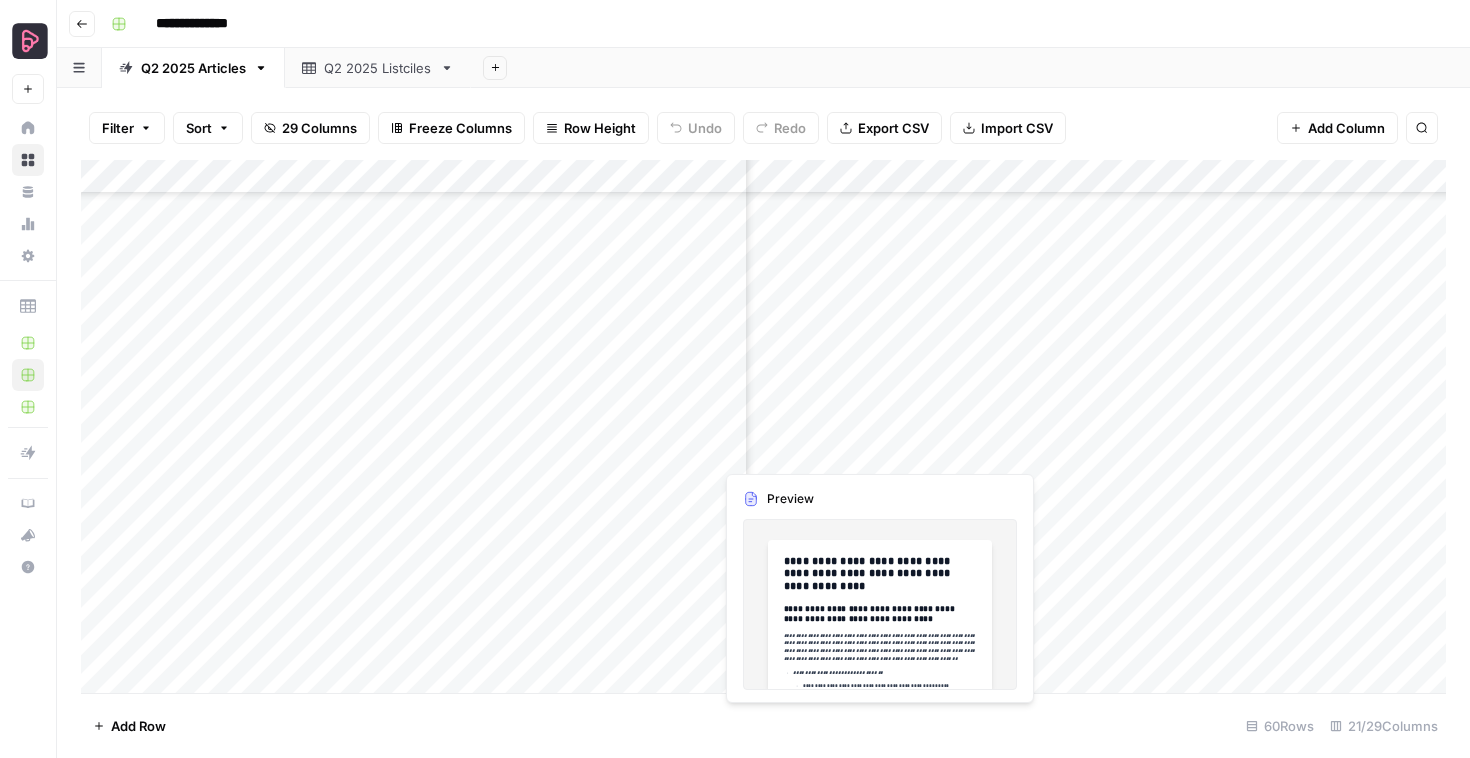 scroll, scrollTop: 1119, scrollLeft: 0, axis: vertical 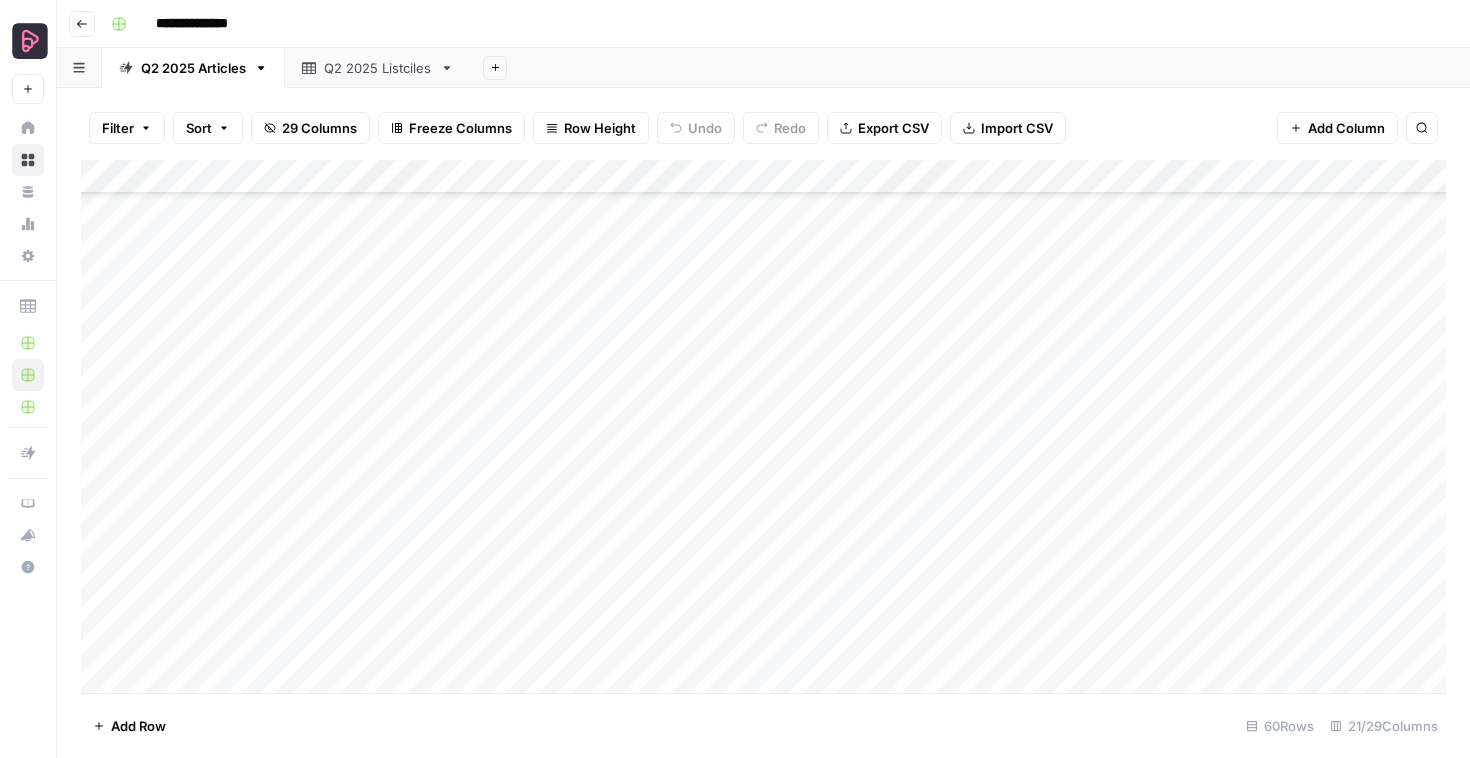 click on "Add Column" at bounding box center (763, 426) 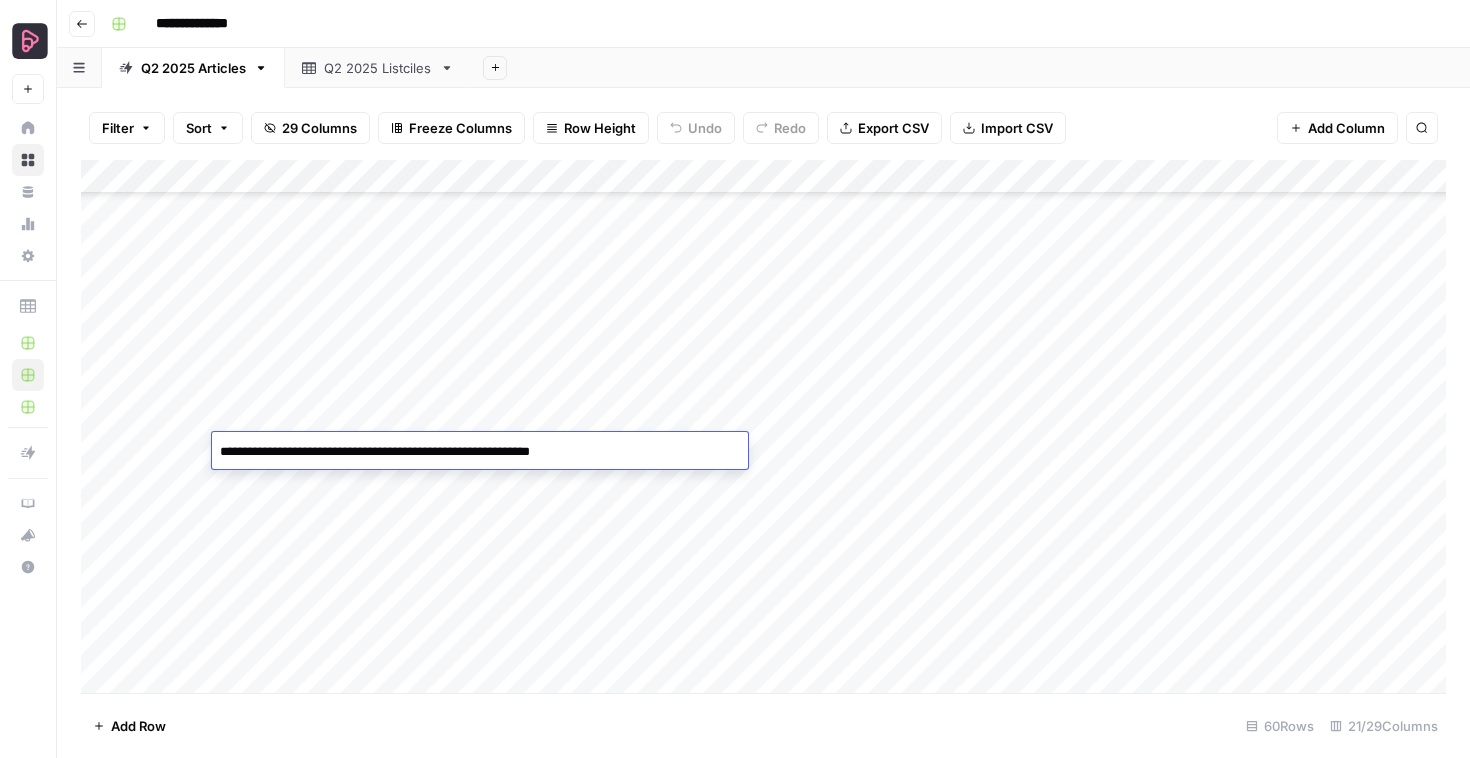 drag, startPoint x: 283, startPoint y: 452, endPoint x: 220, endPoint y: 451, distance: 63.007935 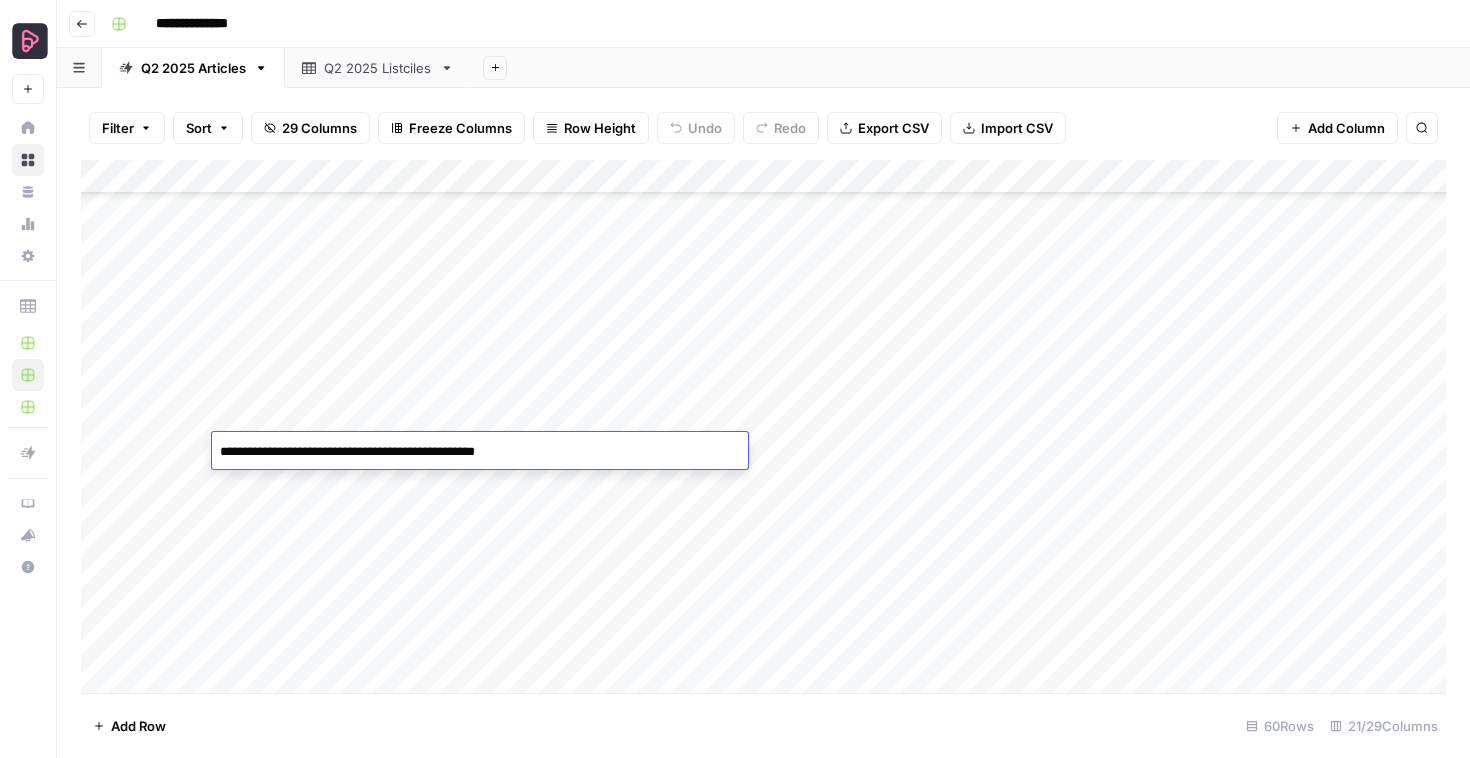 click on "Add Column" at bounding box center [763, 426] 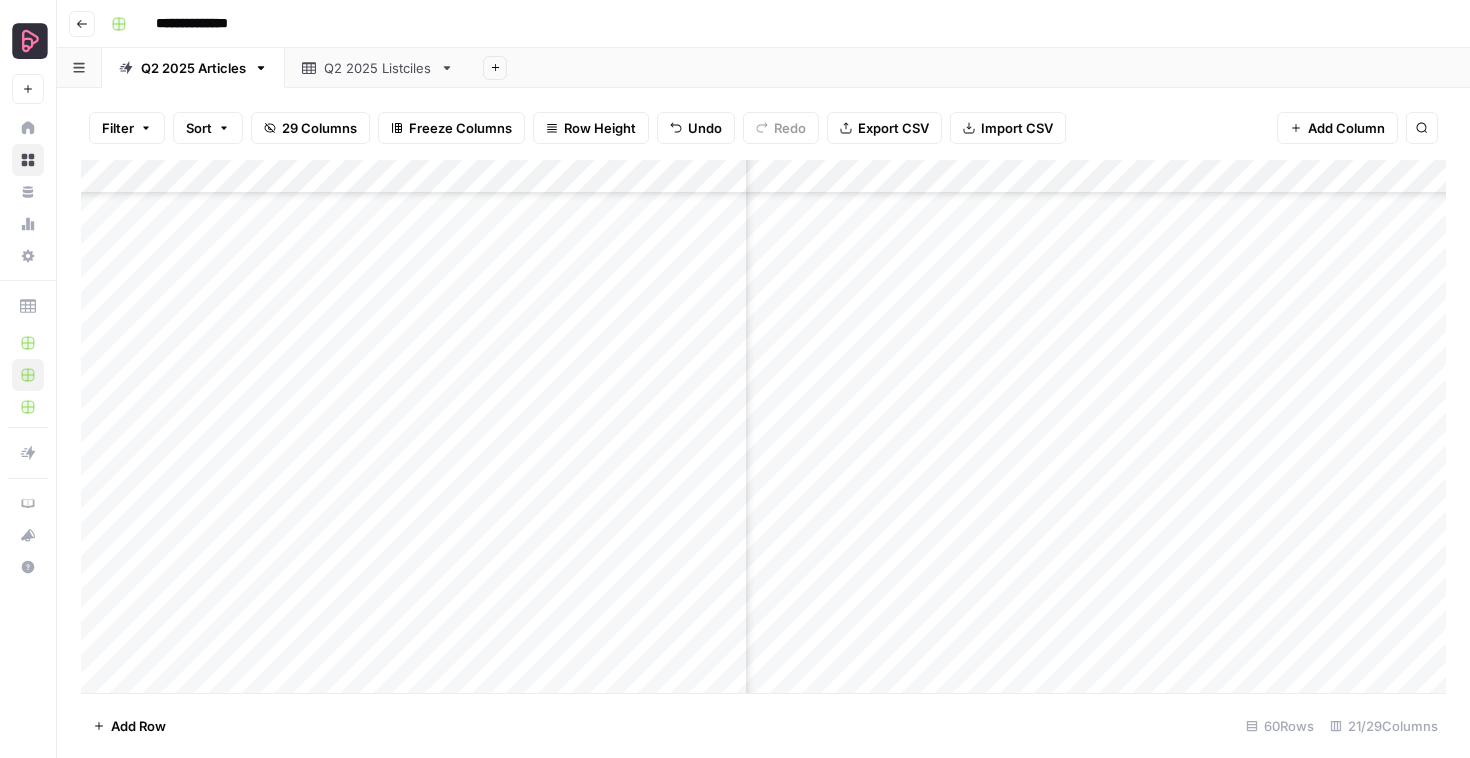 scroll, scrollTop: 1119, scrollLeft: 275, axis: both 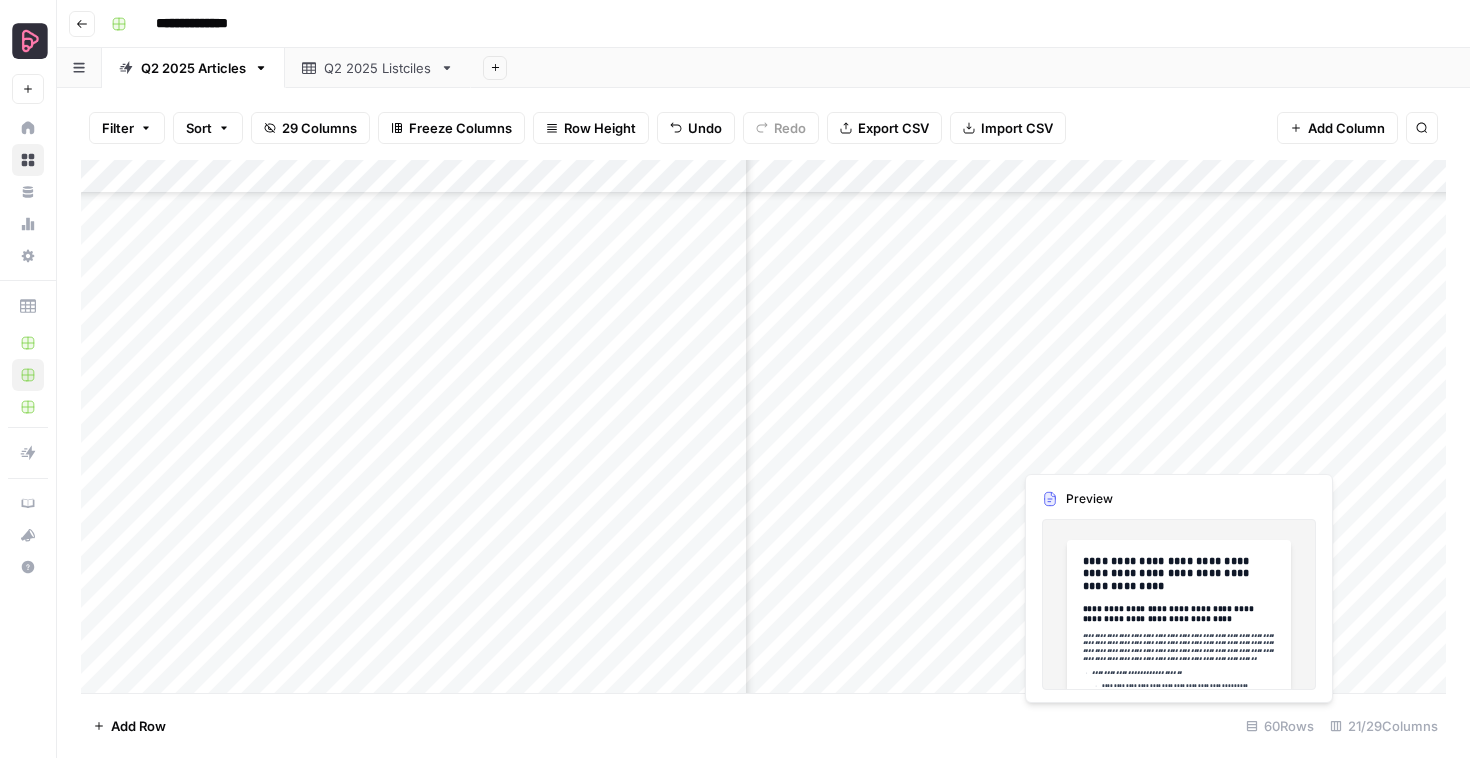 click on "Add Column" at bounding box center (763, 426) 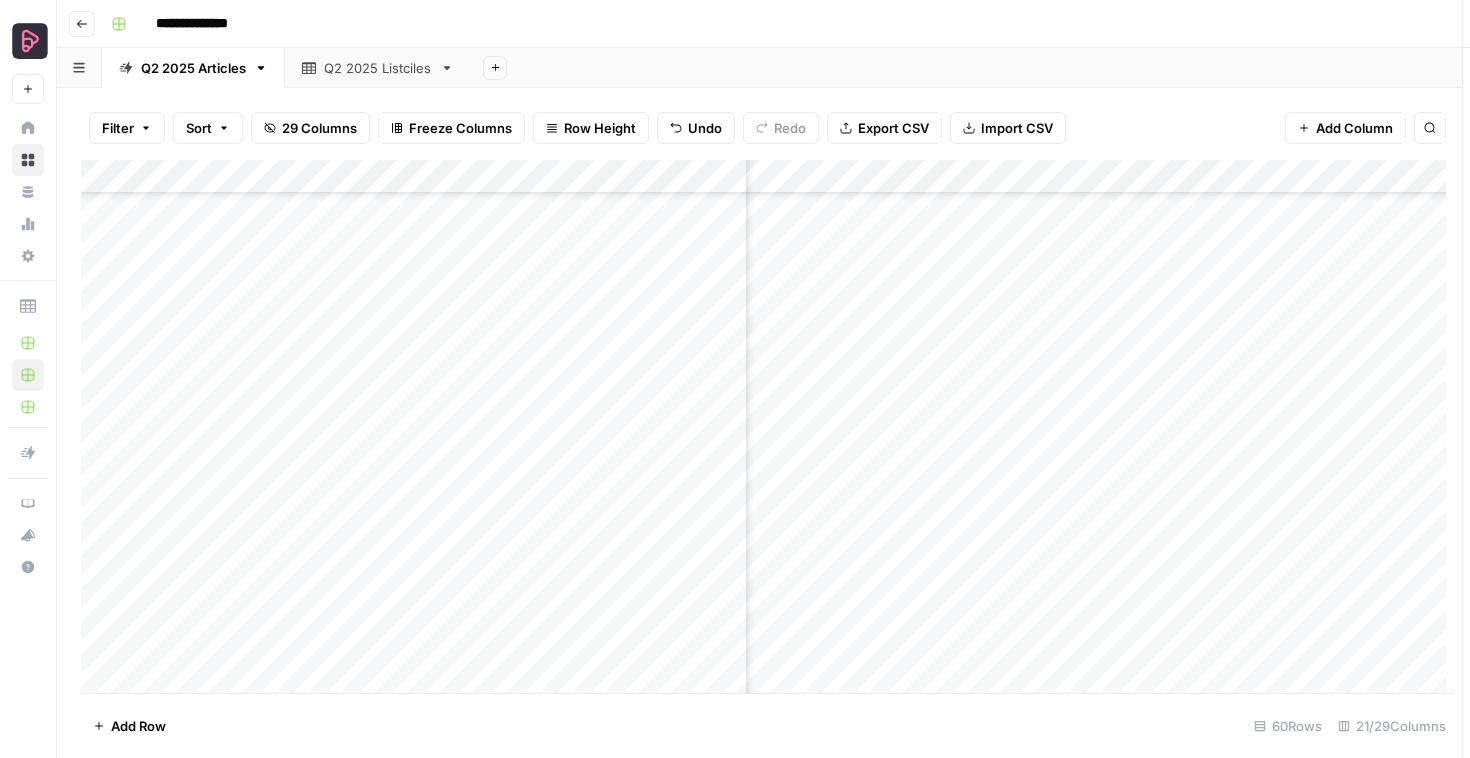 click at bounding box center (1103, 450) 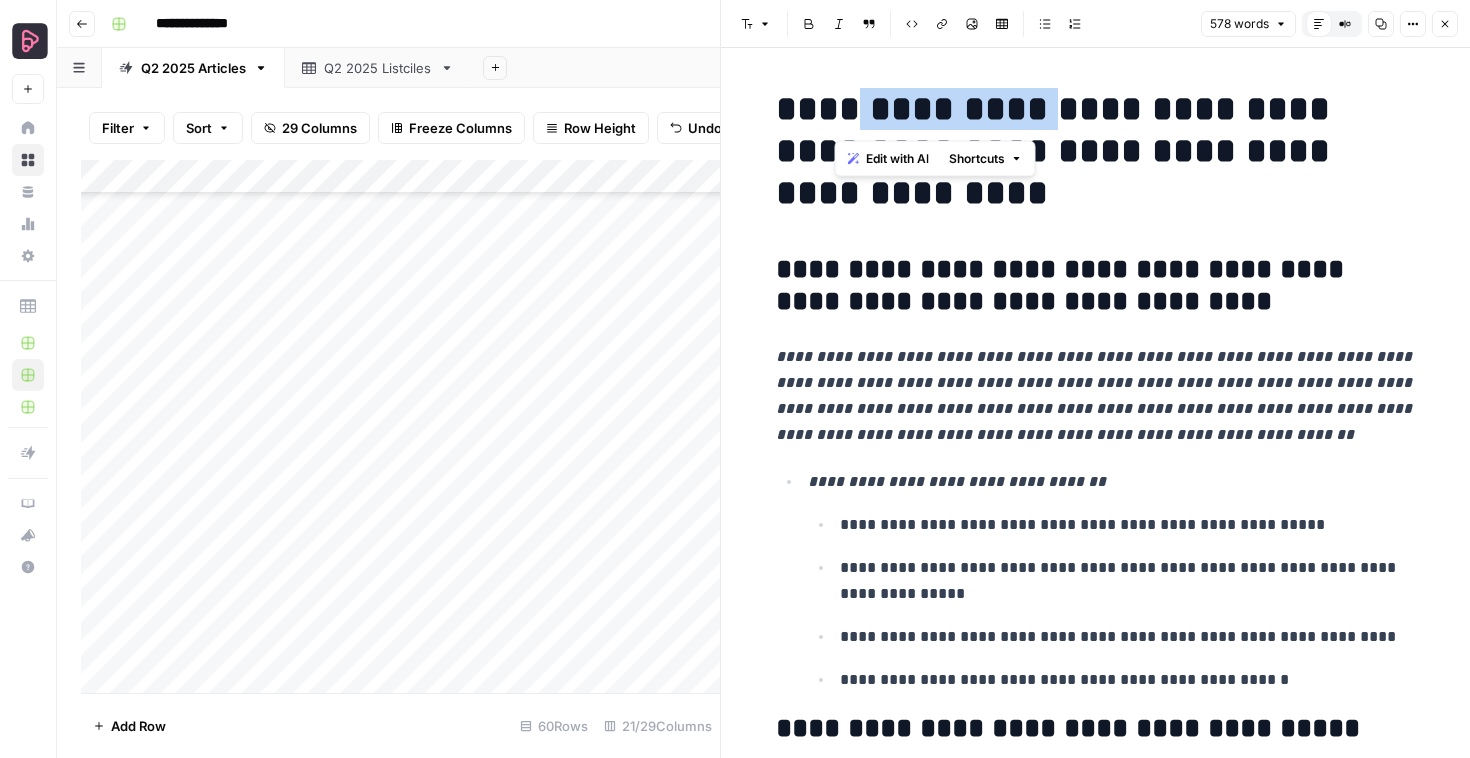 drag, startPoint x: 1008, startPoint y: 108, endPoint x: 839, endPoint y: 105, distance: 169.02663 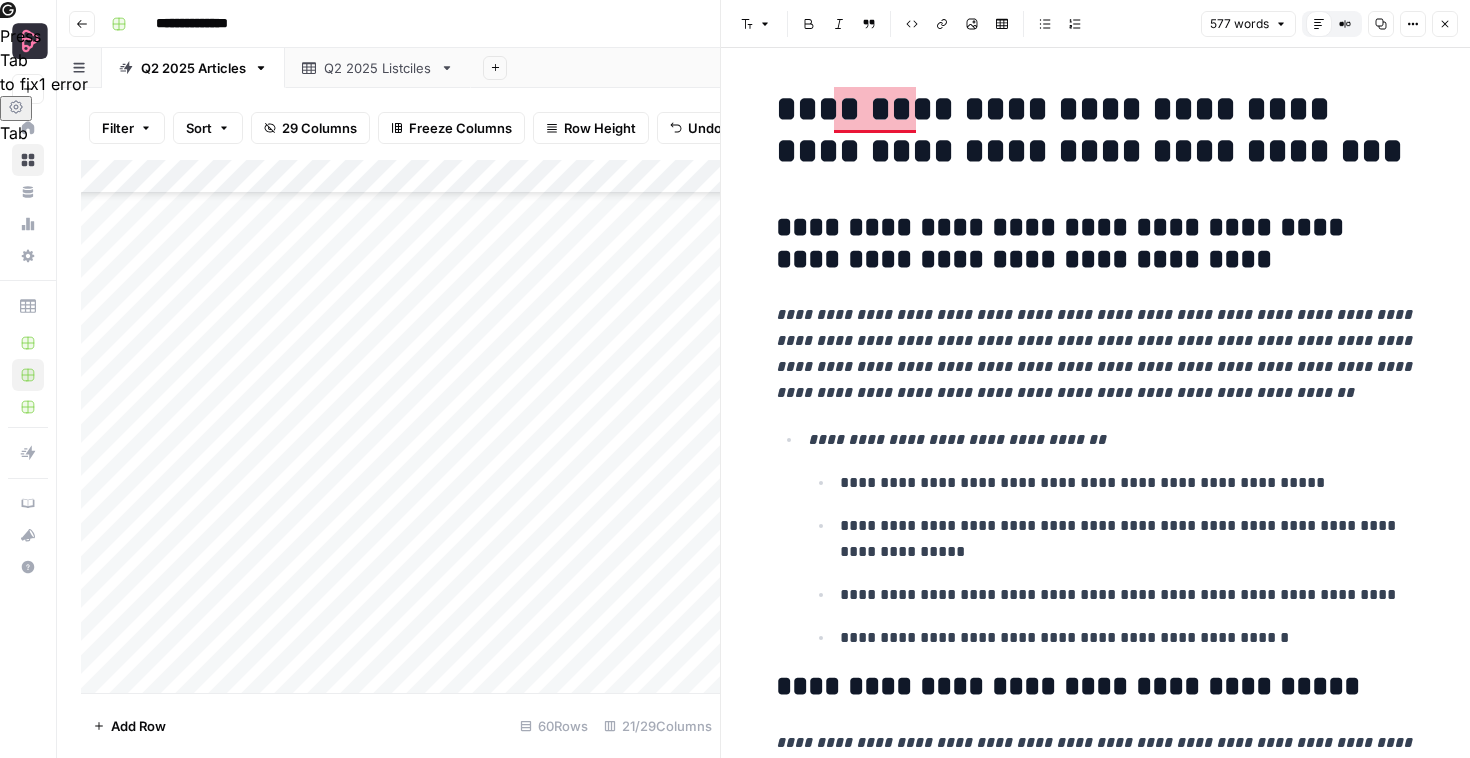 click on "**********" at bounding box center [1096, 130] 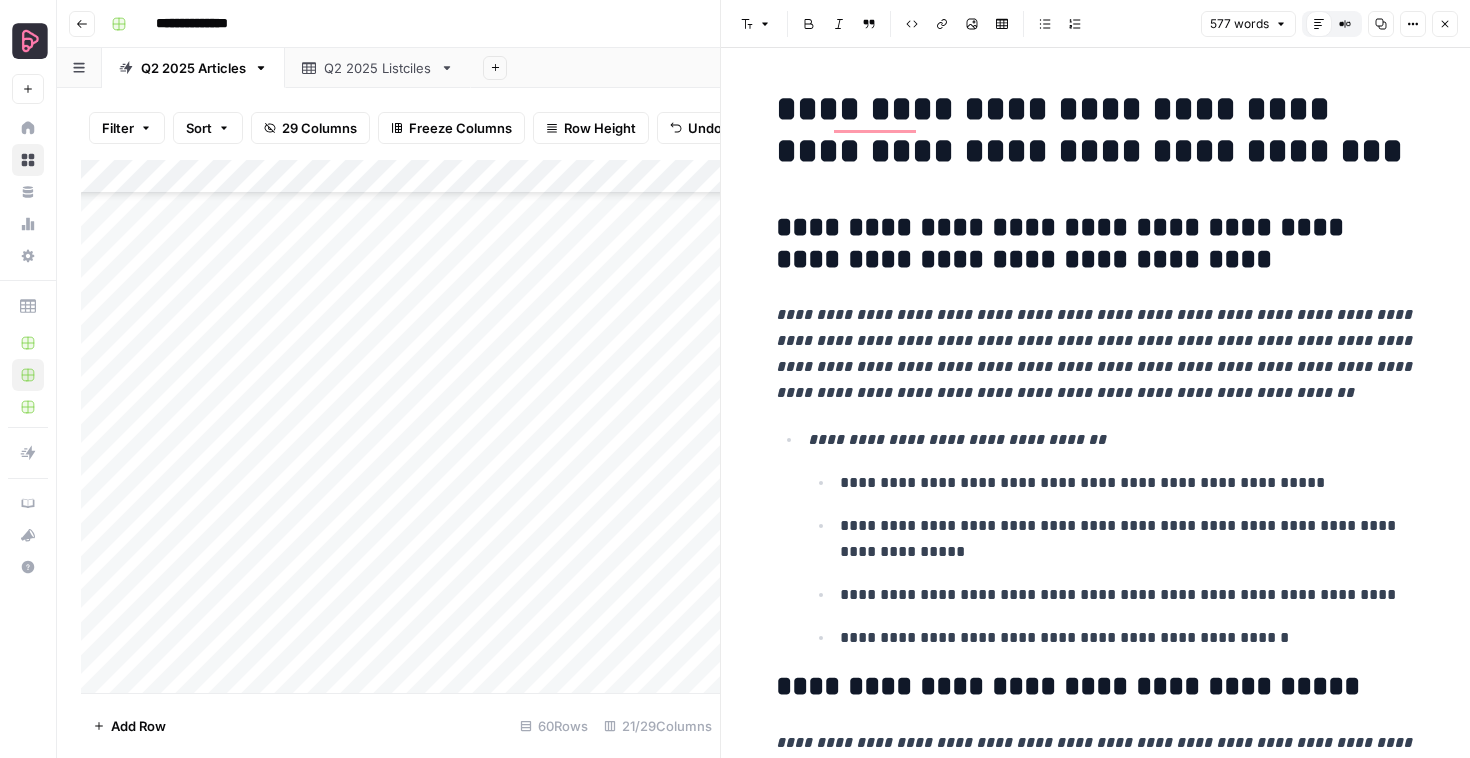 type 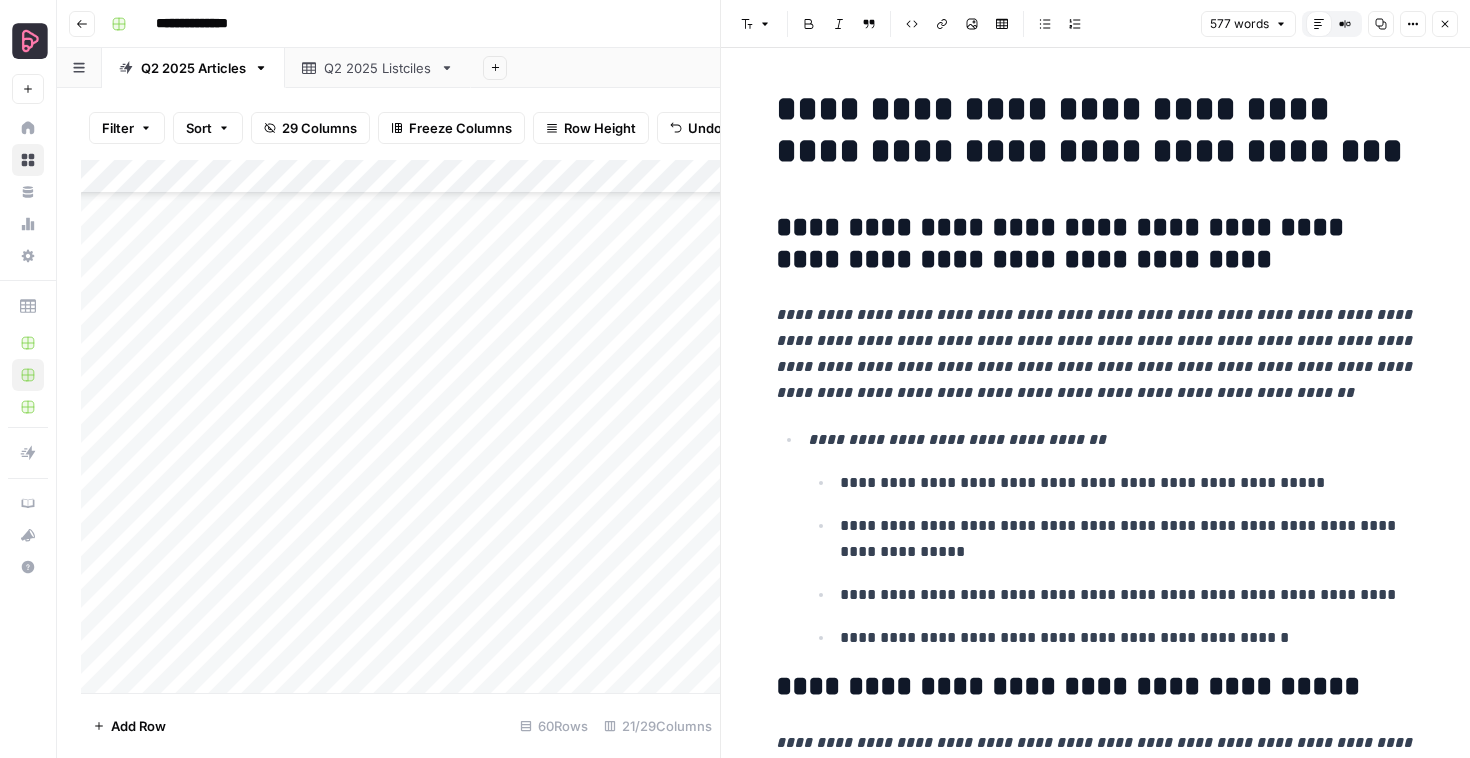 click on "**********" at bounding box center (1096, 244) 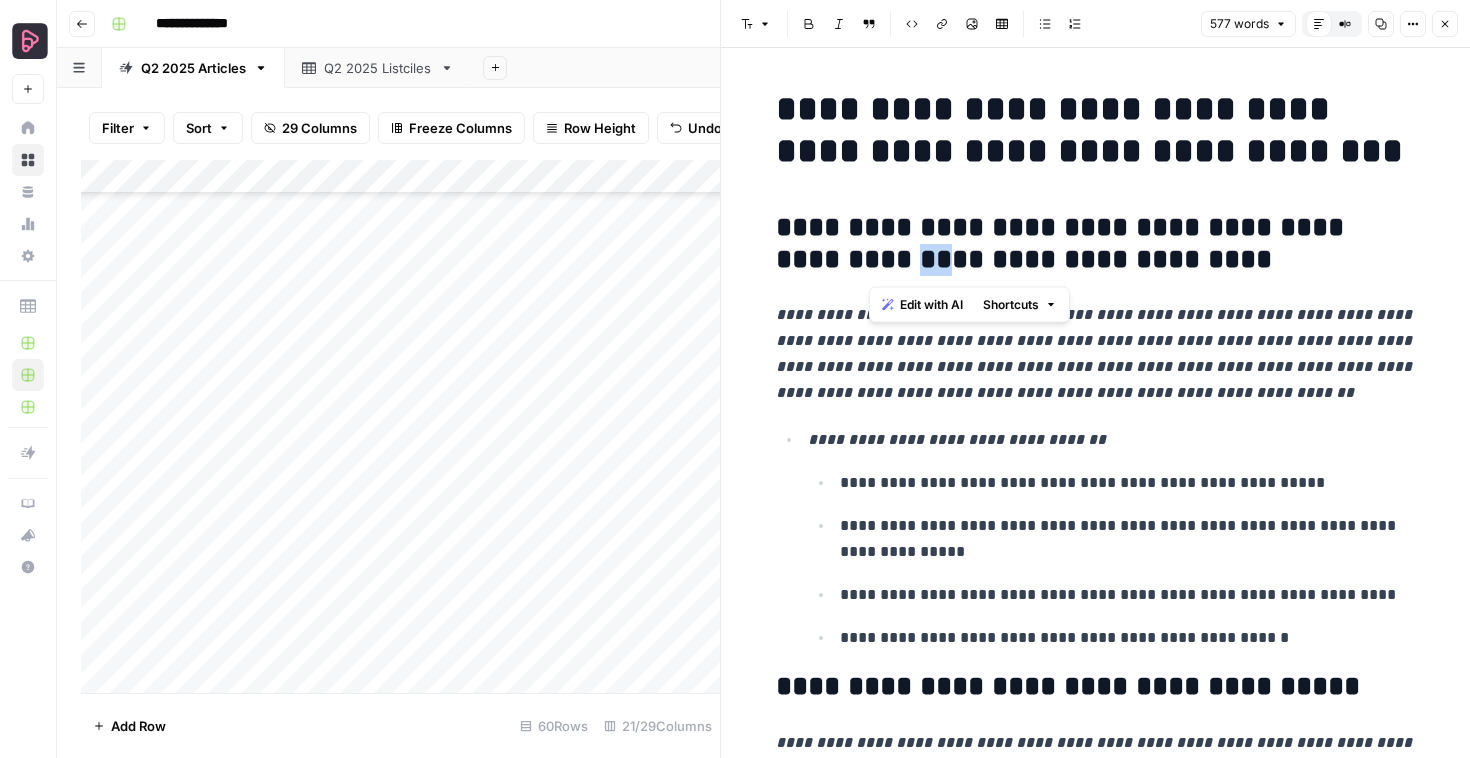 click on "**********" at bounding box center (1096, 244) 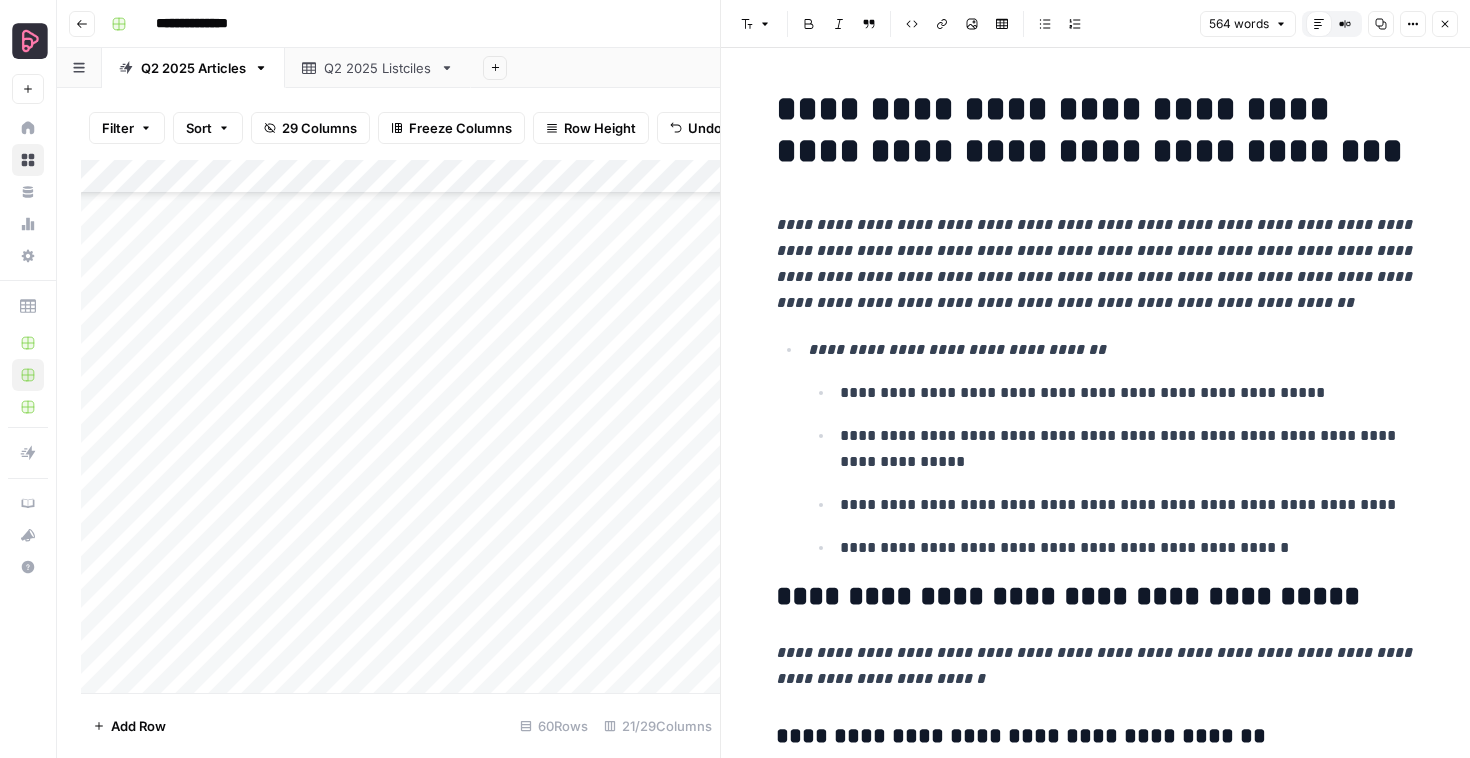 scroll, scrollTop: 113, scrollLeft: 0, axis: vertical 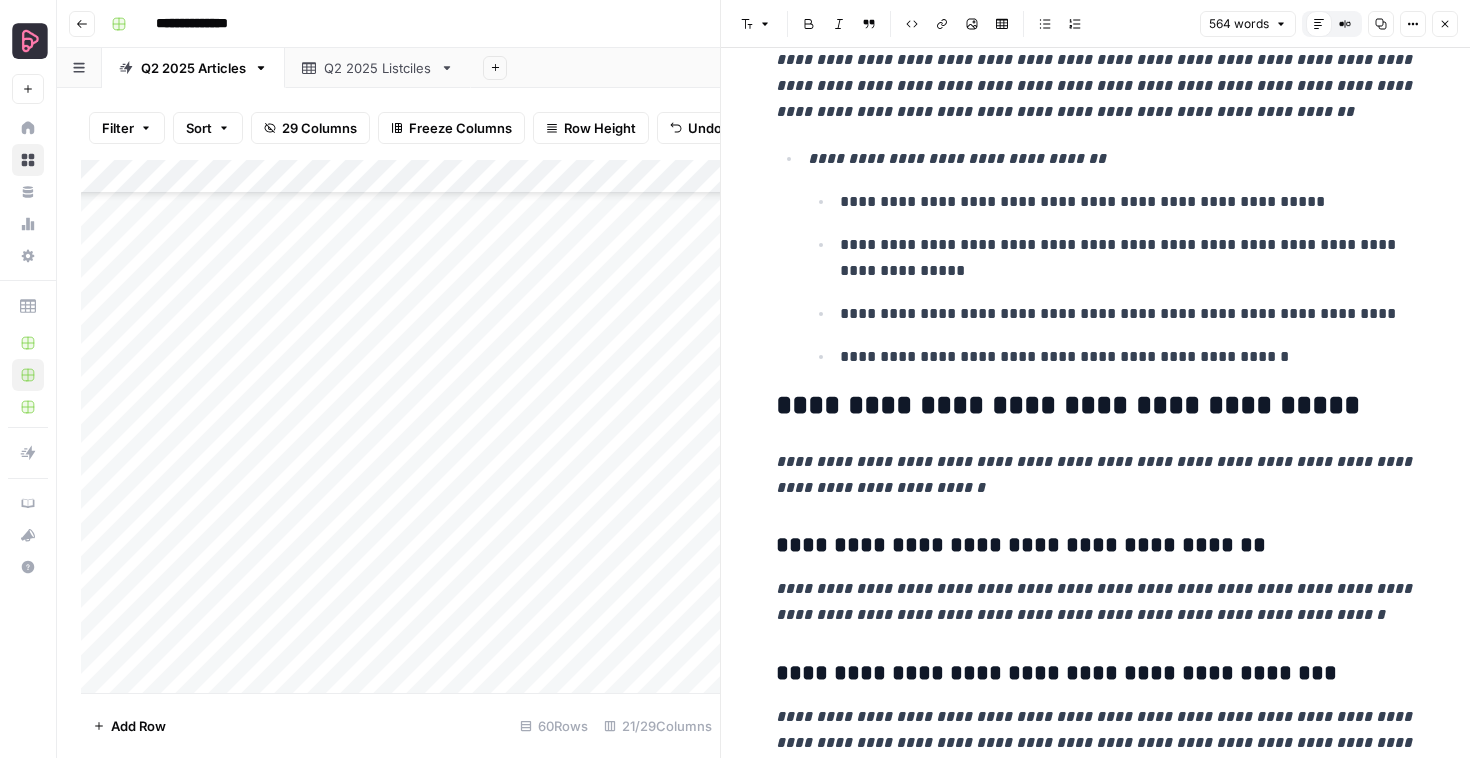 click on "**********" at bounding box center (1096, 406) 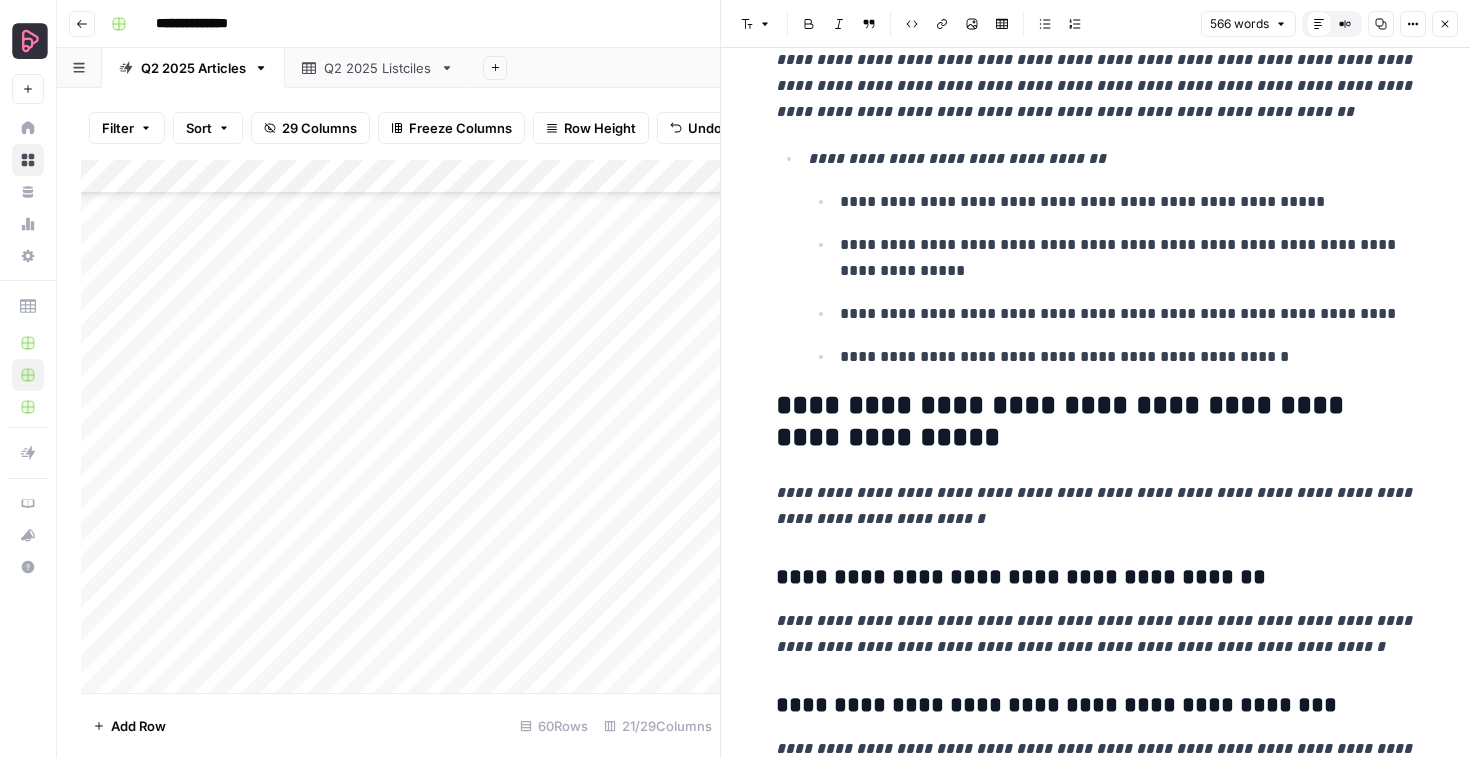 scroll, scrollTop: 335, scrollLeft: 0, axis: vertical 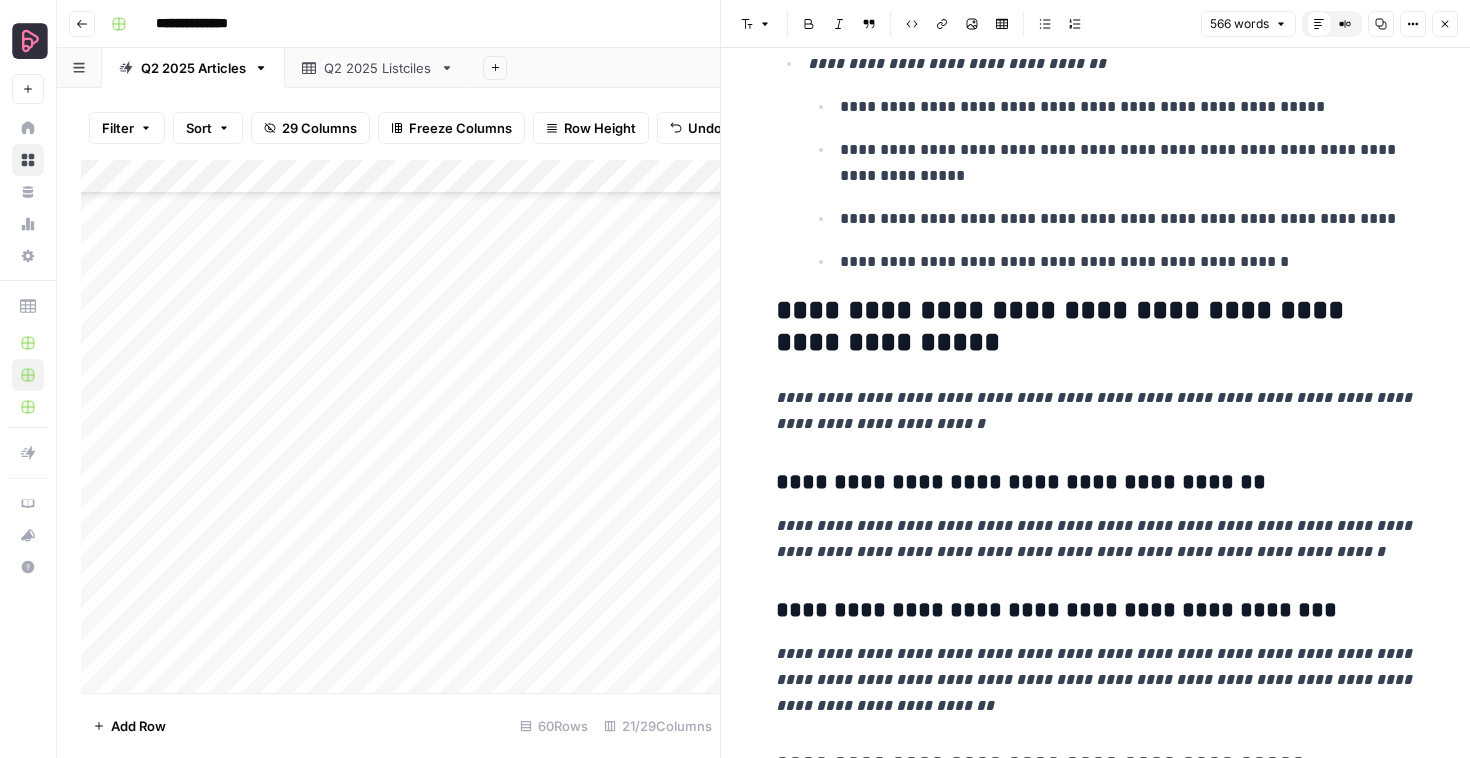 click on "**********" at bounding box center [1096, 327] 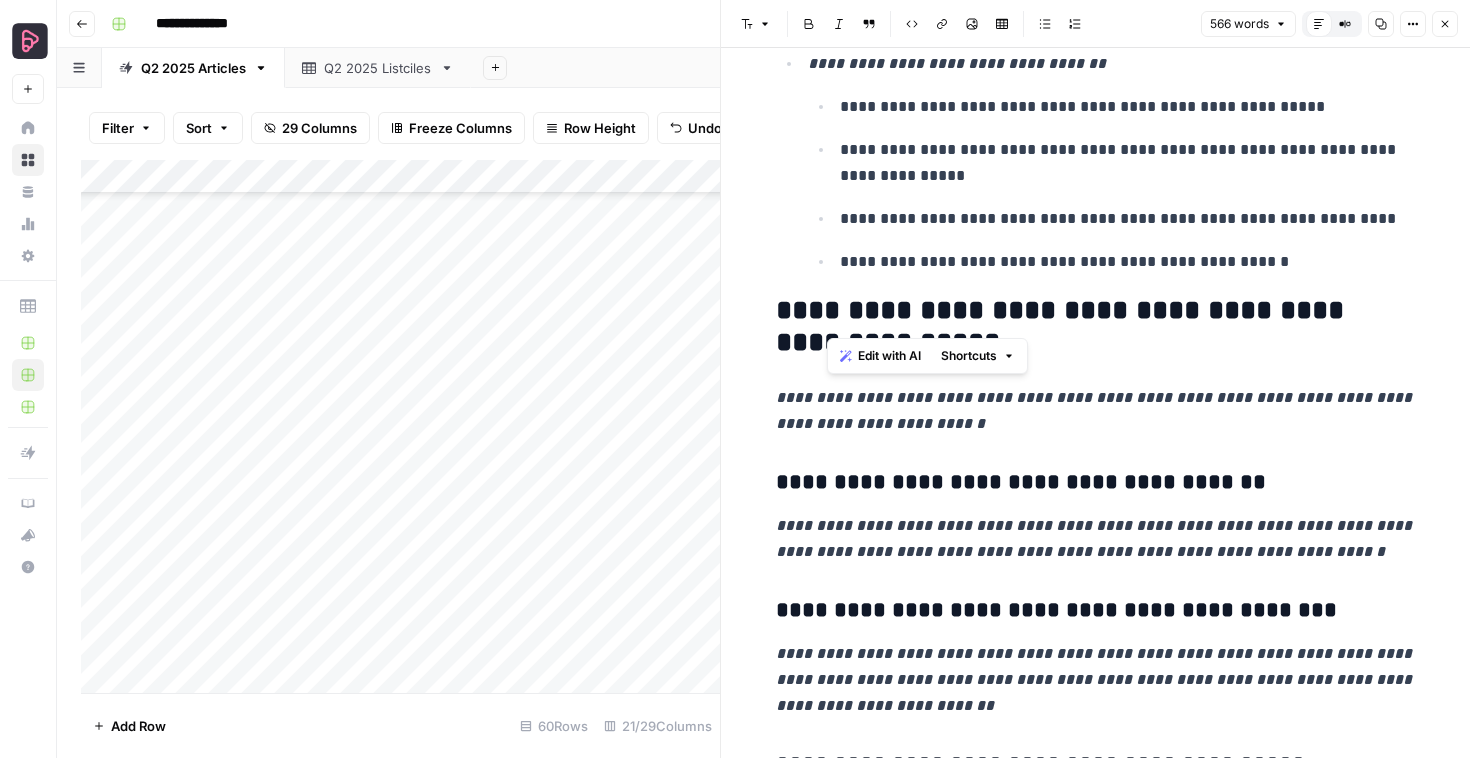 click on "**********" at bounding box center [1096, 327] 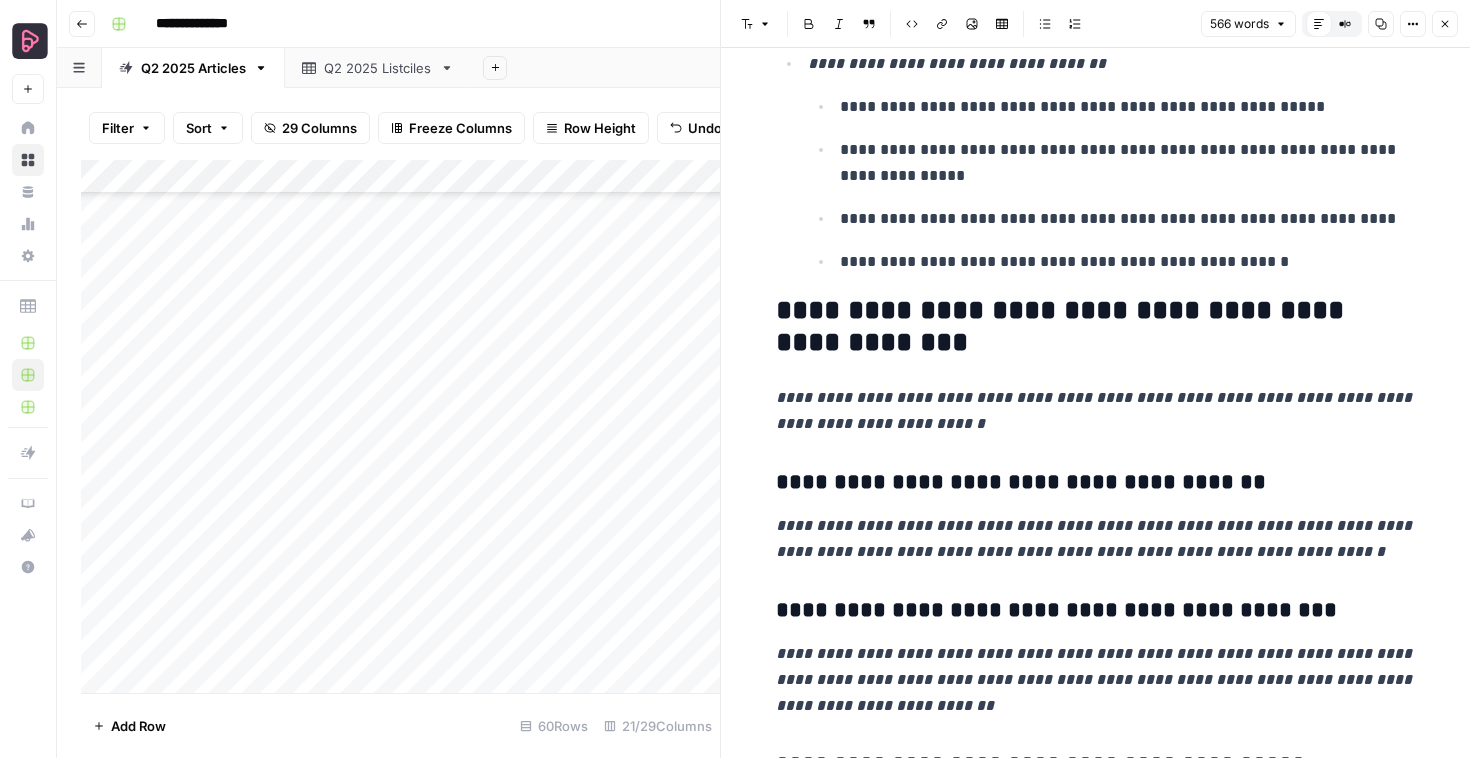 click on "**********" at bounding box center (1096, 483) 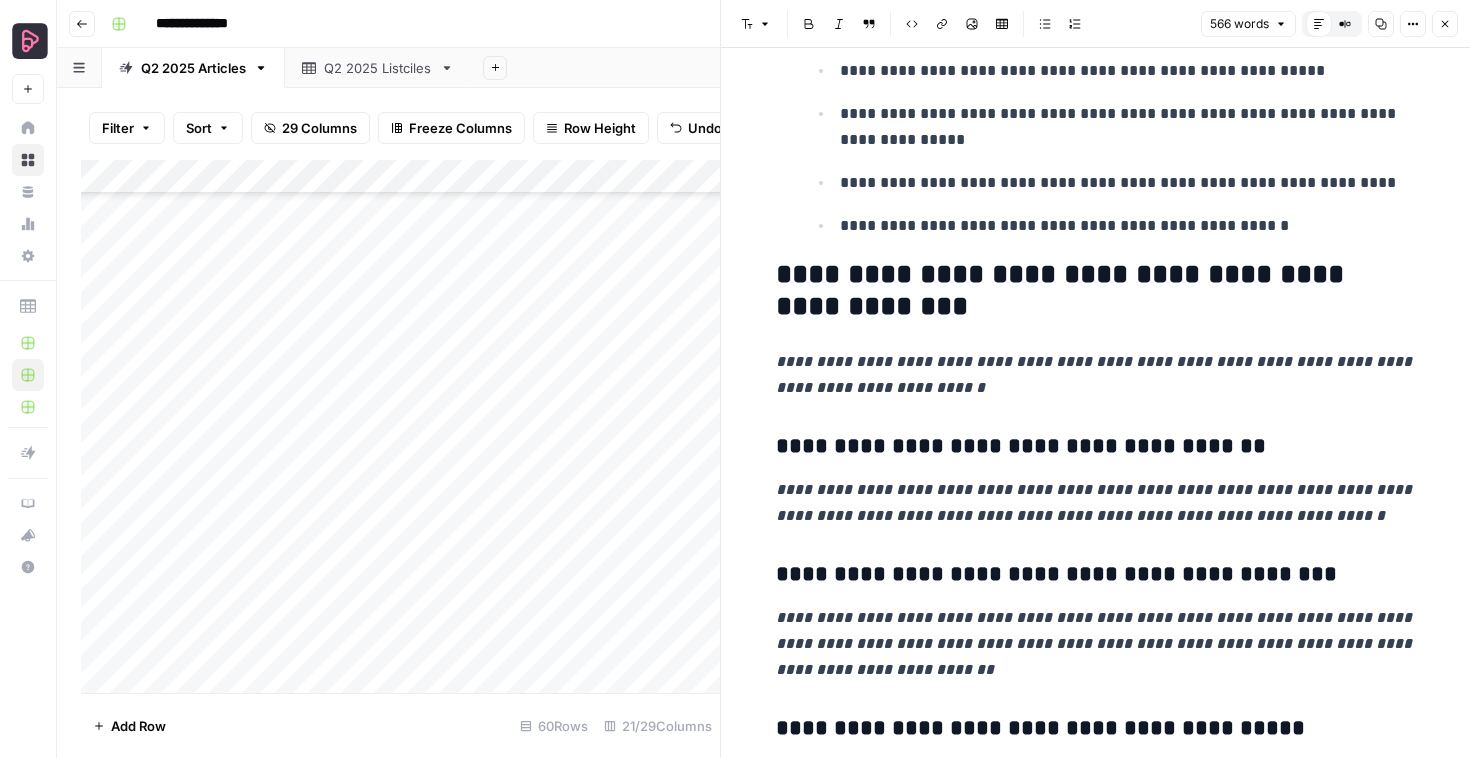 scroll, scrollTop: 323, scrollLeft: 0, axis: vertical 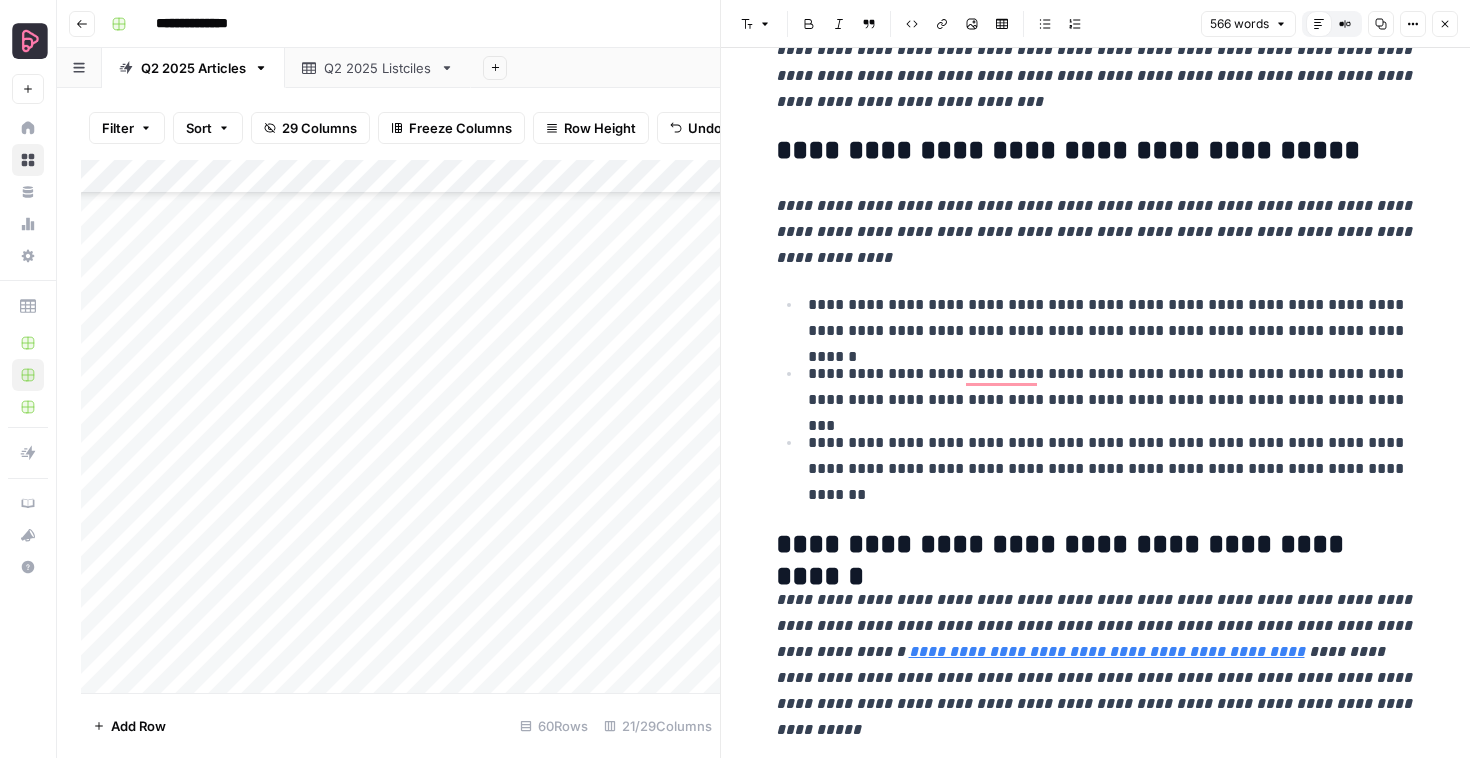 click on "**********" at bounding box center [1096, 151] 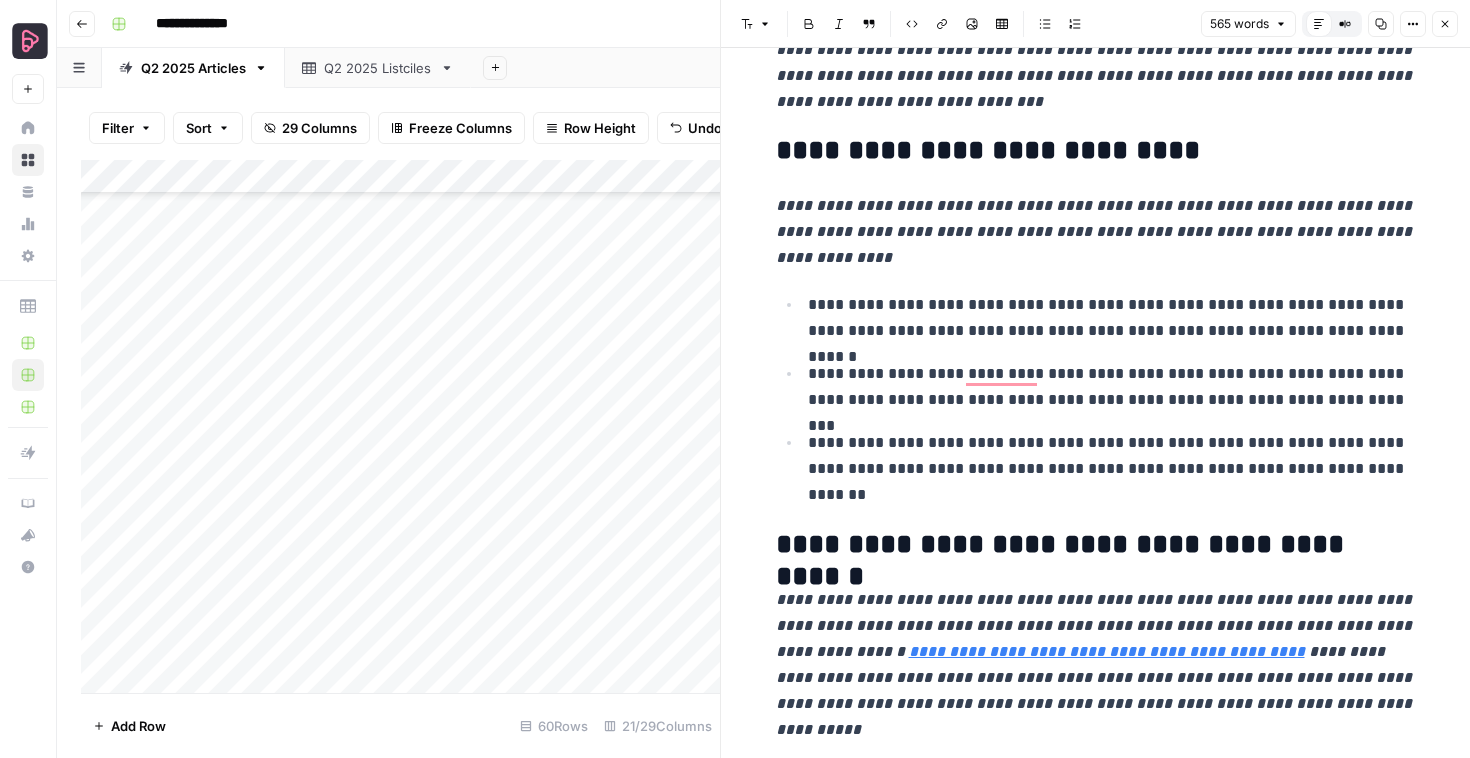 click on "**********" at bounding box center (1096, 151) 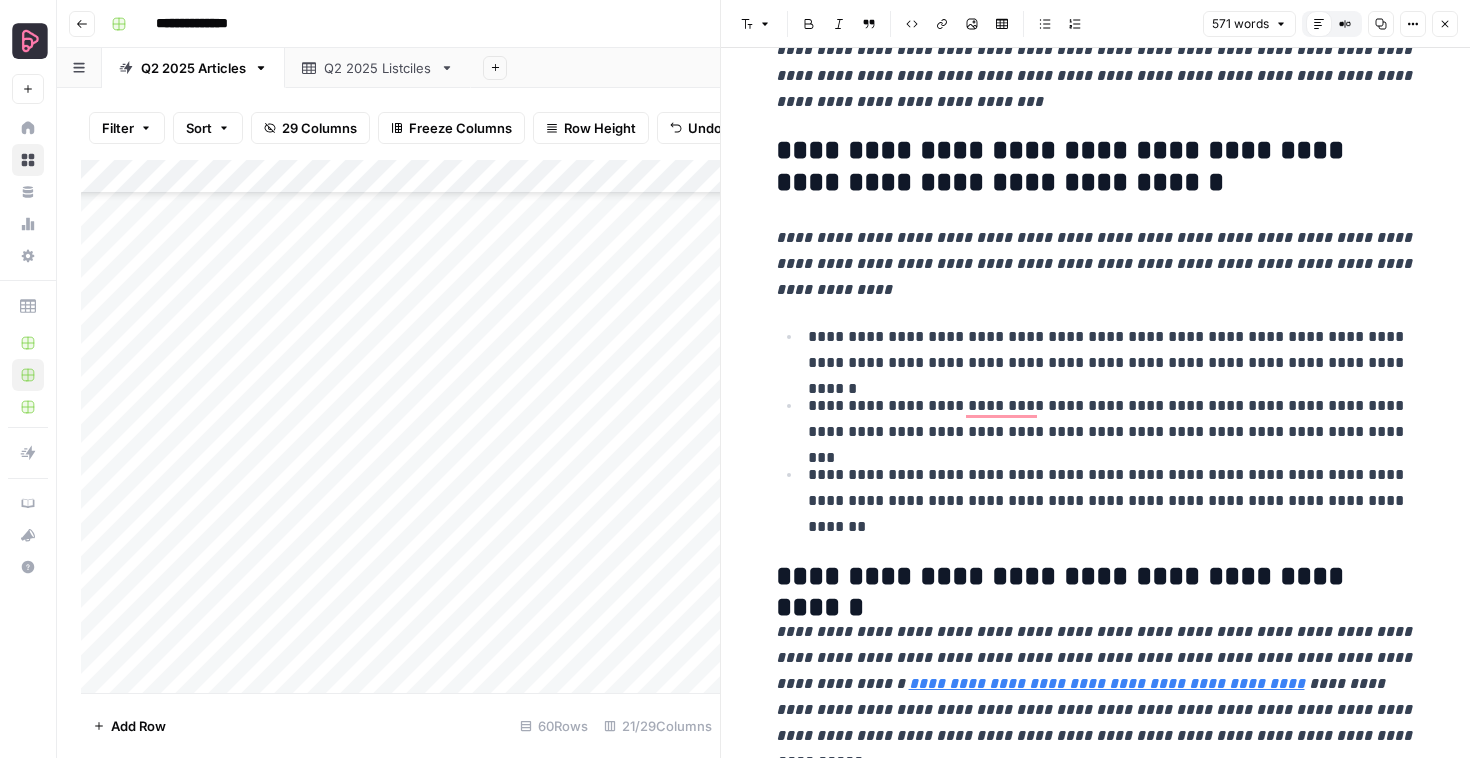 click on "**********" at bounding box center (1096, 167) 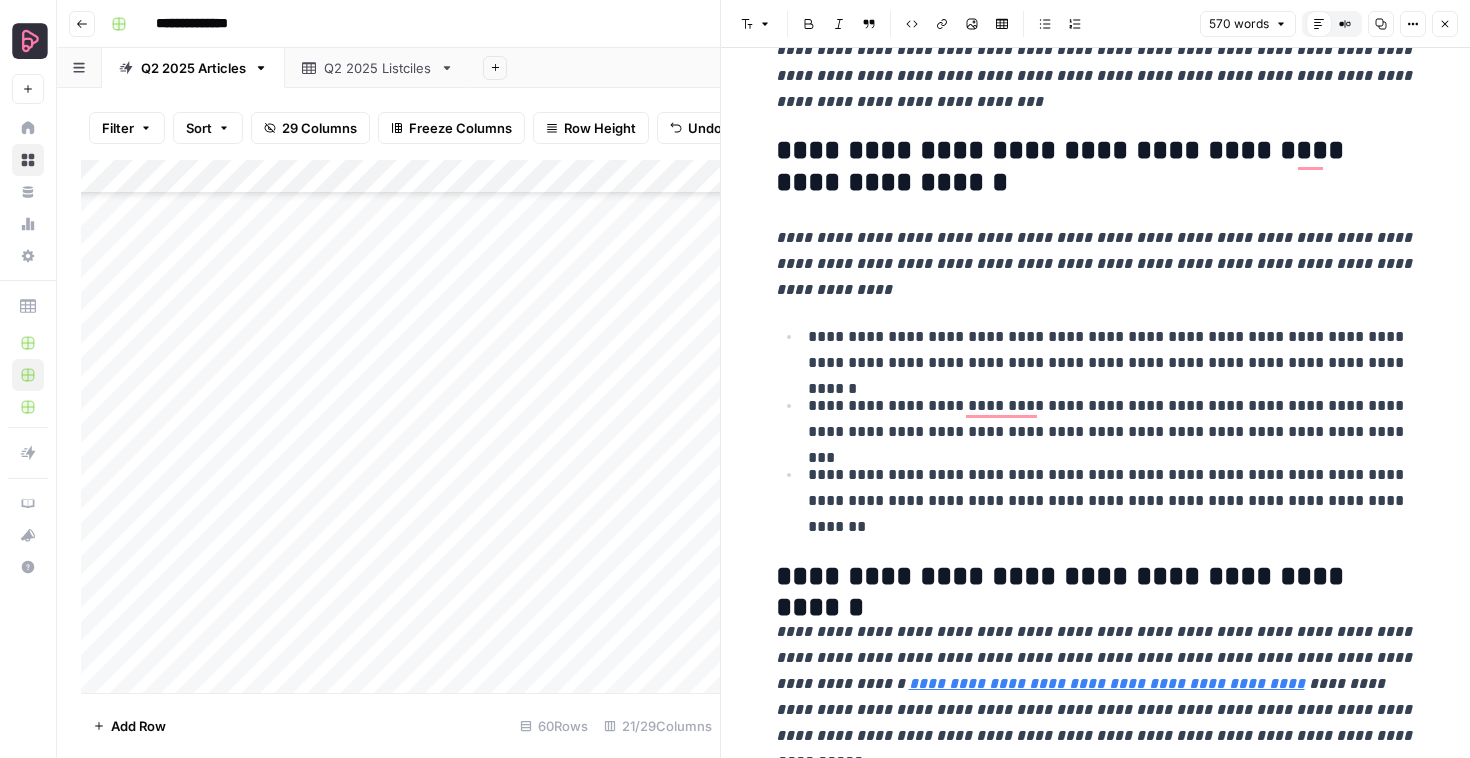 click on "**********" at bounding box center (1096, 167) 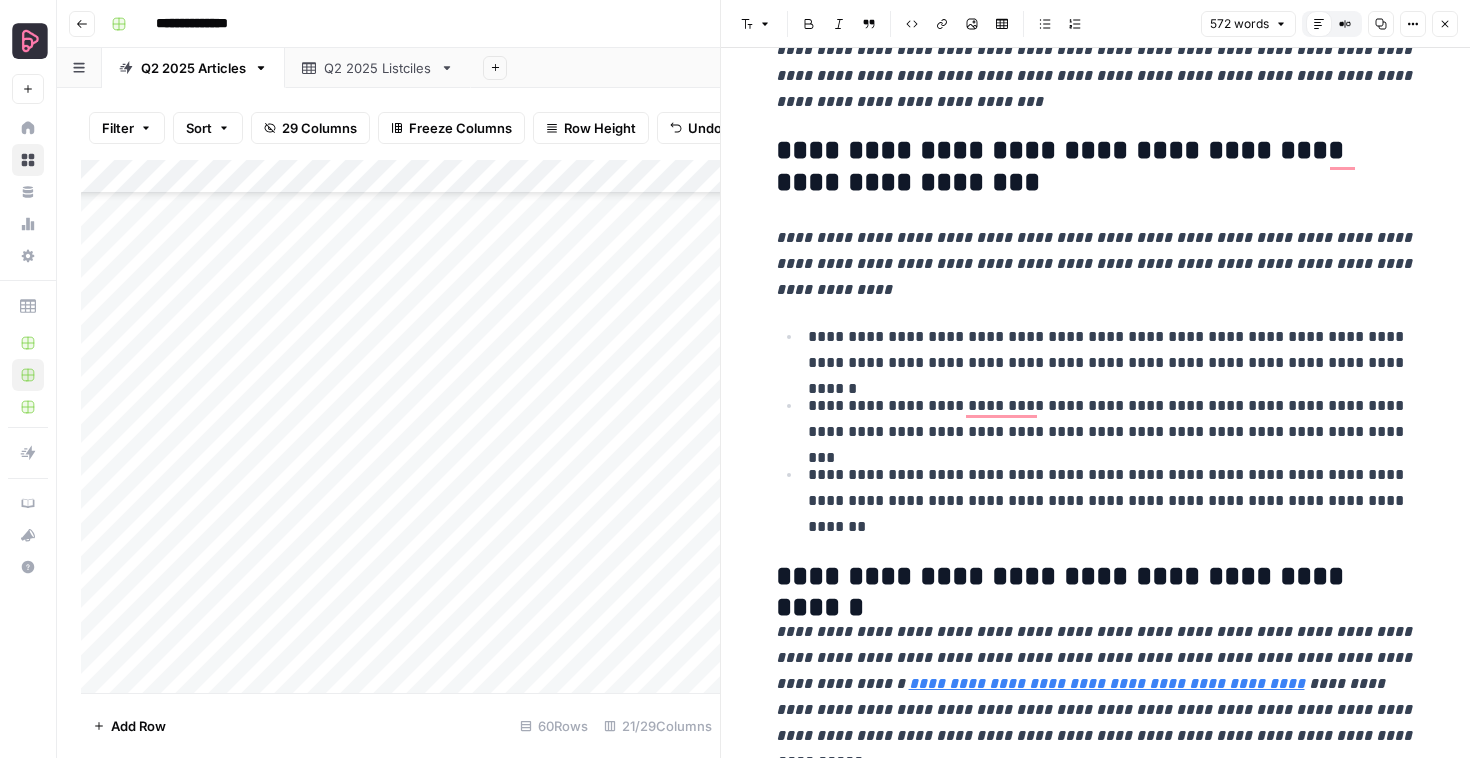 click on "**********" at bounding box center [1096, 167] 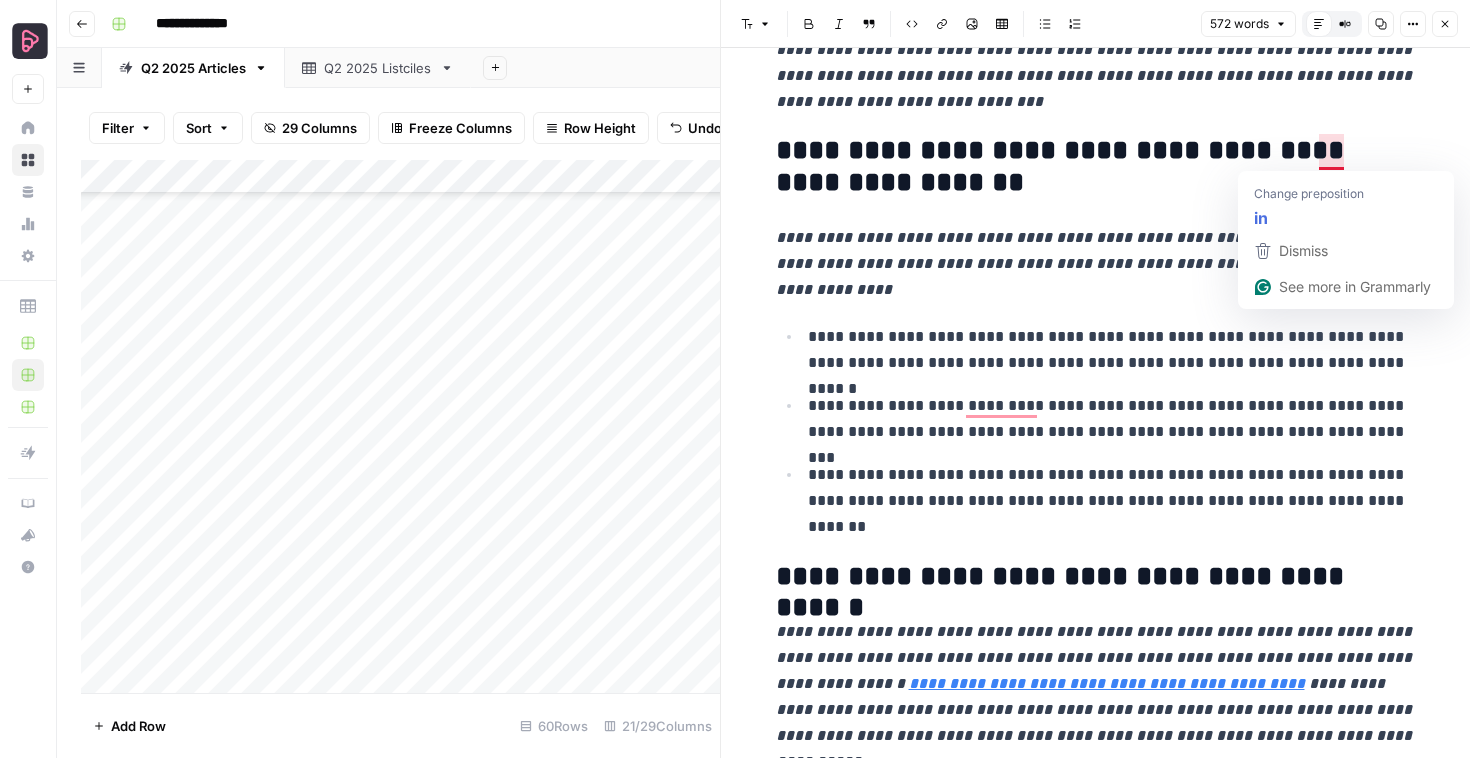 click on "**********" at bounding box center (1096, 167) 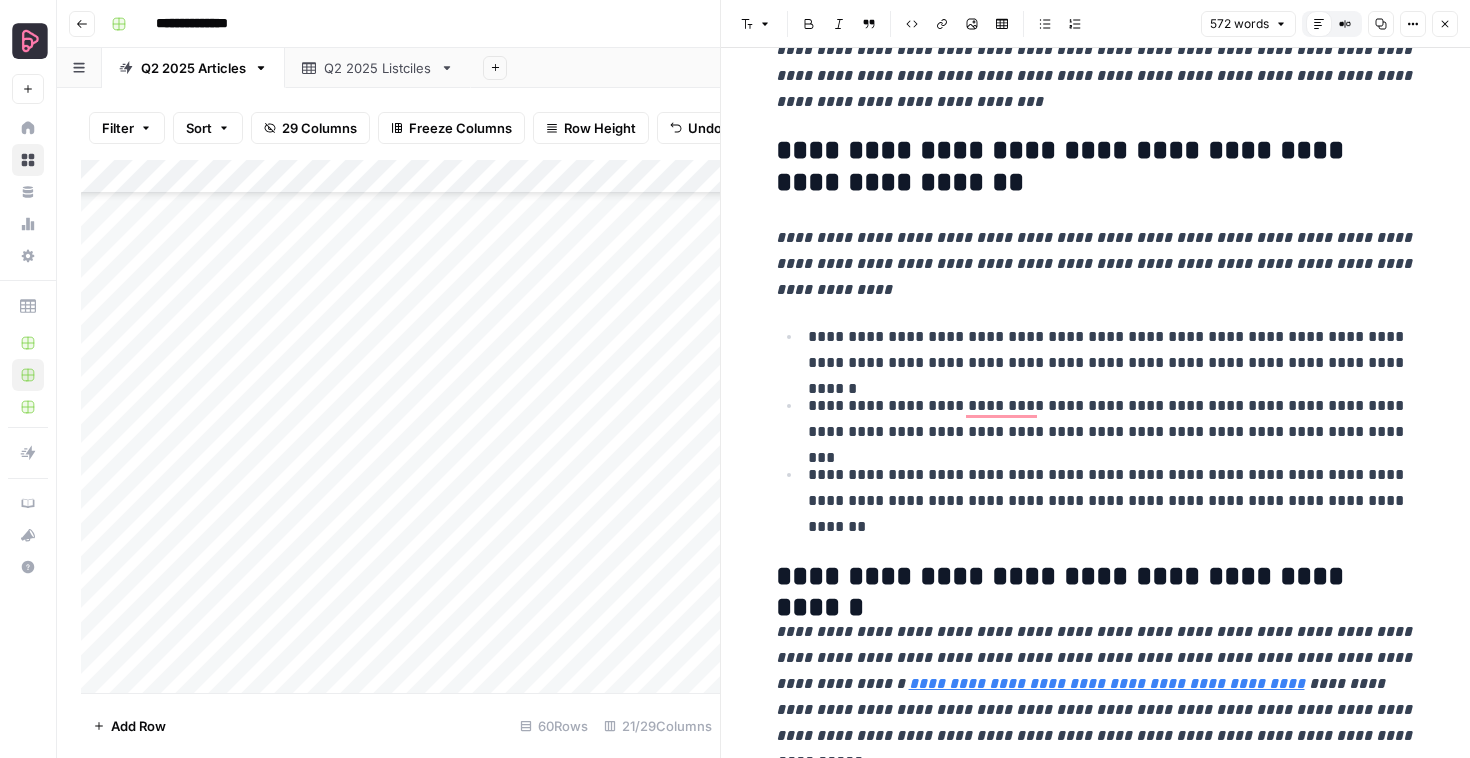 click on "**********" at bounding box center [1096, 167] 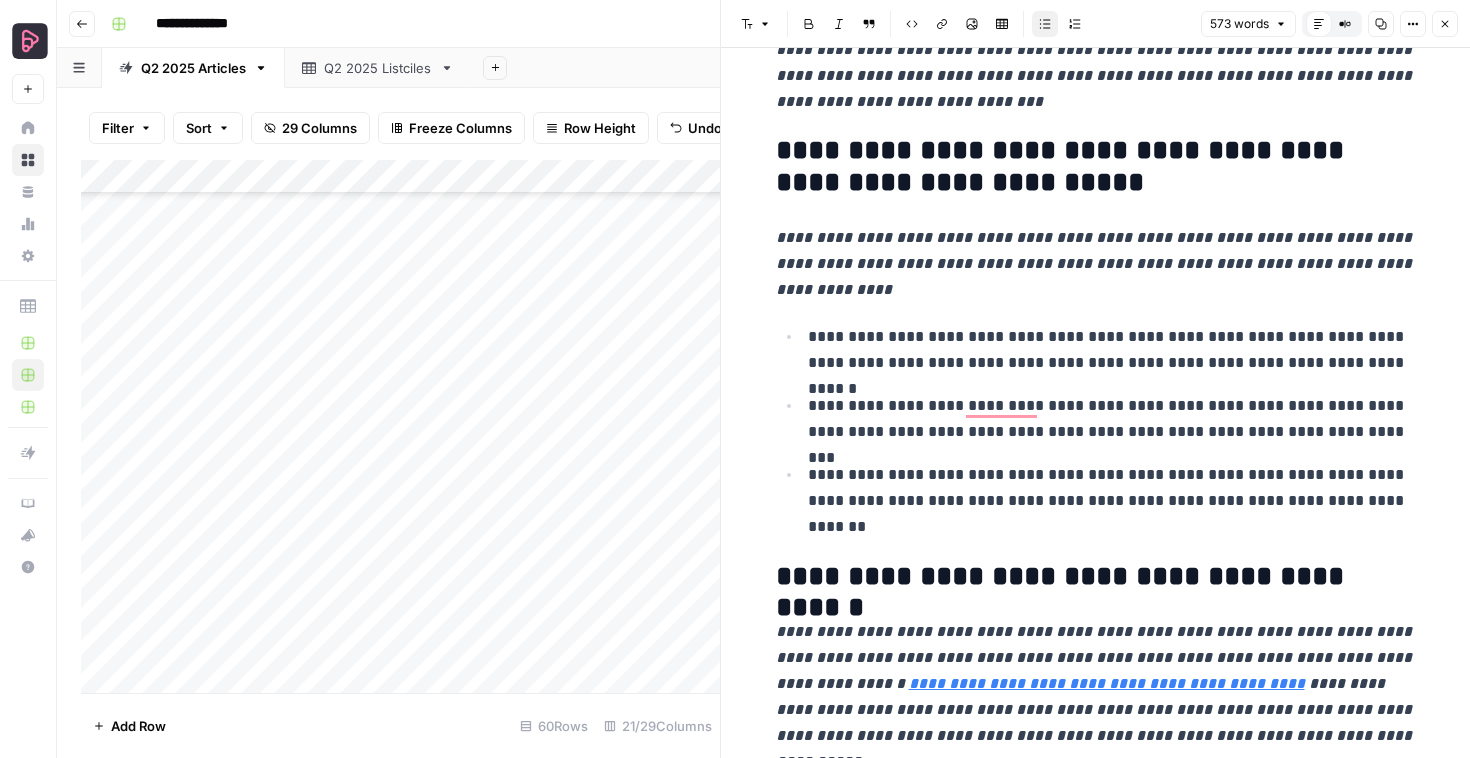 click on "**********" at bounding box center (1096, -48) 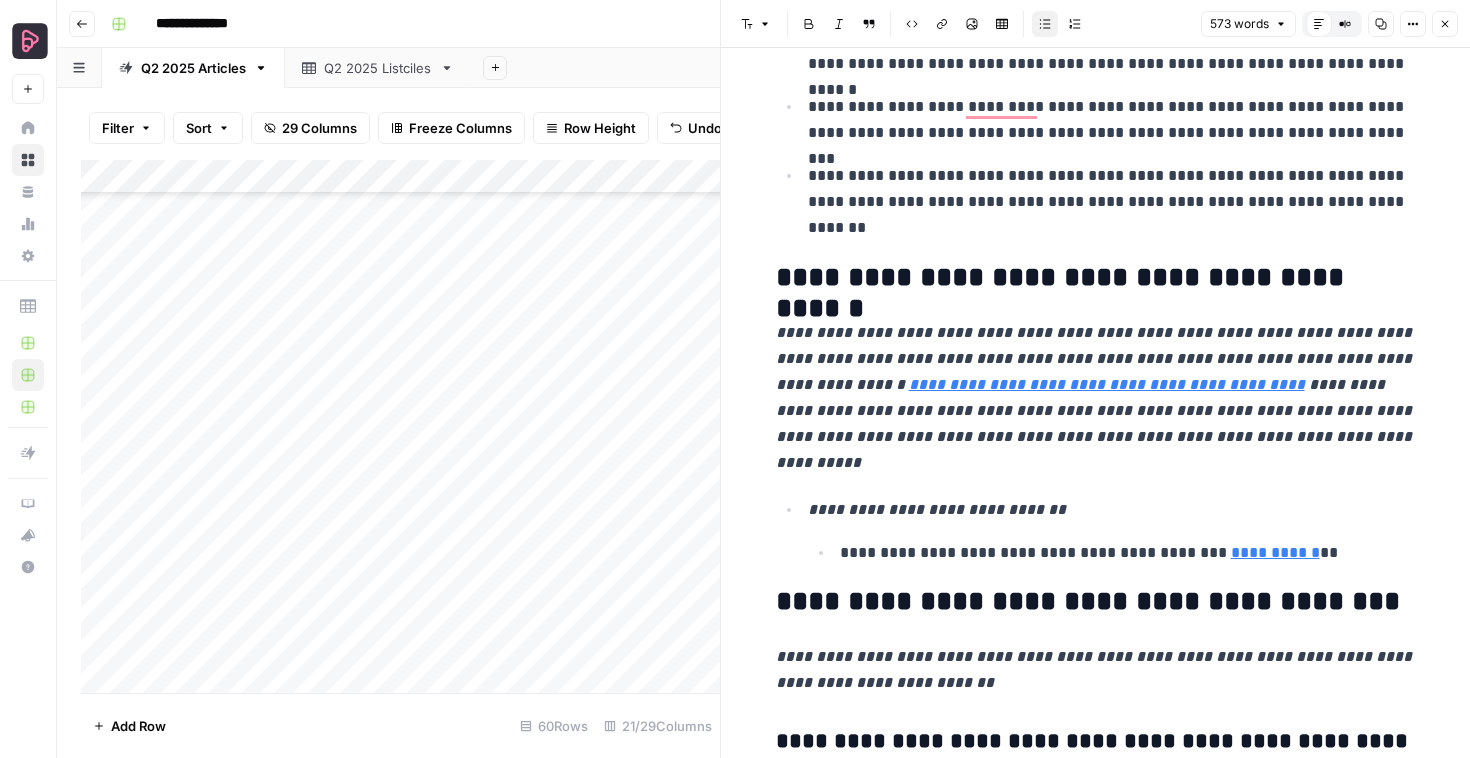 click on "**********" at bounding box center [1096, 278] 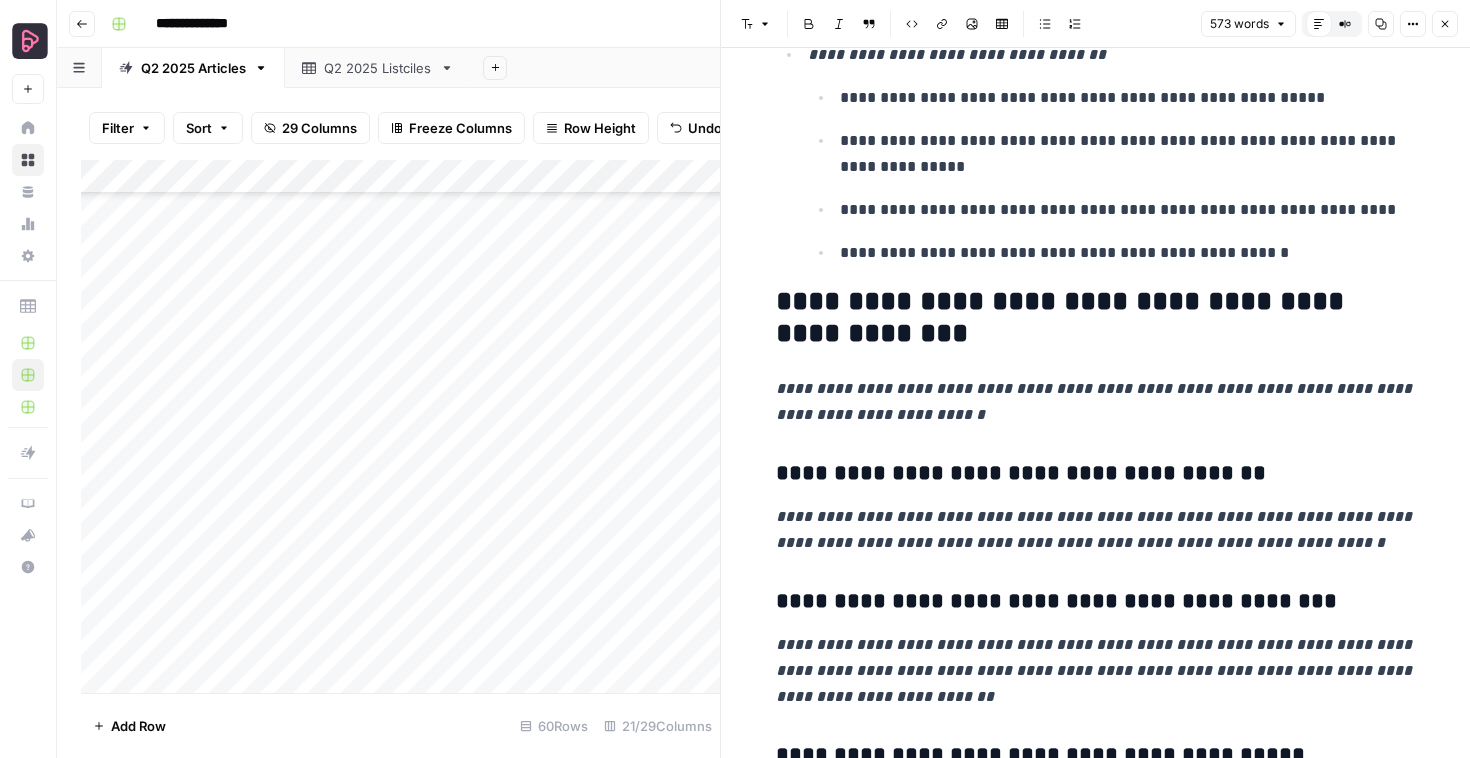click on "**********" at bounding box center [1096, 1229] 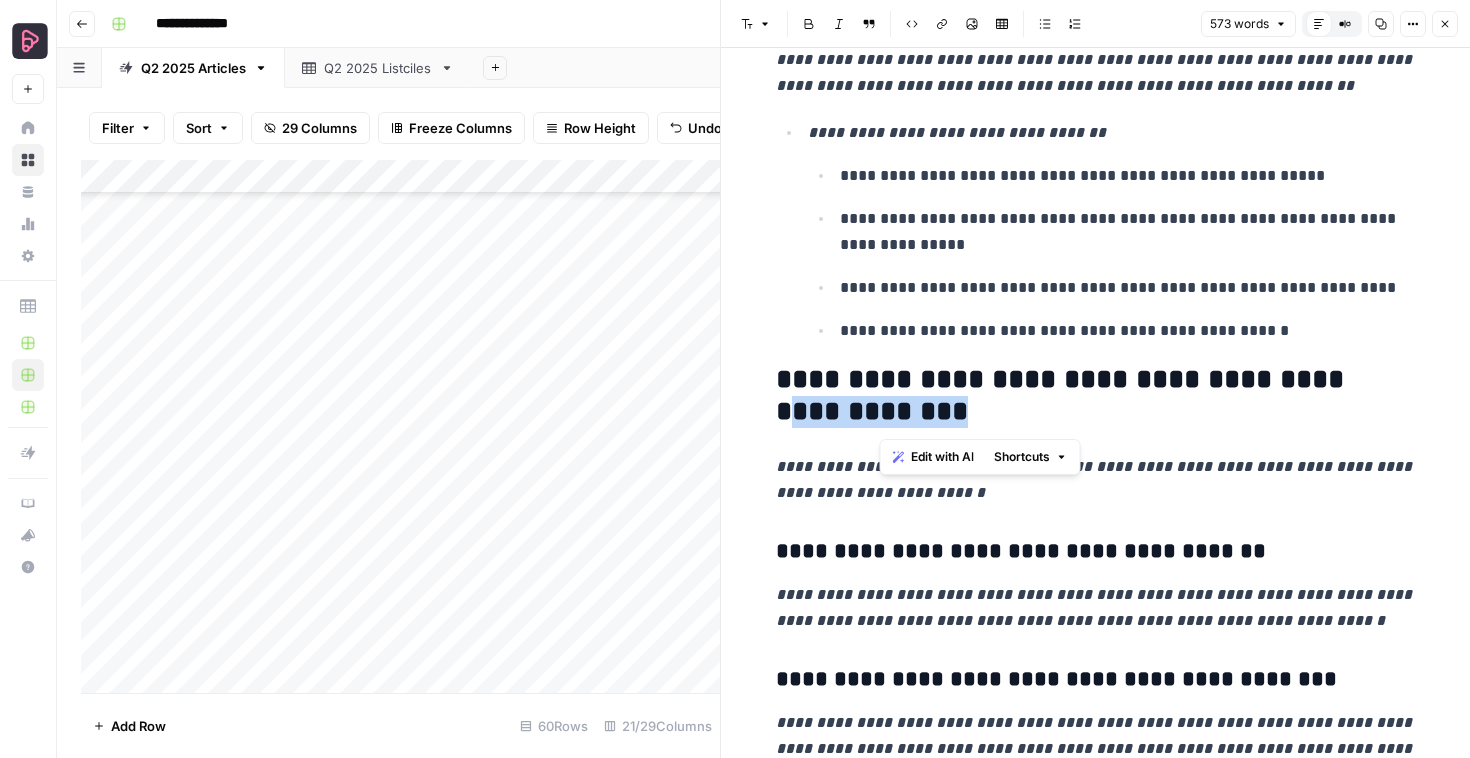drag, startPoint x: 1290, startPoint y: 385, endPoint x: 1241, endPoint y: 400, distance: 51.24451 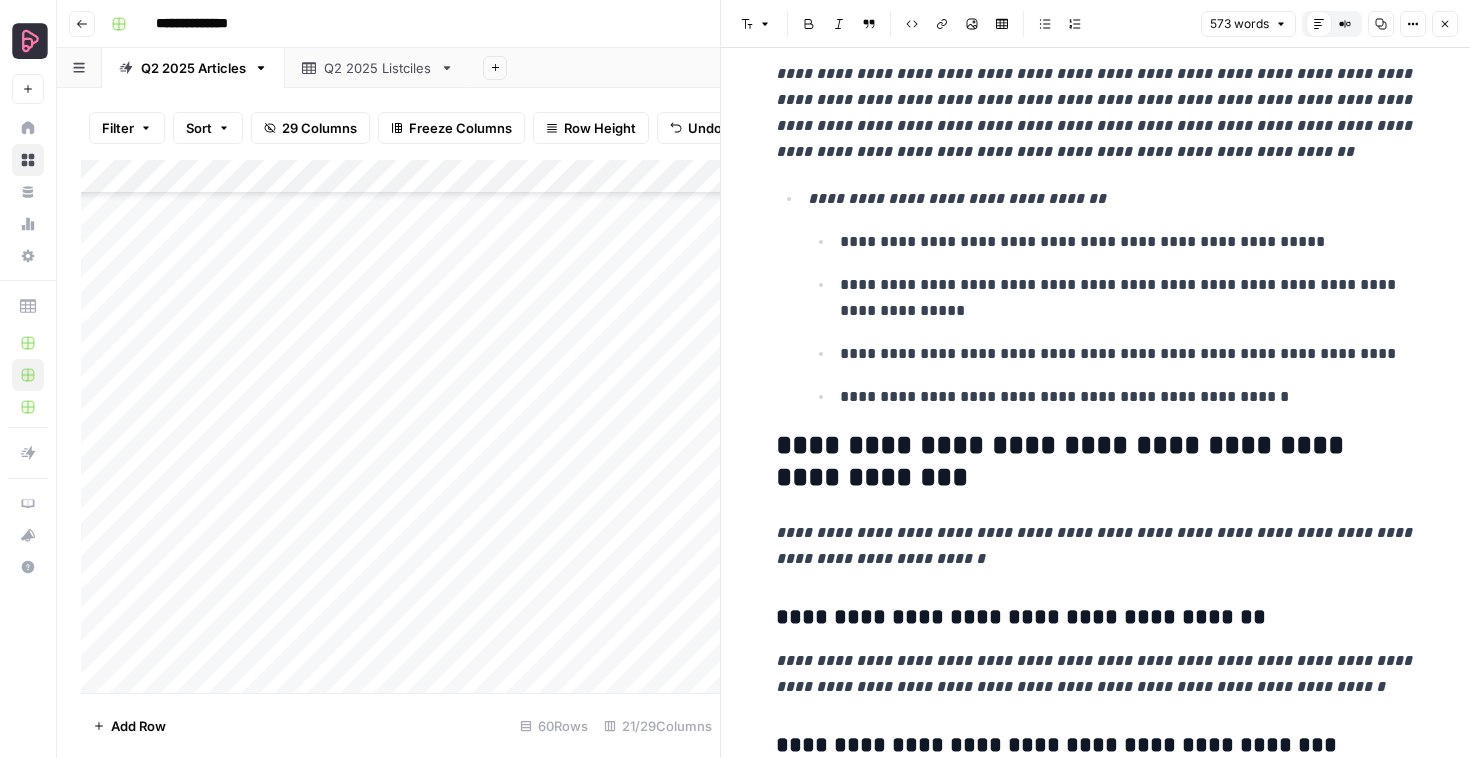 click on "**********" at bounding box center [1096, 462] 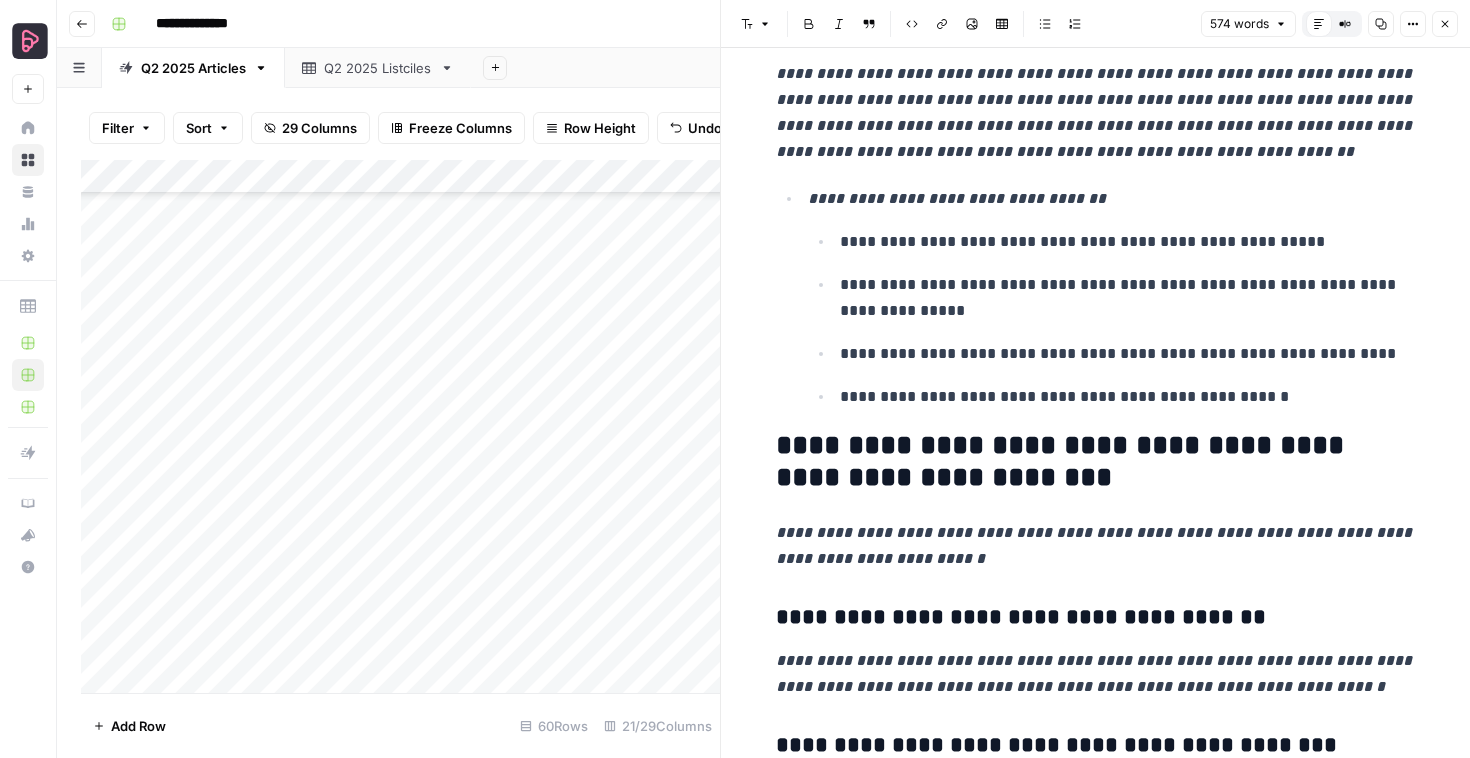 click on "**********" at bounding box center [1096, 1373] 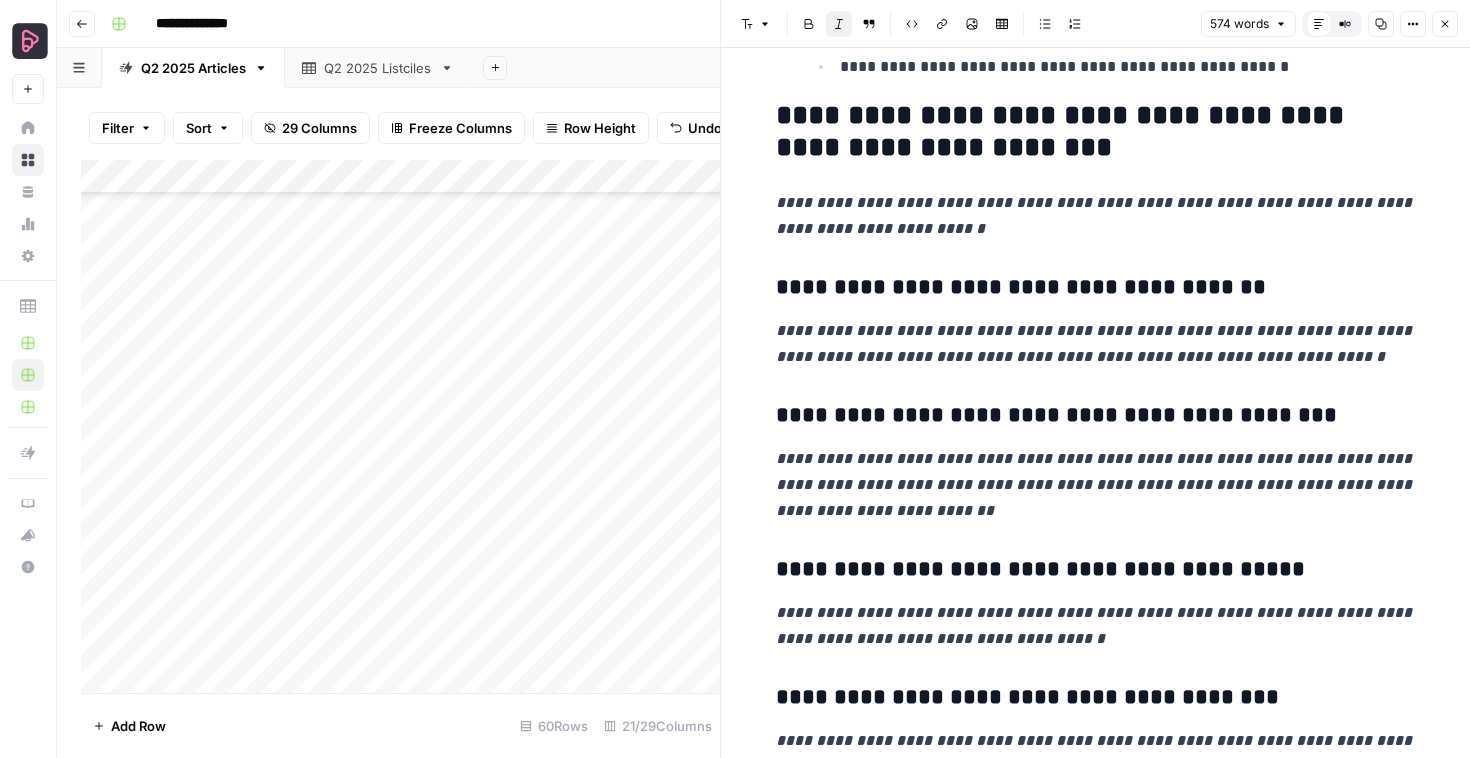 click on "**********" at bounding box center (1096, 132) 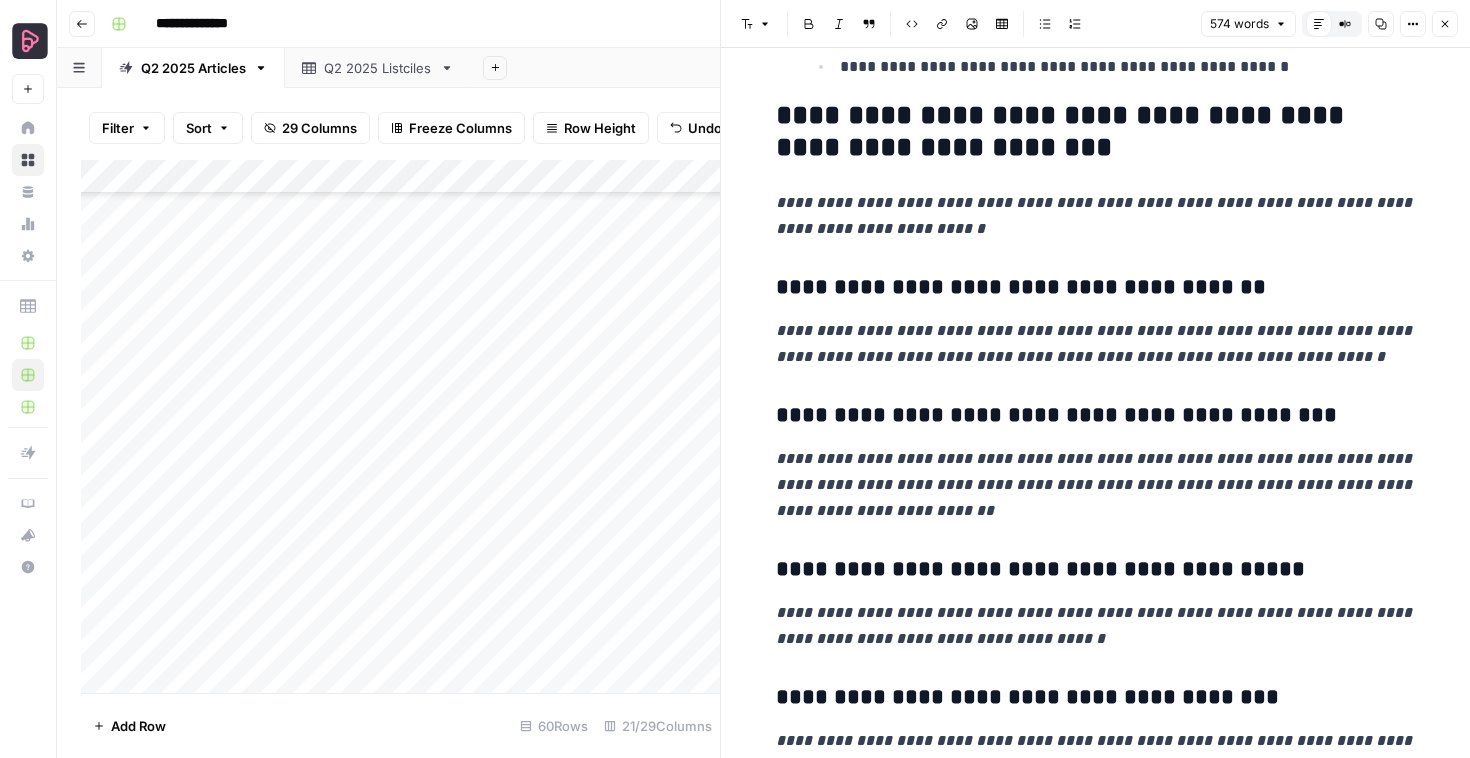 click on "**********" at bounding box center [1096, 132] 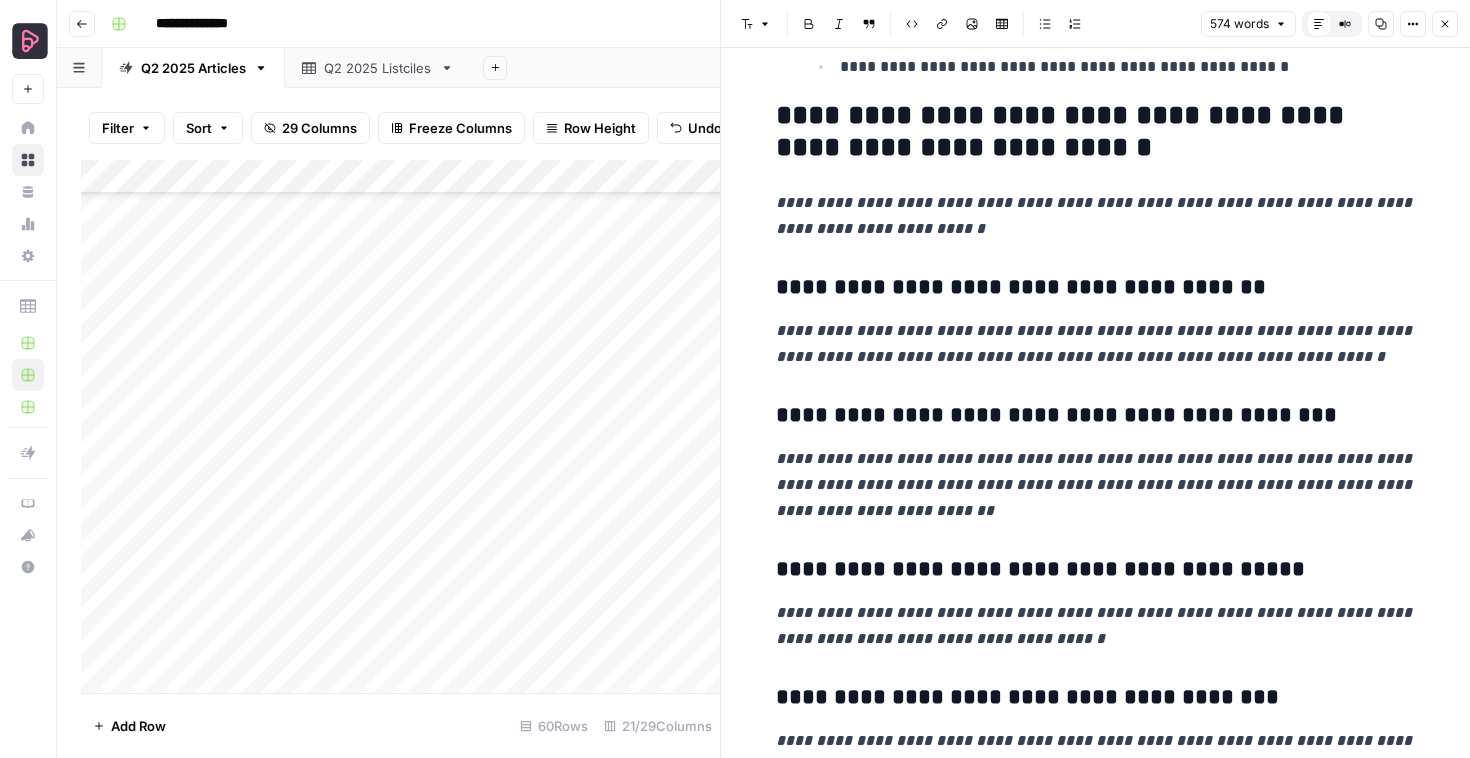 click on "**********" at bounding box center (1096, 1043) 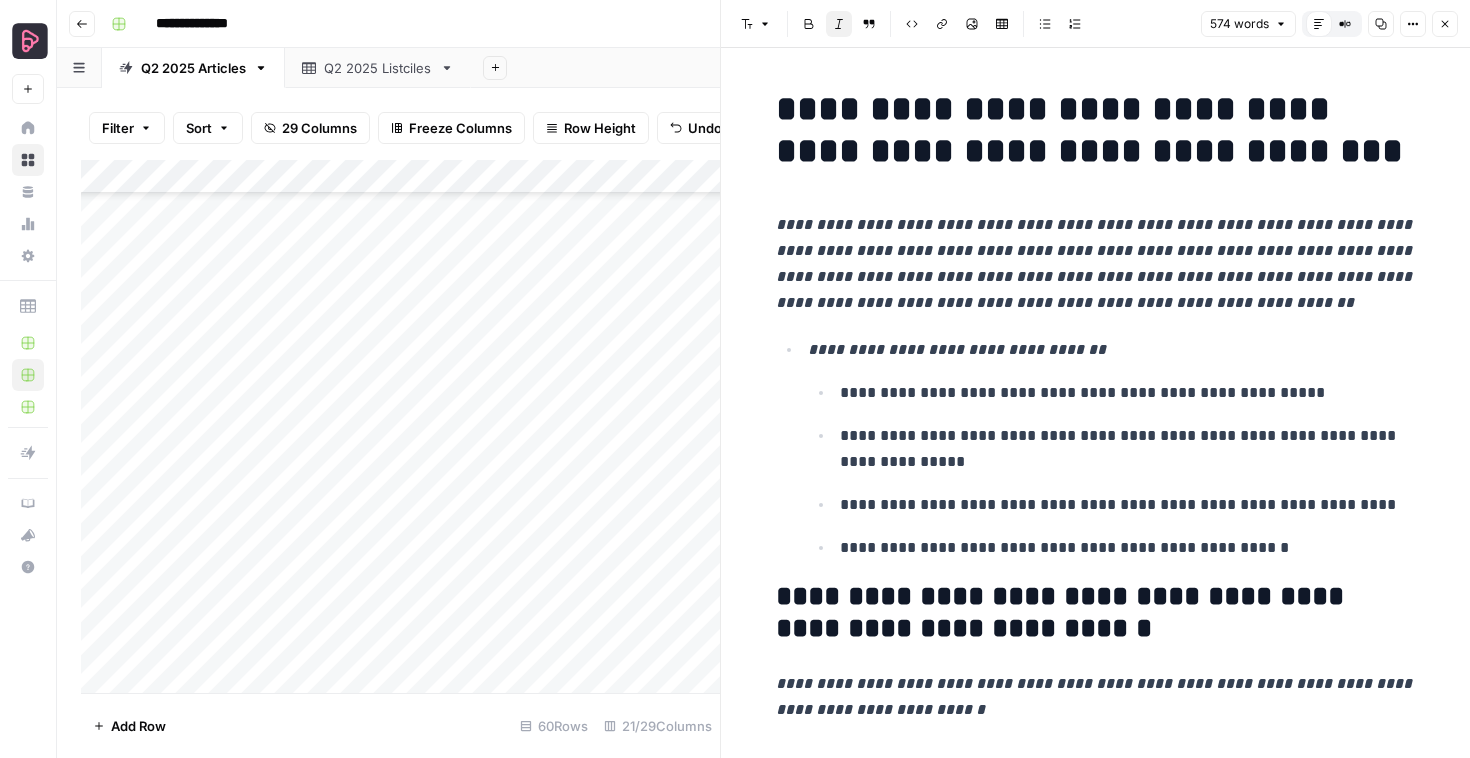 click 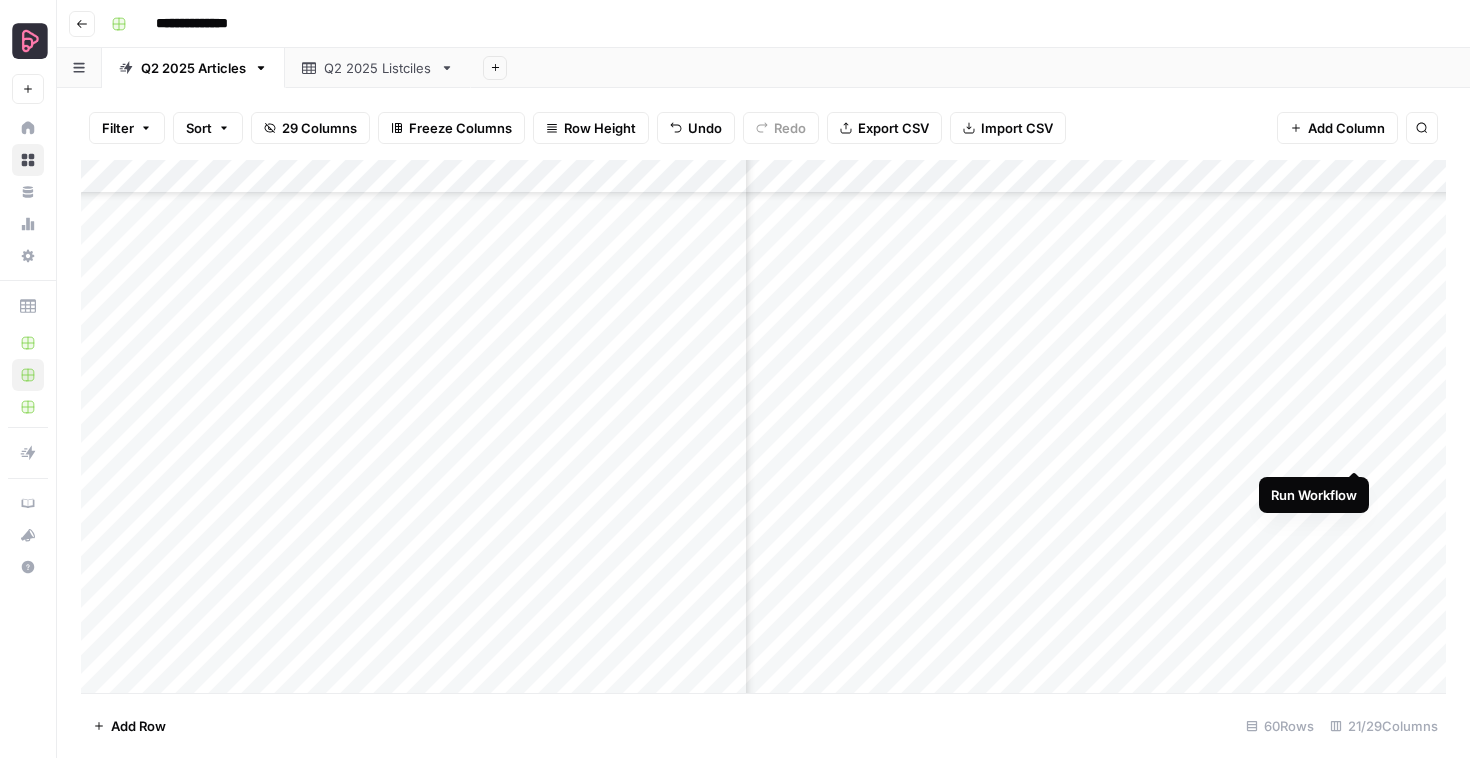 click on "Add Column" at bounding box center [763, 426] 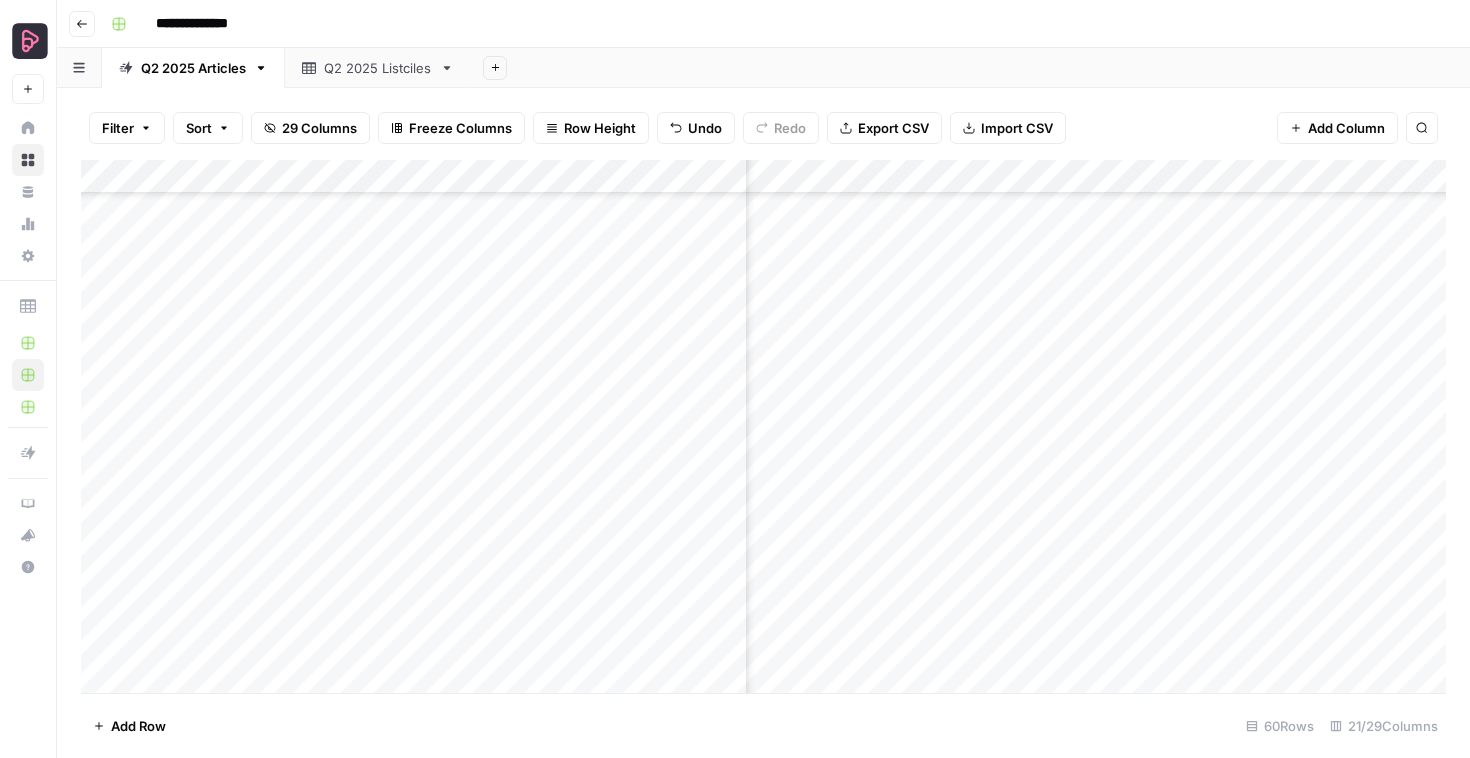 click on "Add Column" at bounding box center (763, 426) 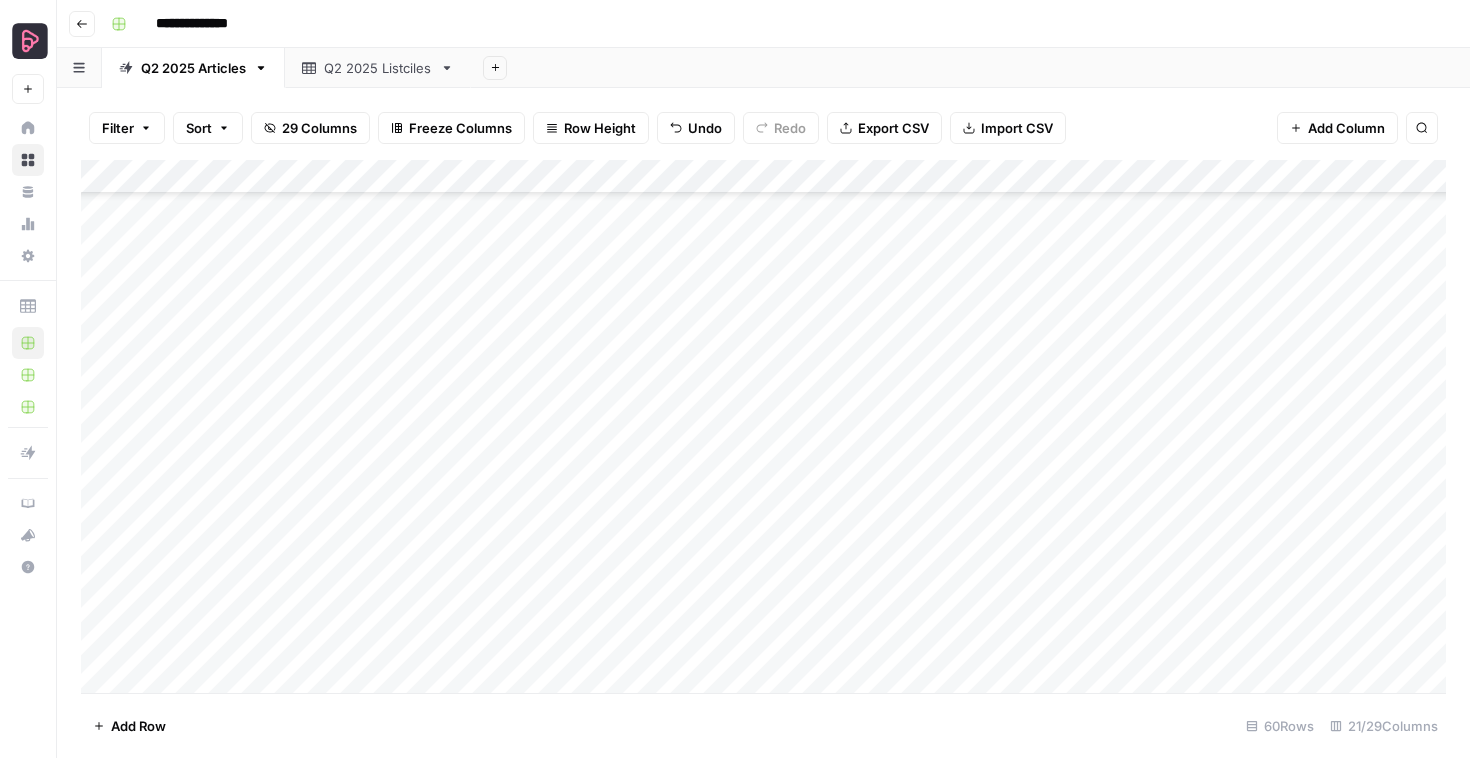 click on "Add Column" at bounding box center [763, 426] 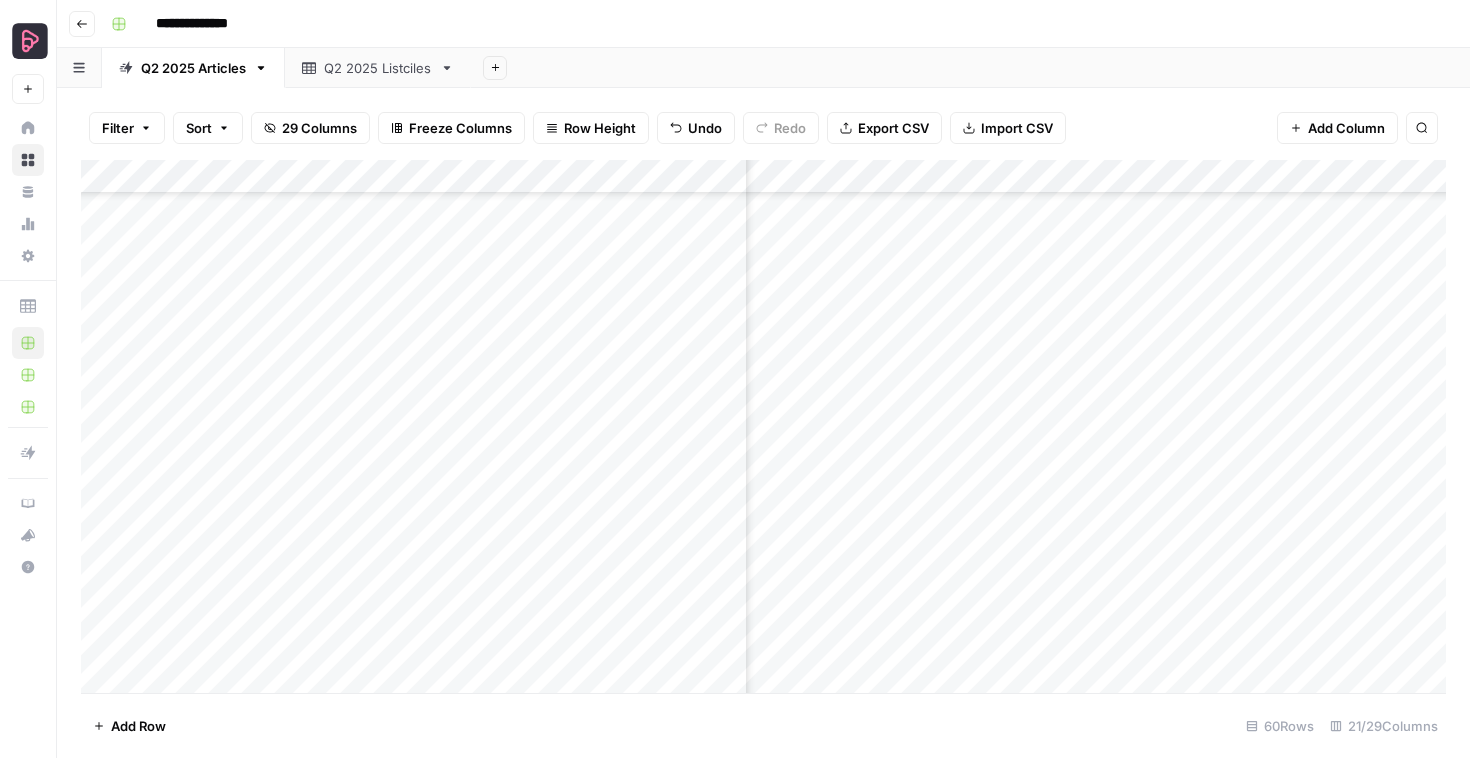 click on "Add Column" at bounding box center [763, 426] 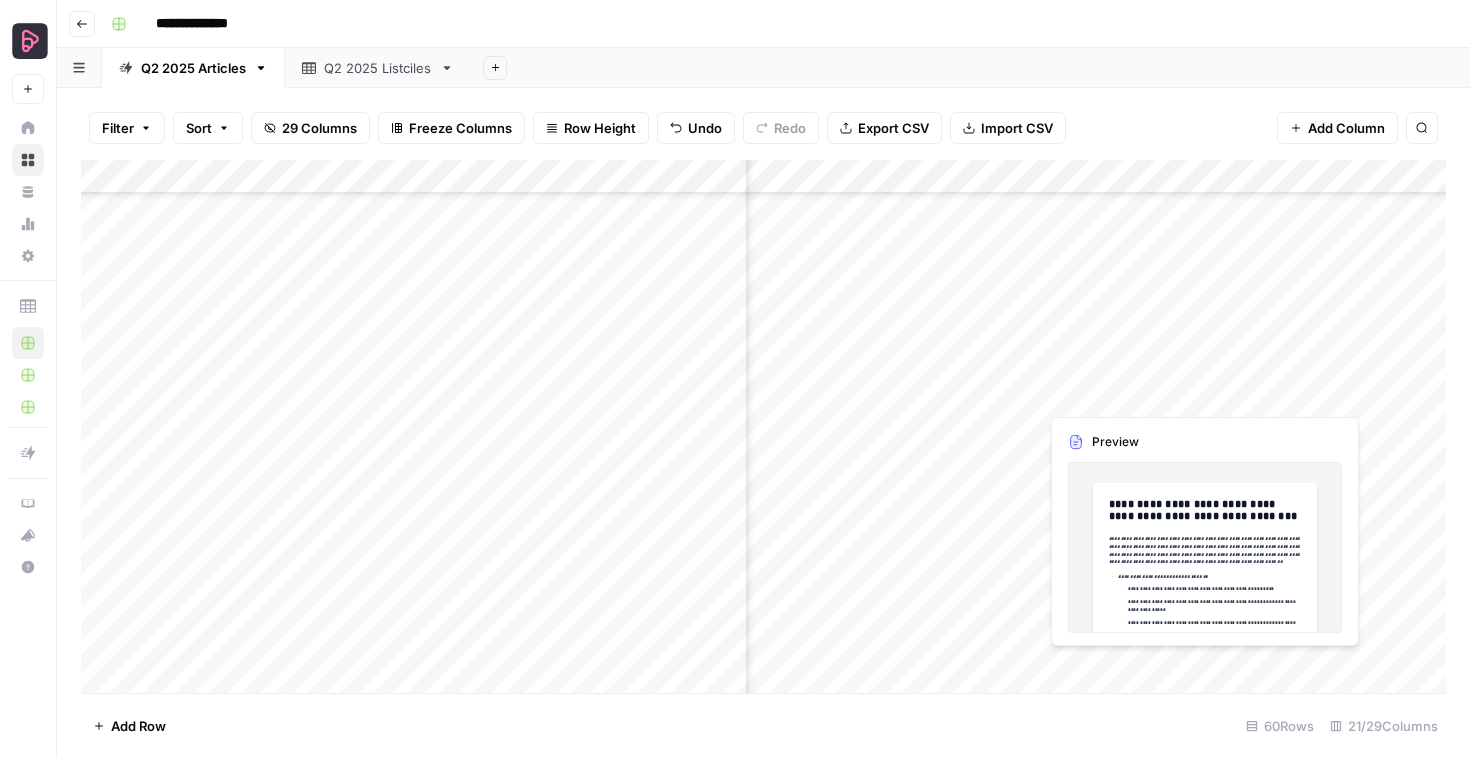 click on "Add Column" at bounding box center (763, 426) 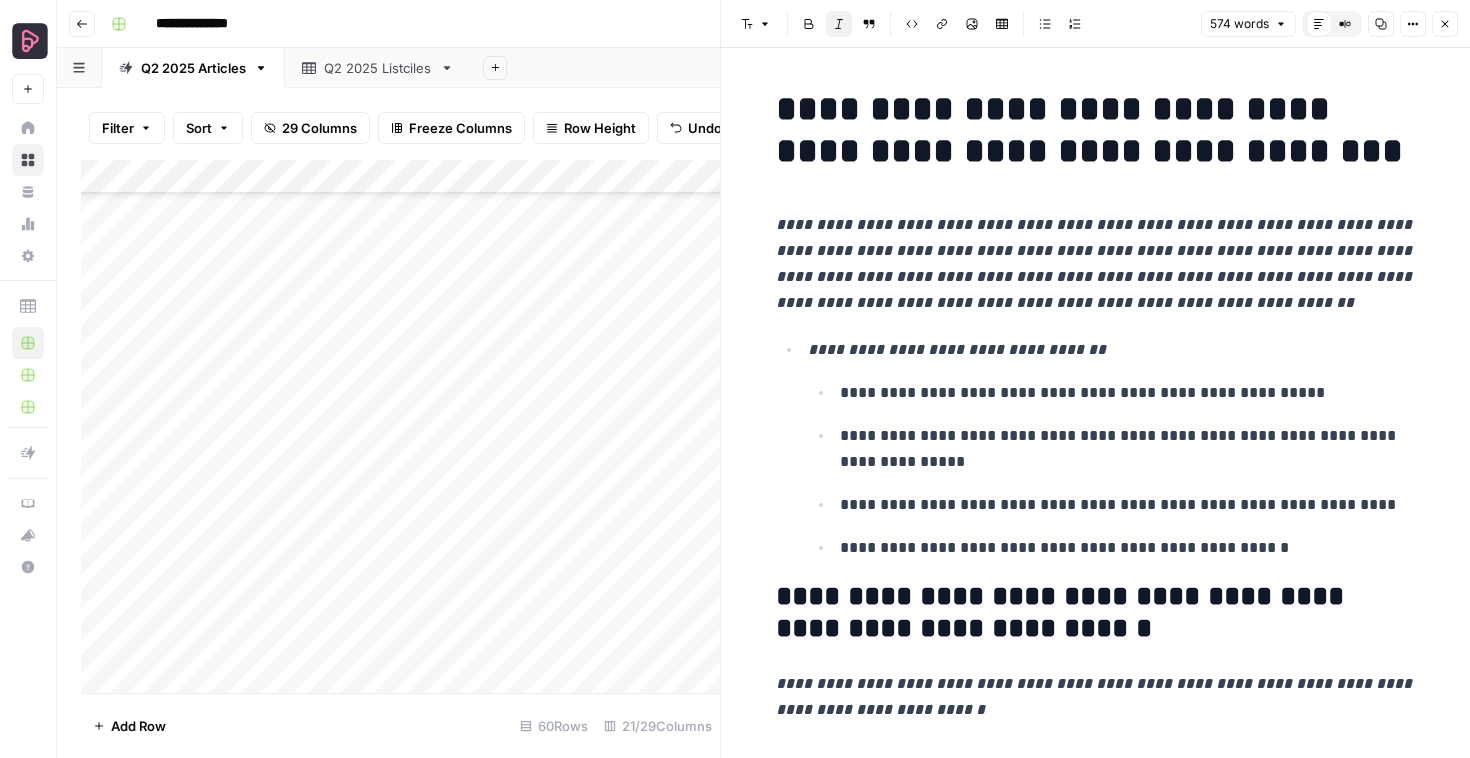 click on "**********" at bounding box center [1109, 448] 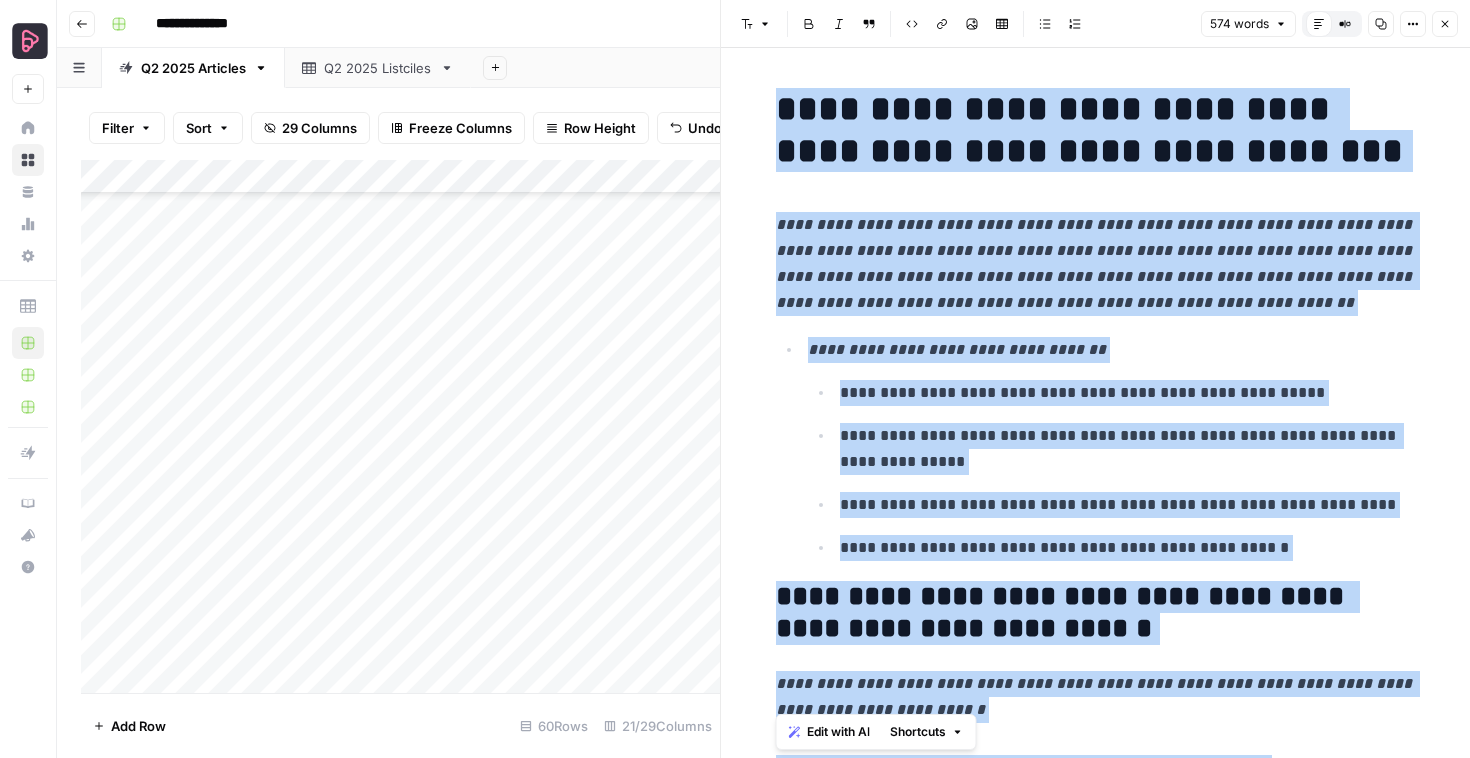 copy on "**********" 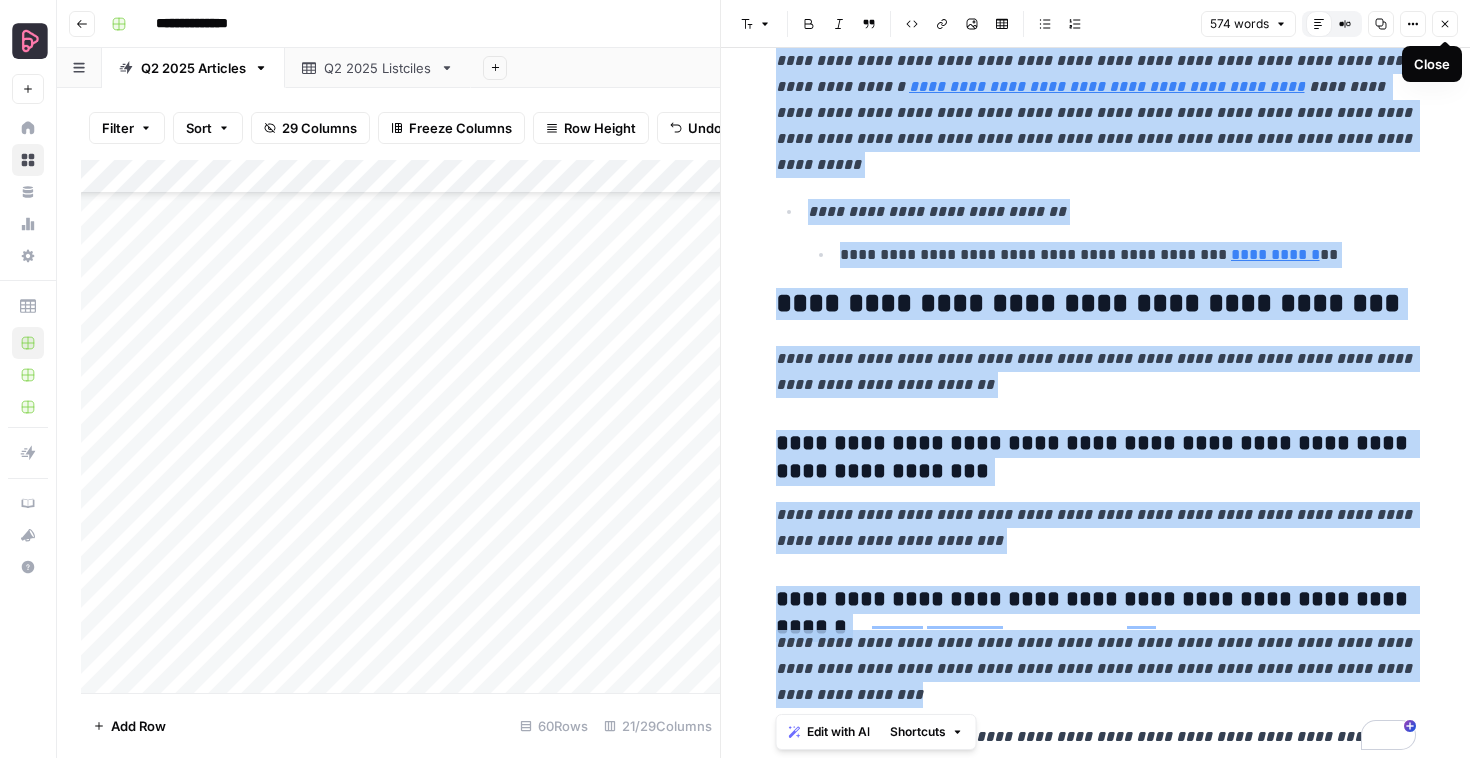 click on "Close" at bounding box center (1445, 24) 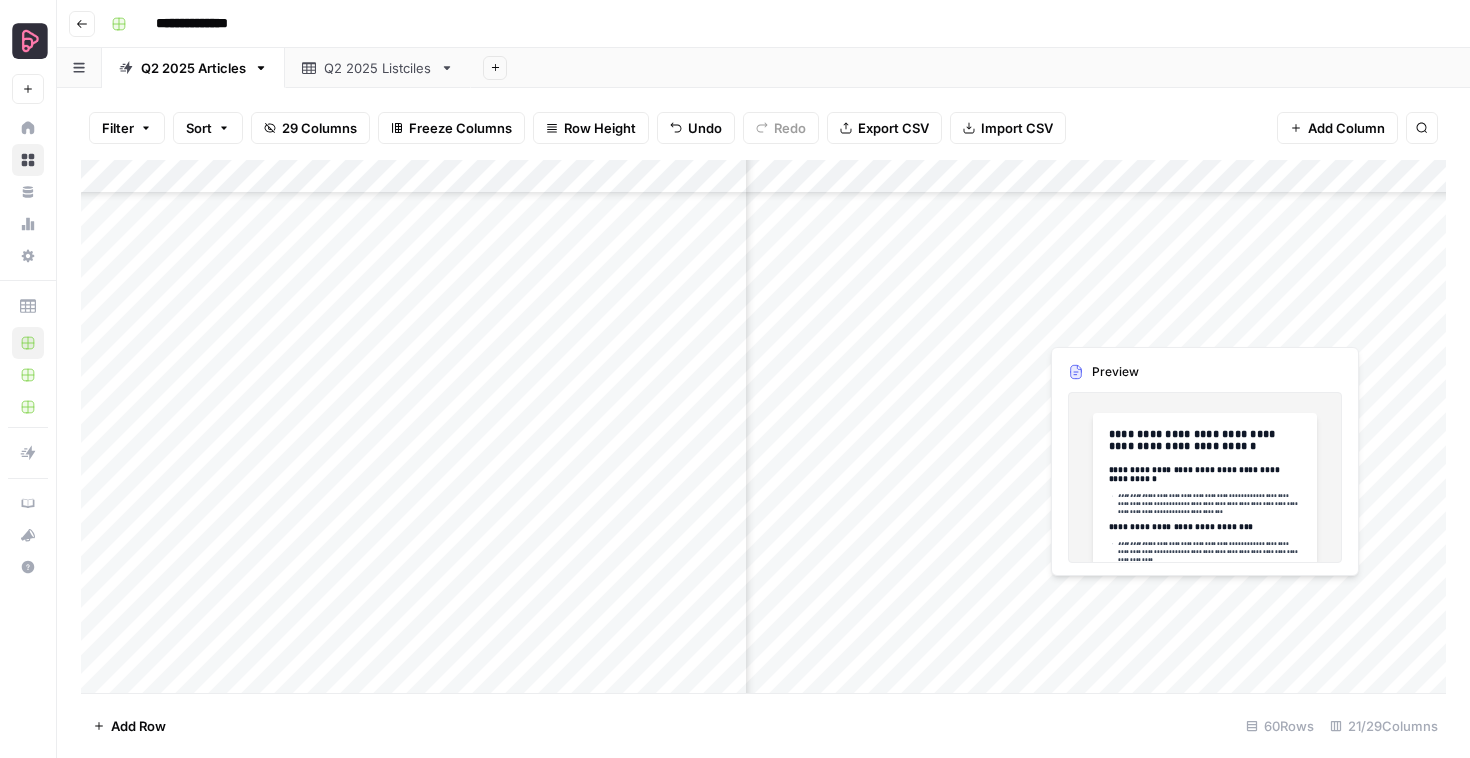 click on "Add Column" at bounding box center [763, 426] 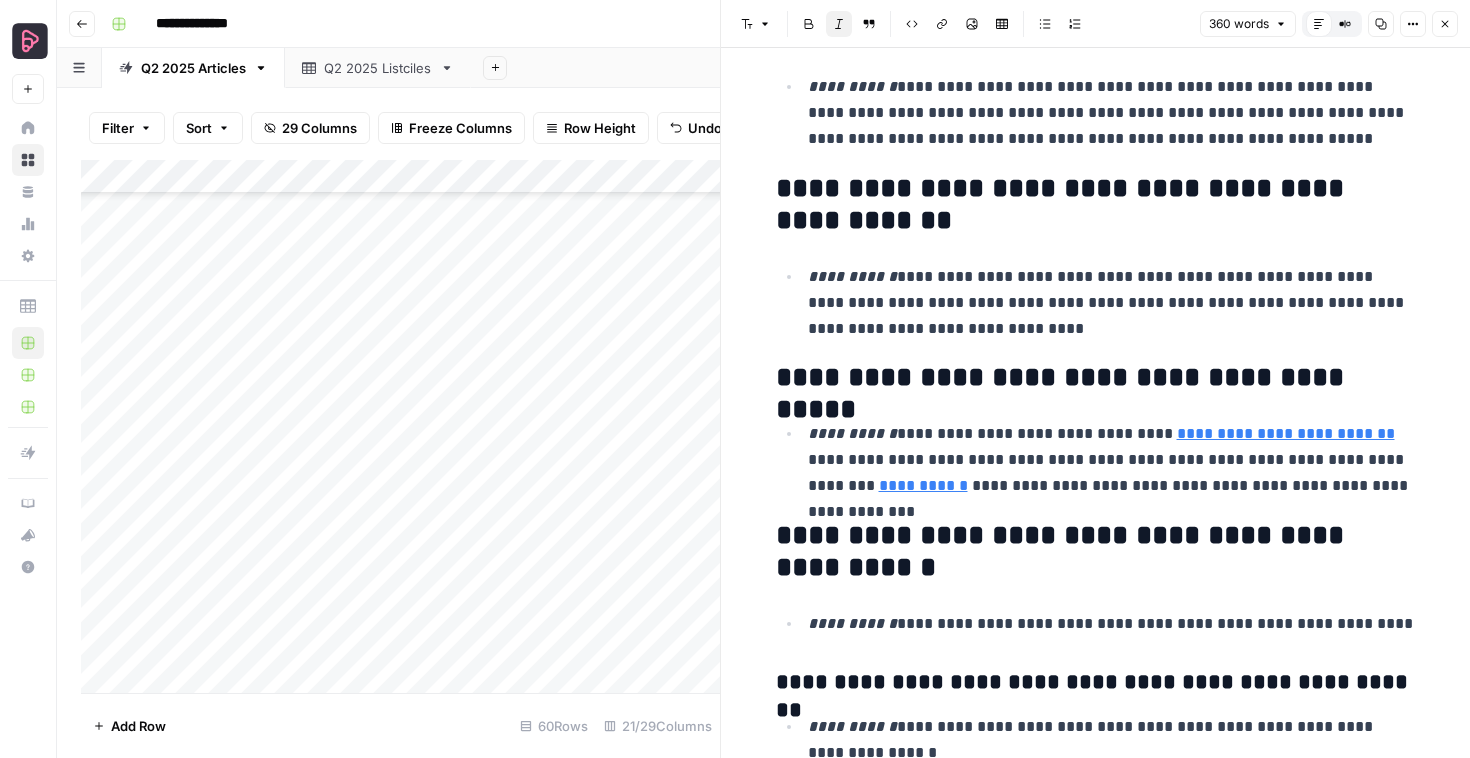 scroll, scrollTop: 1637, scrollLeft: 0, axis: vertical 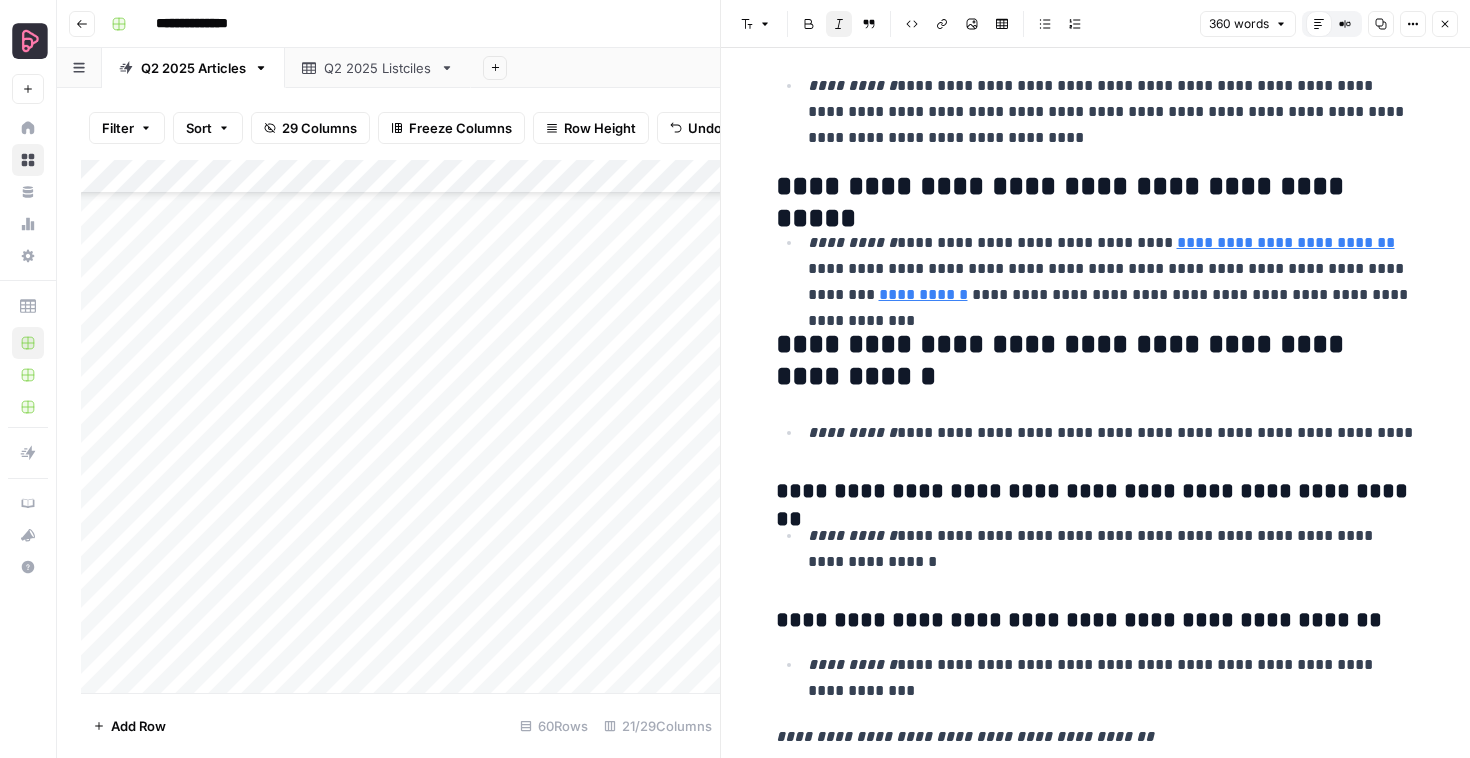 click on "**********" at bounding box center (1096, 361) 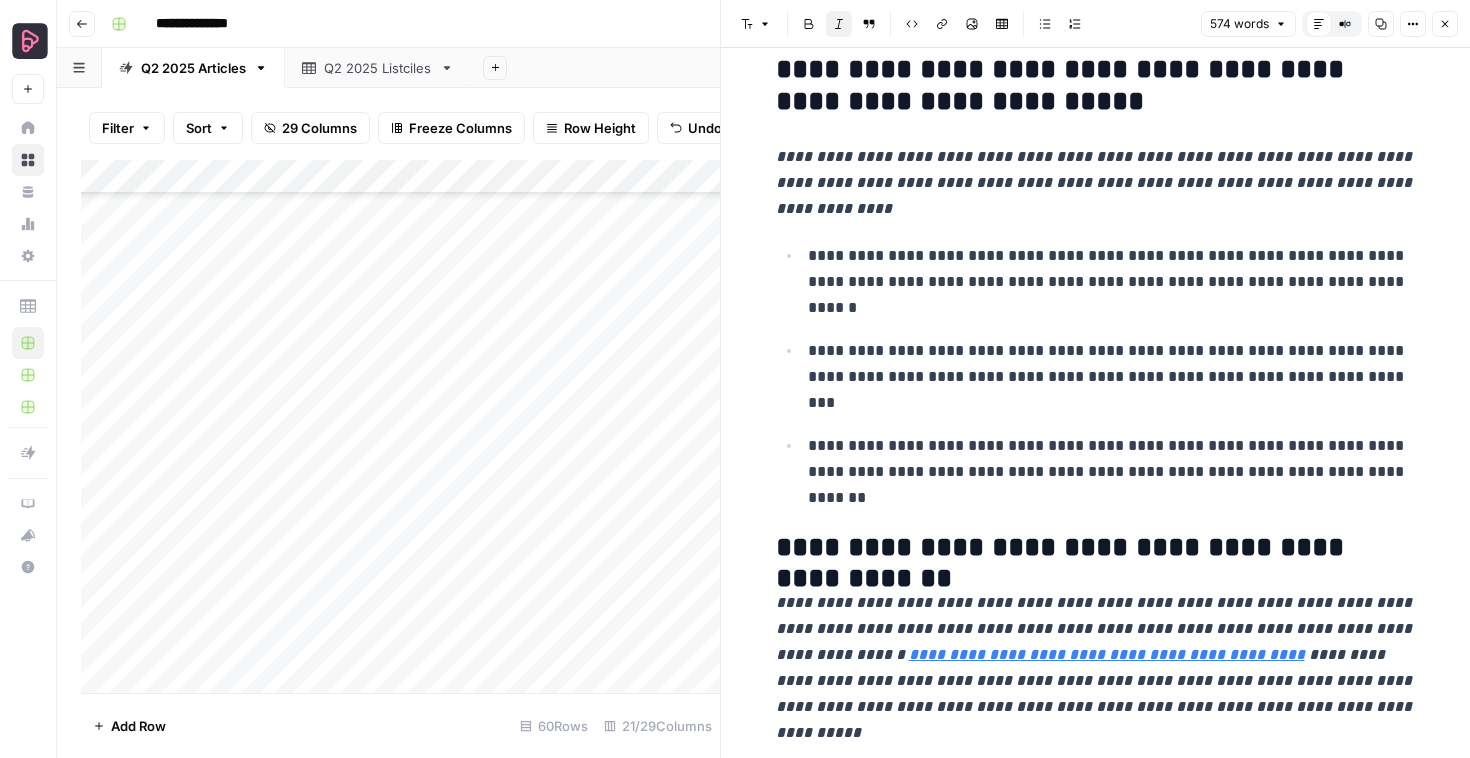 scroll, scrollTop: 2178, scrollLeft: 0, axis: vertical 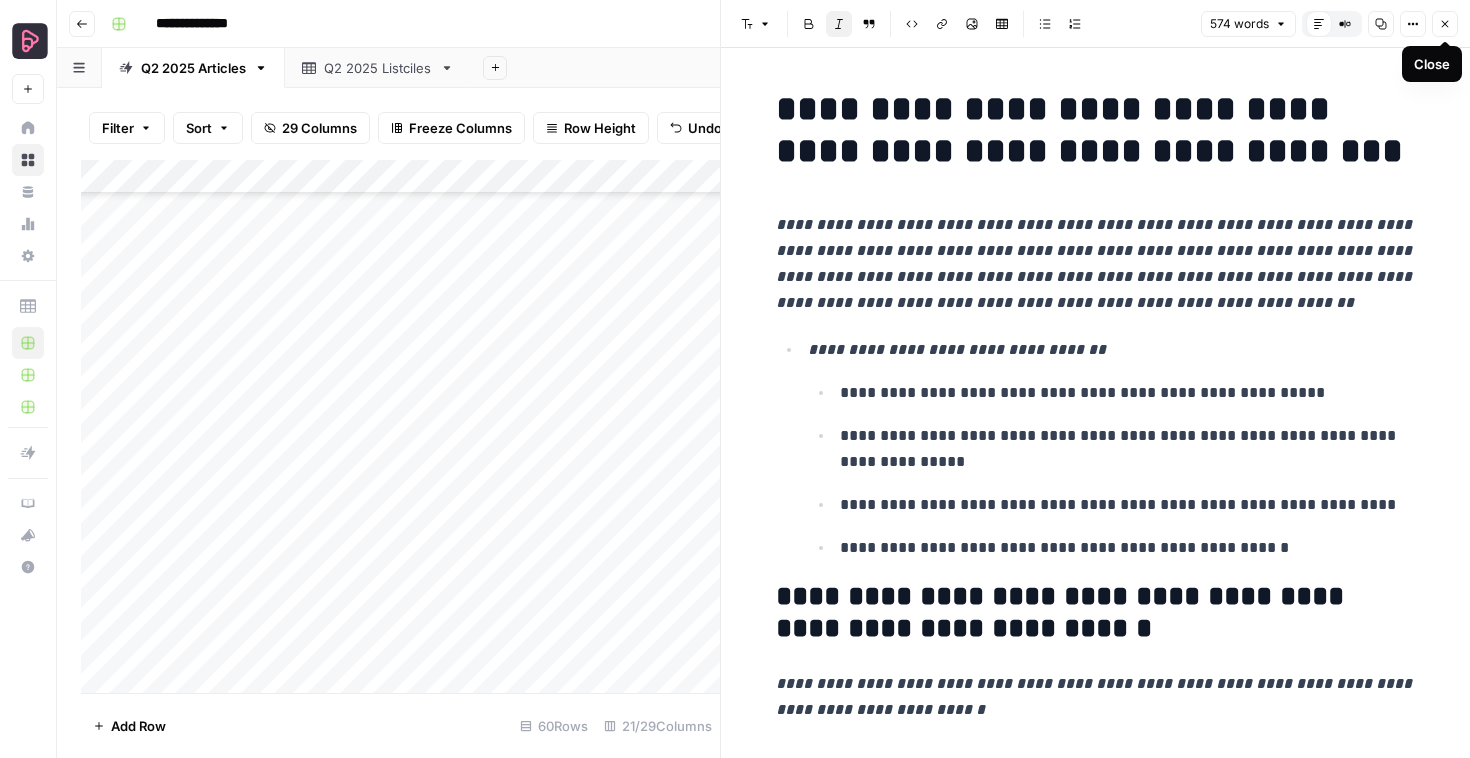 click 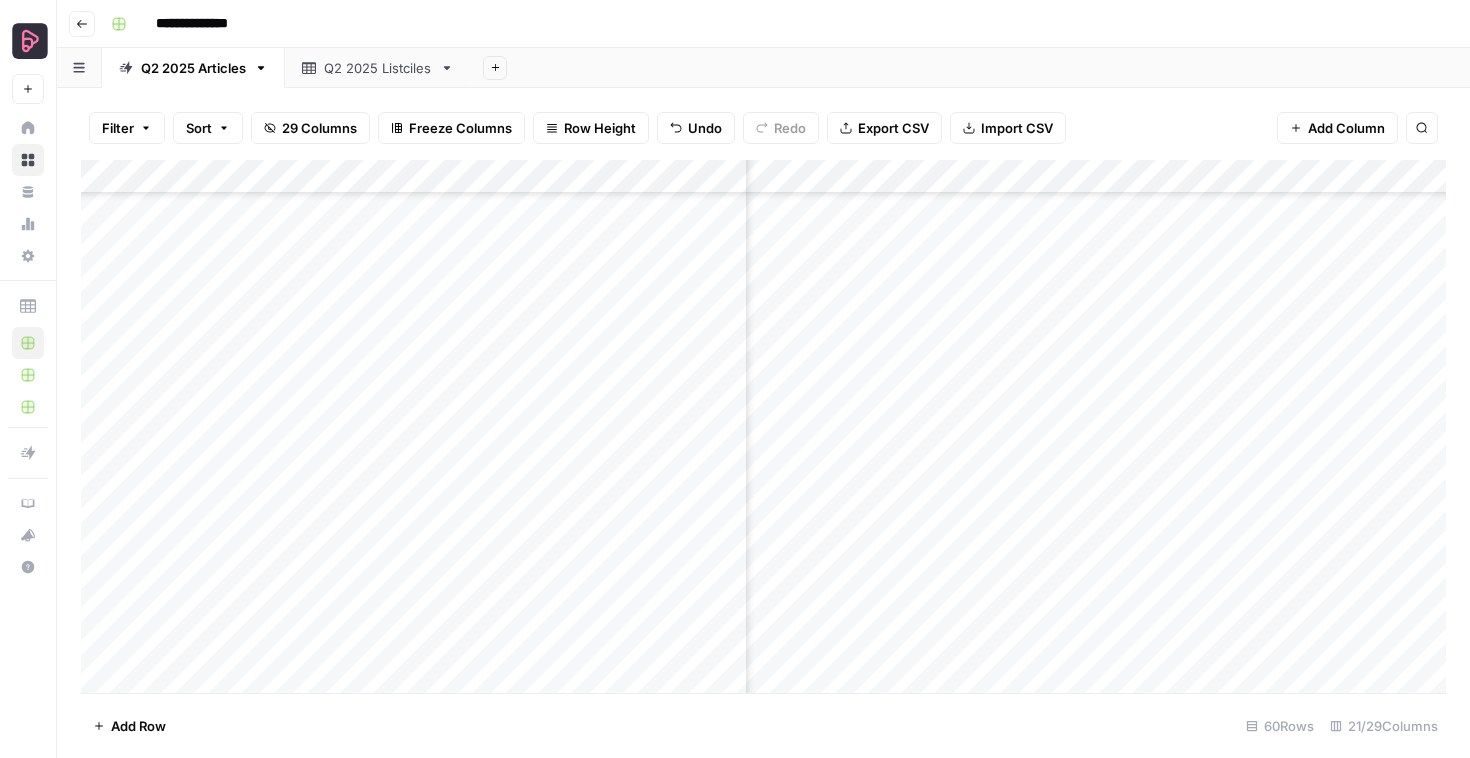 click on "Add Column" at bounding box center [763, 426] 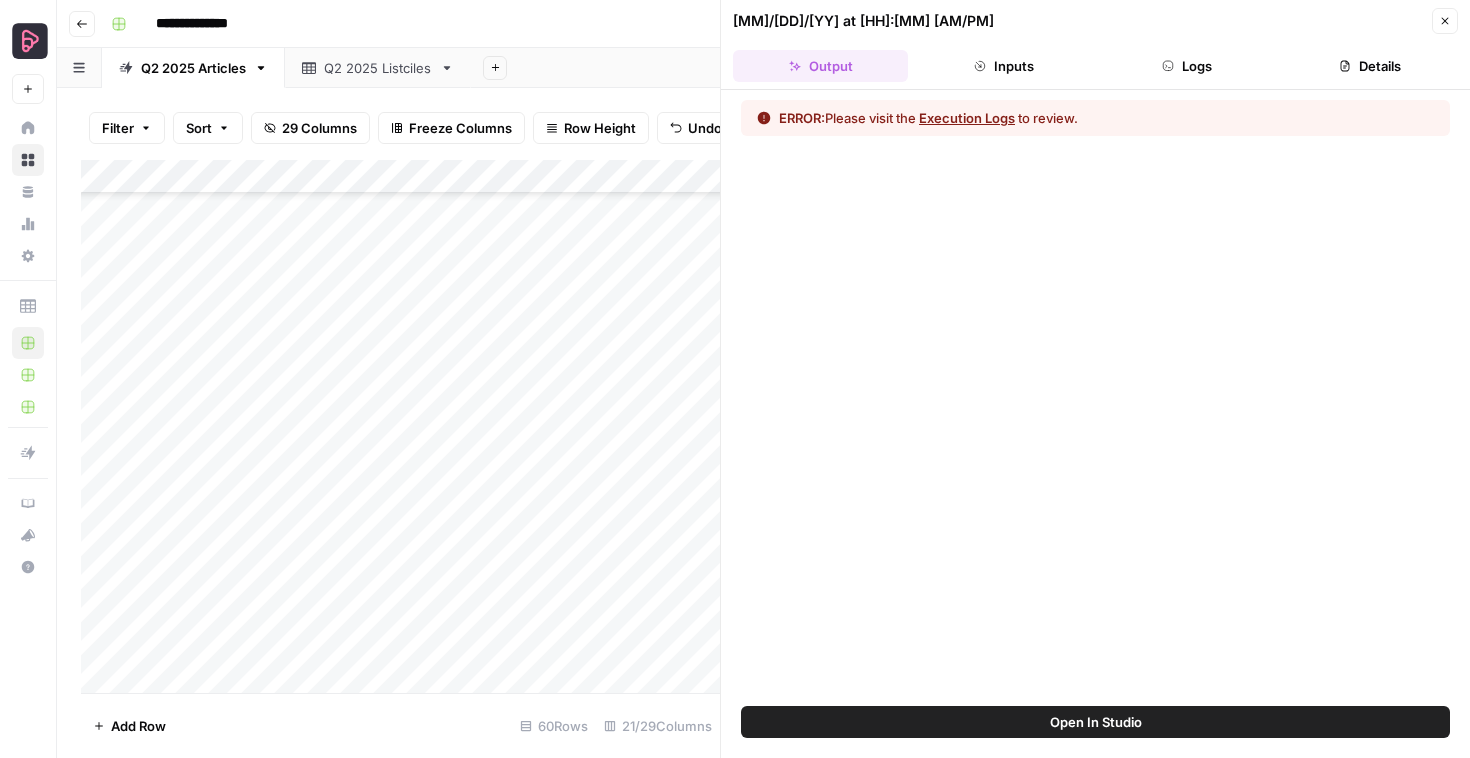 click on "Logs" at bounding box center (1187, 66) 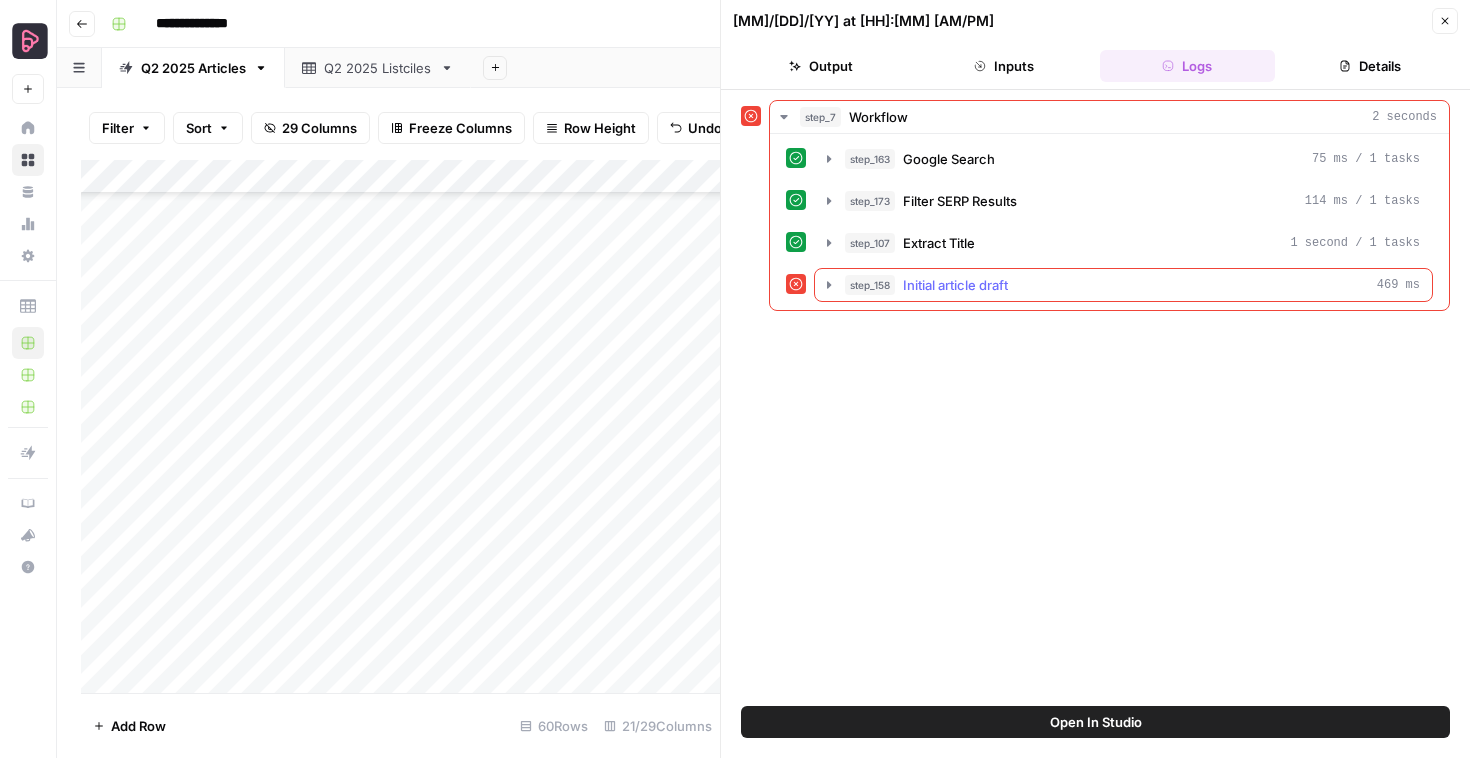click 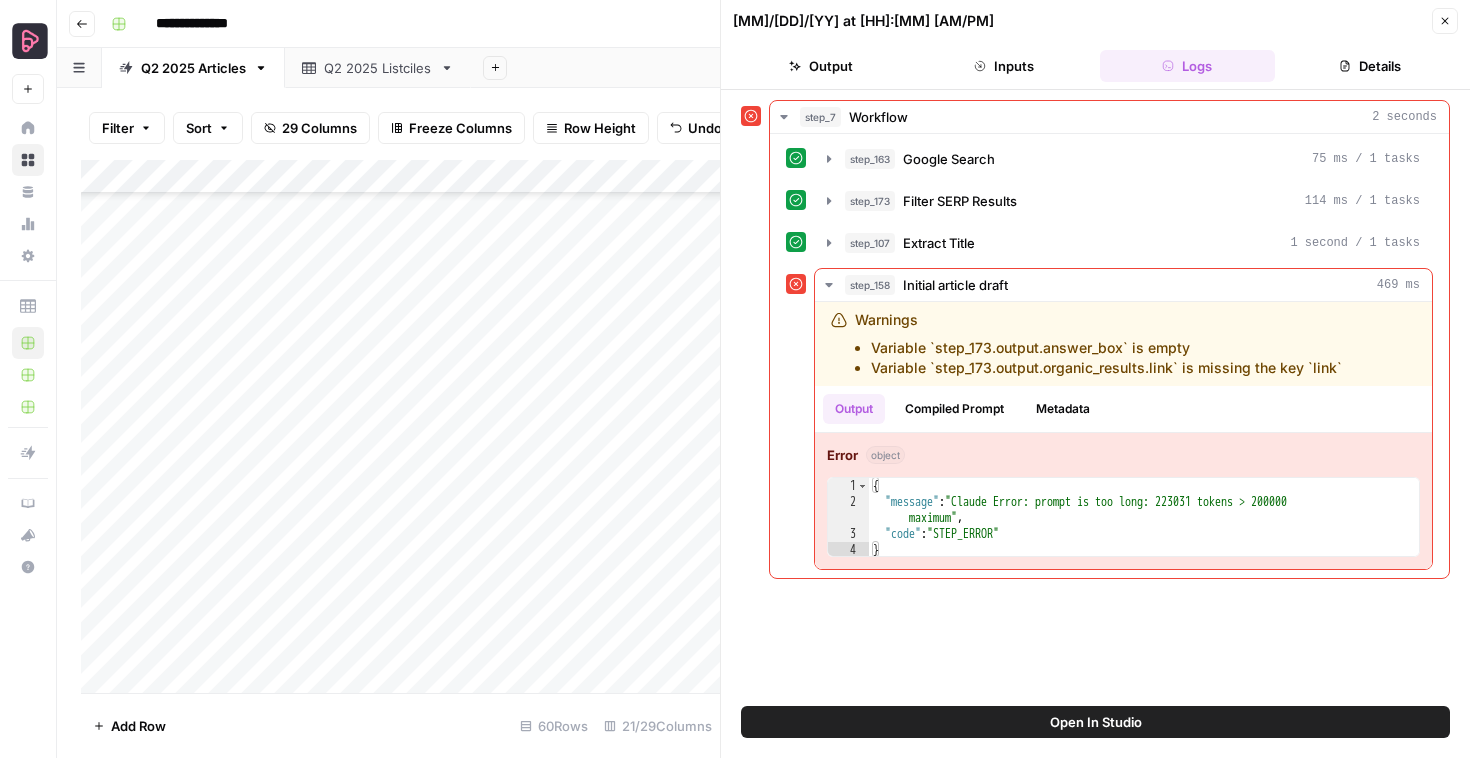 click on "Close" at bounding box center [1445, 21] 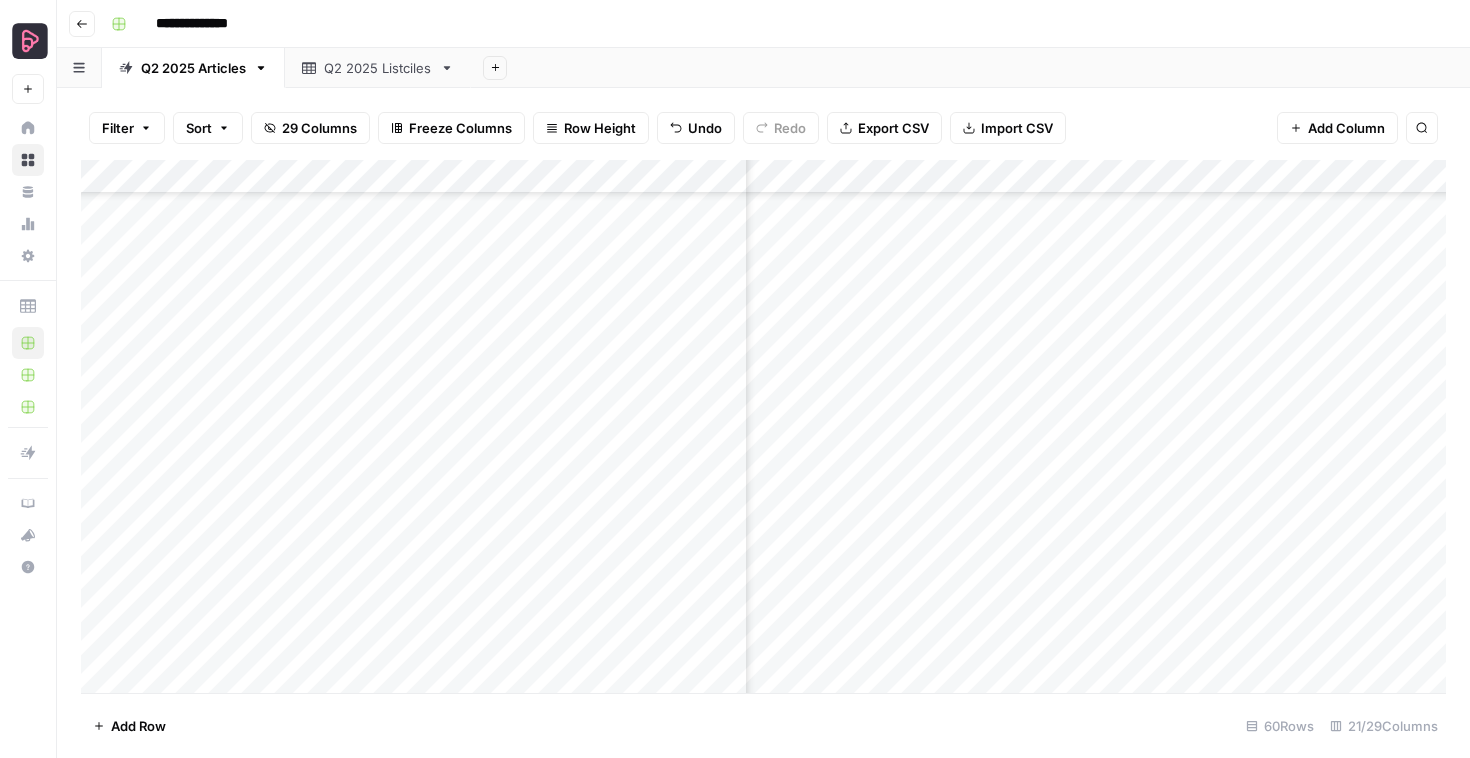 scroll, scrollTop: 1390, scrollLeft: 709, axis: both 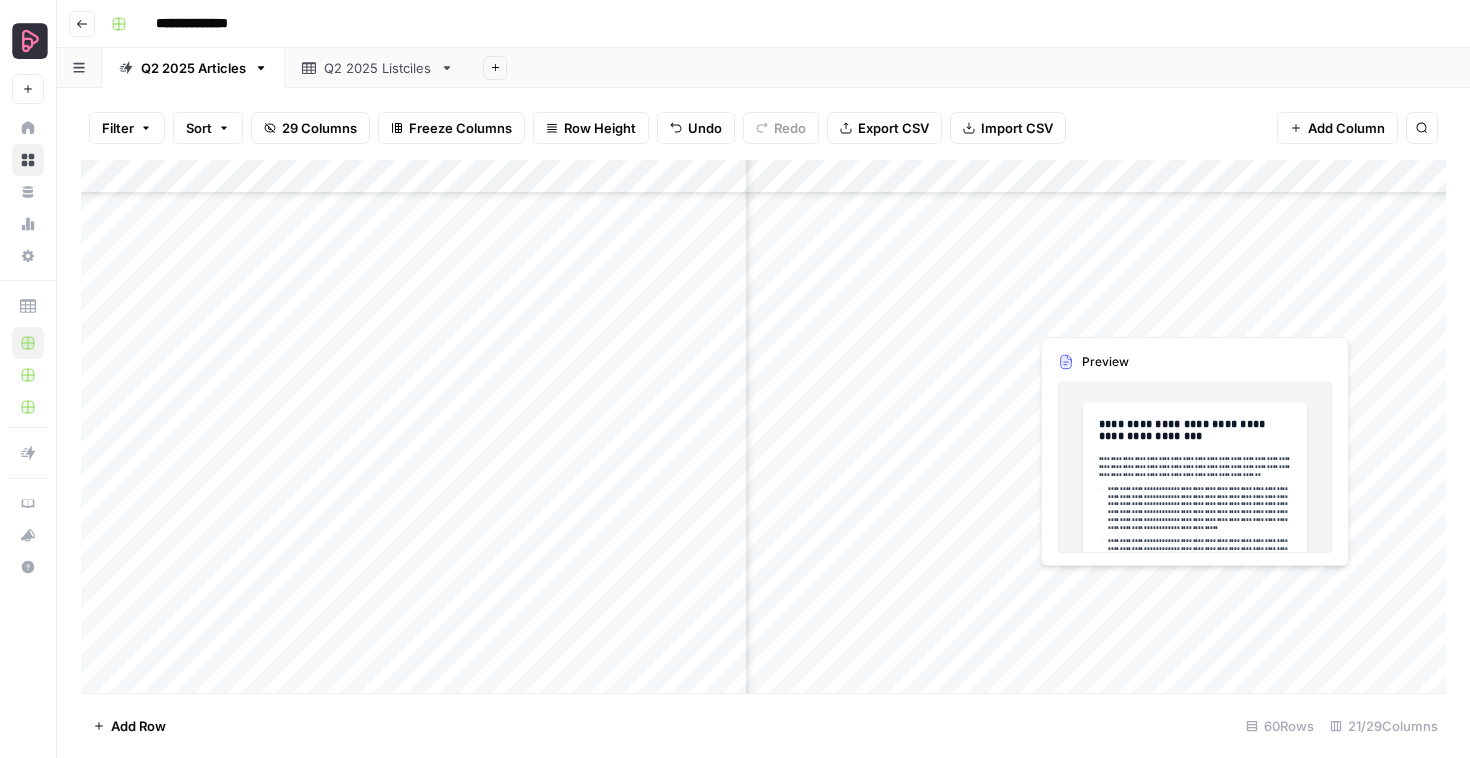 click on "Add Column" at bounding box center (763, 426) 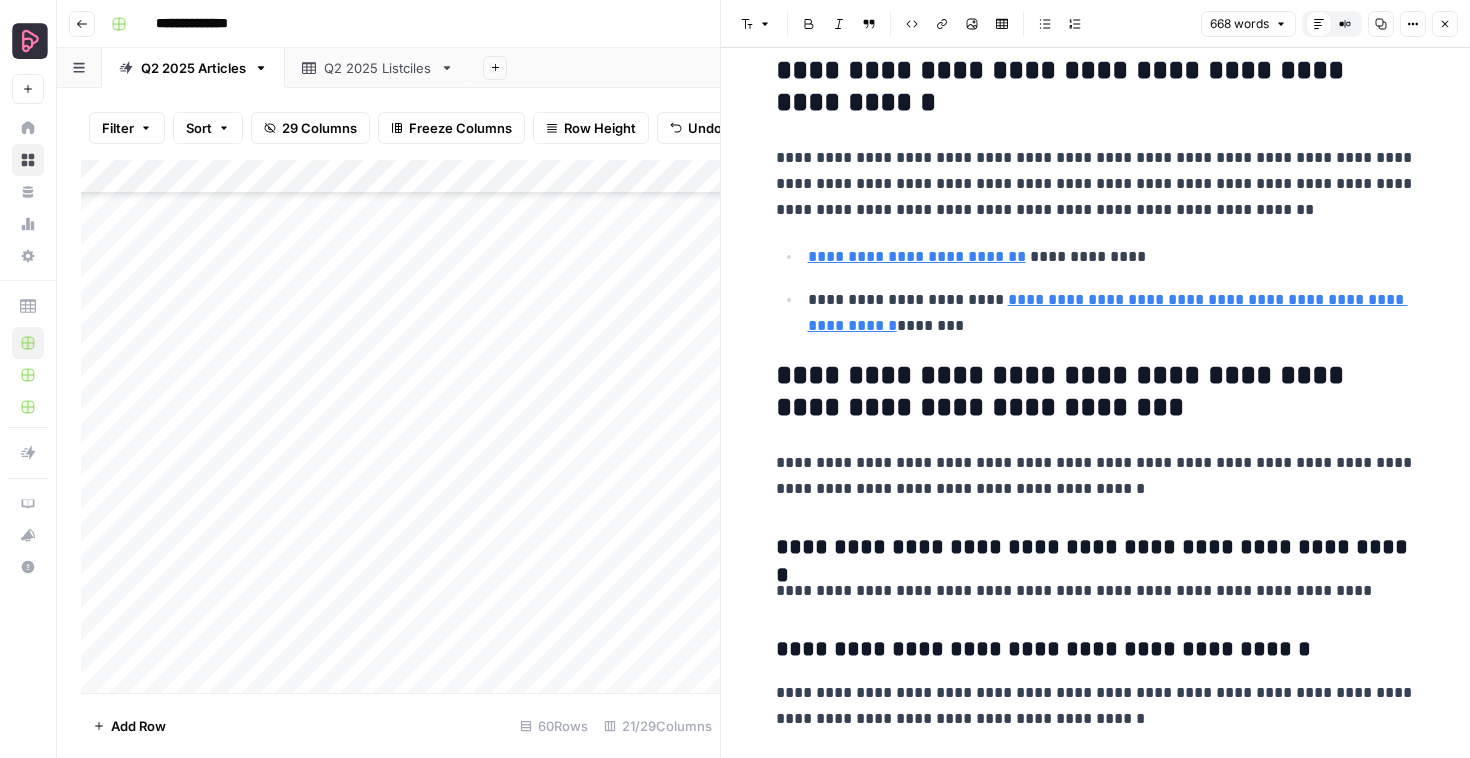 scroll, scrollTop: 2419, scrollLeft: 0, axis: vertical 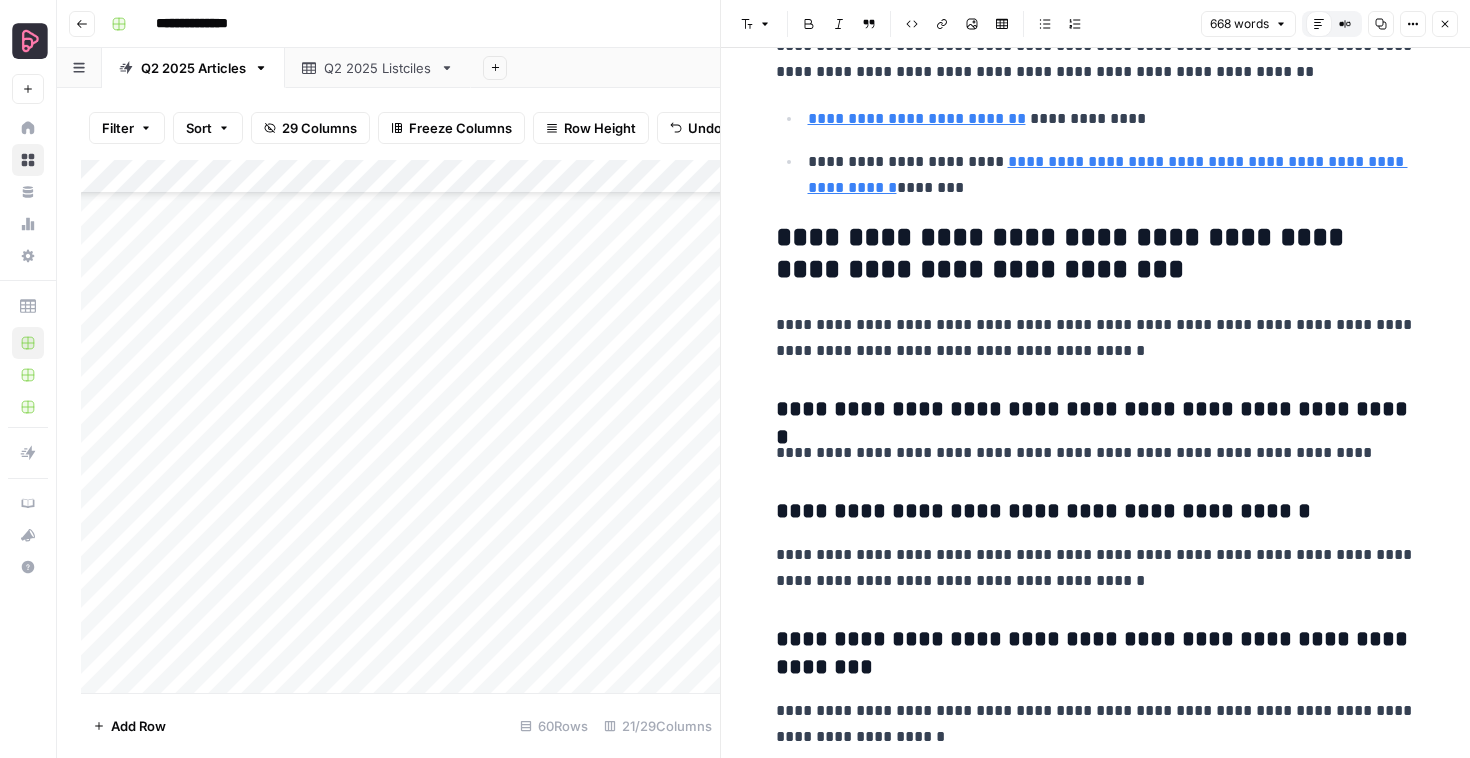 click 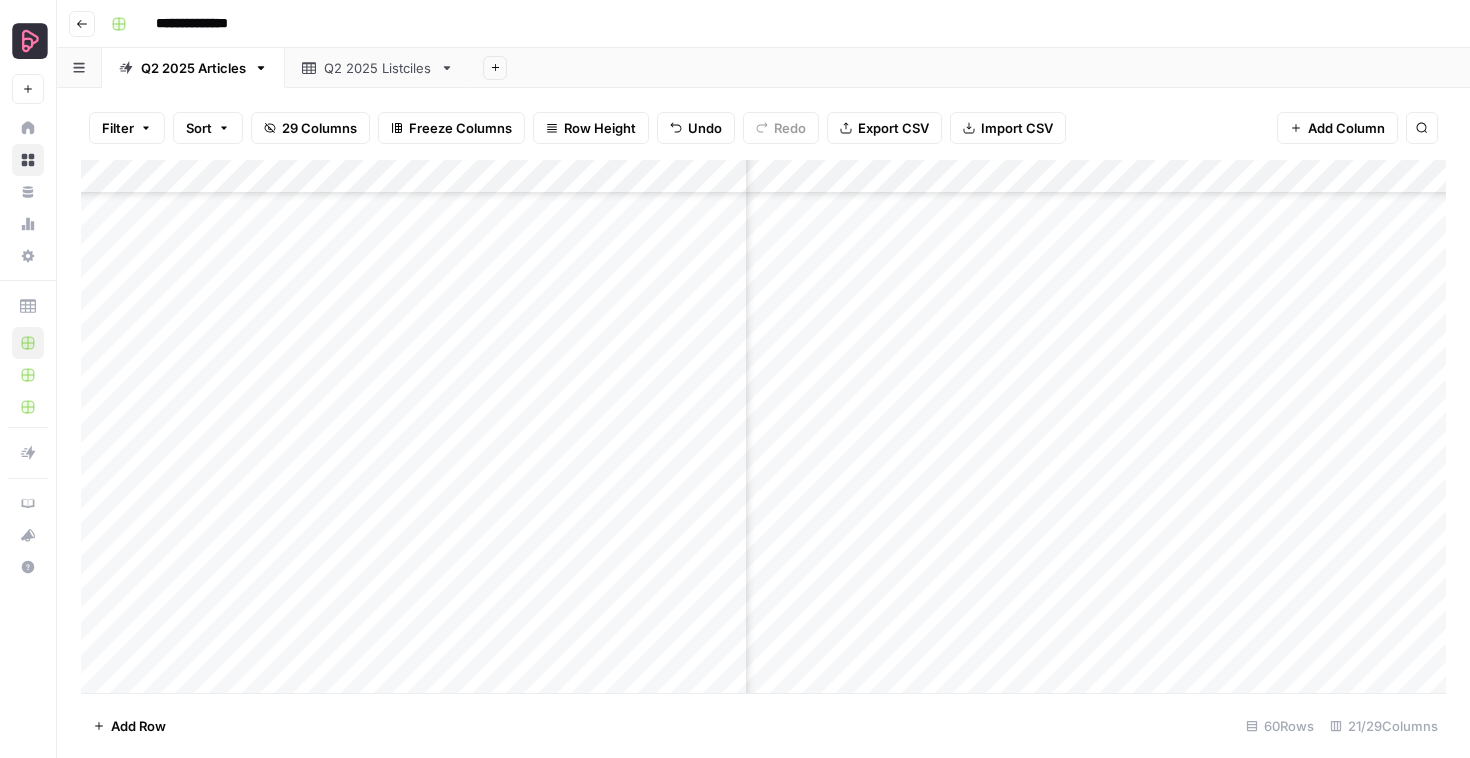 scroll, scrollTop: 1390, scrollLeft: 998, axis: both 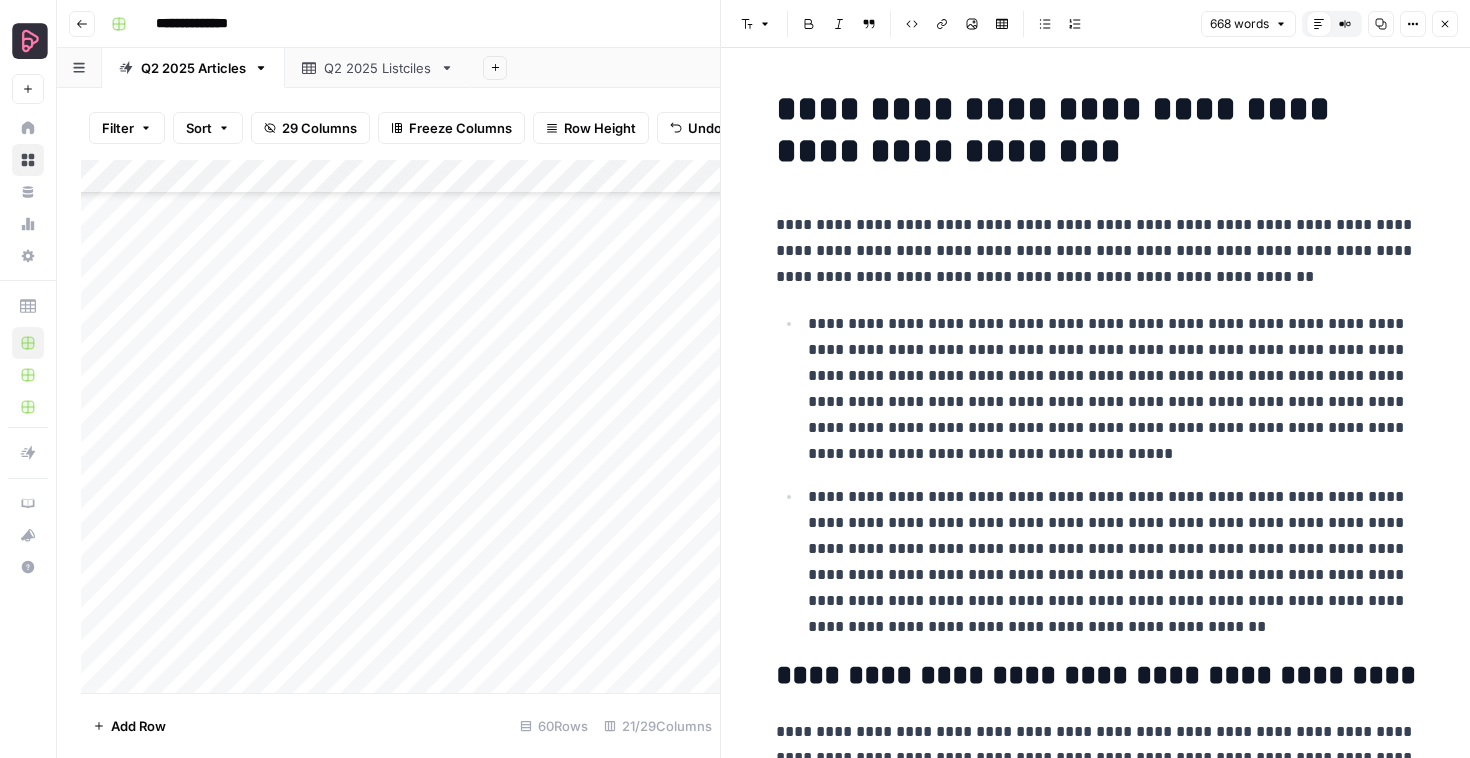 click on "**********" at bounding box center (1112, 389) 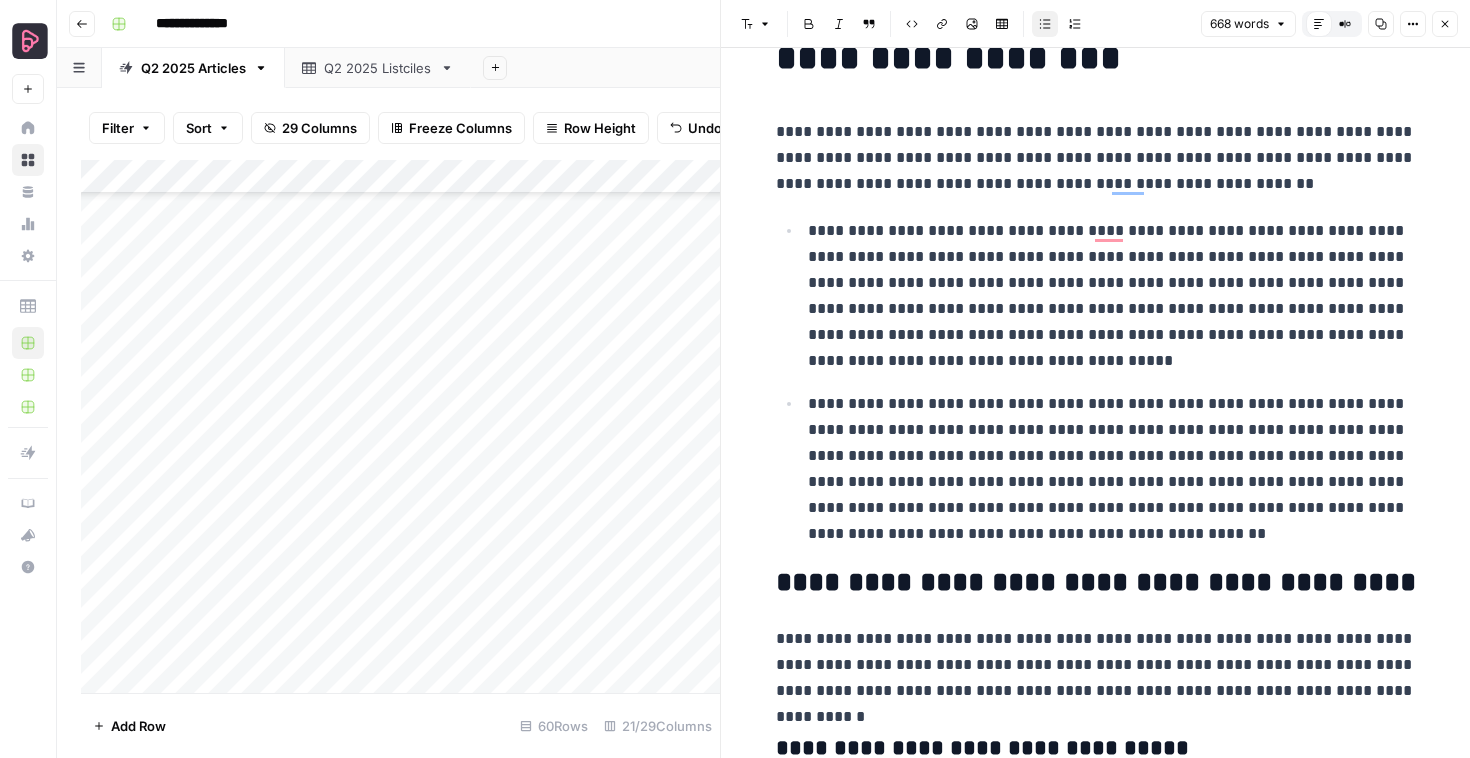 scroll, scrollTop: 159, scrollLeft: 0, axis: vertical 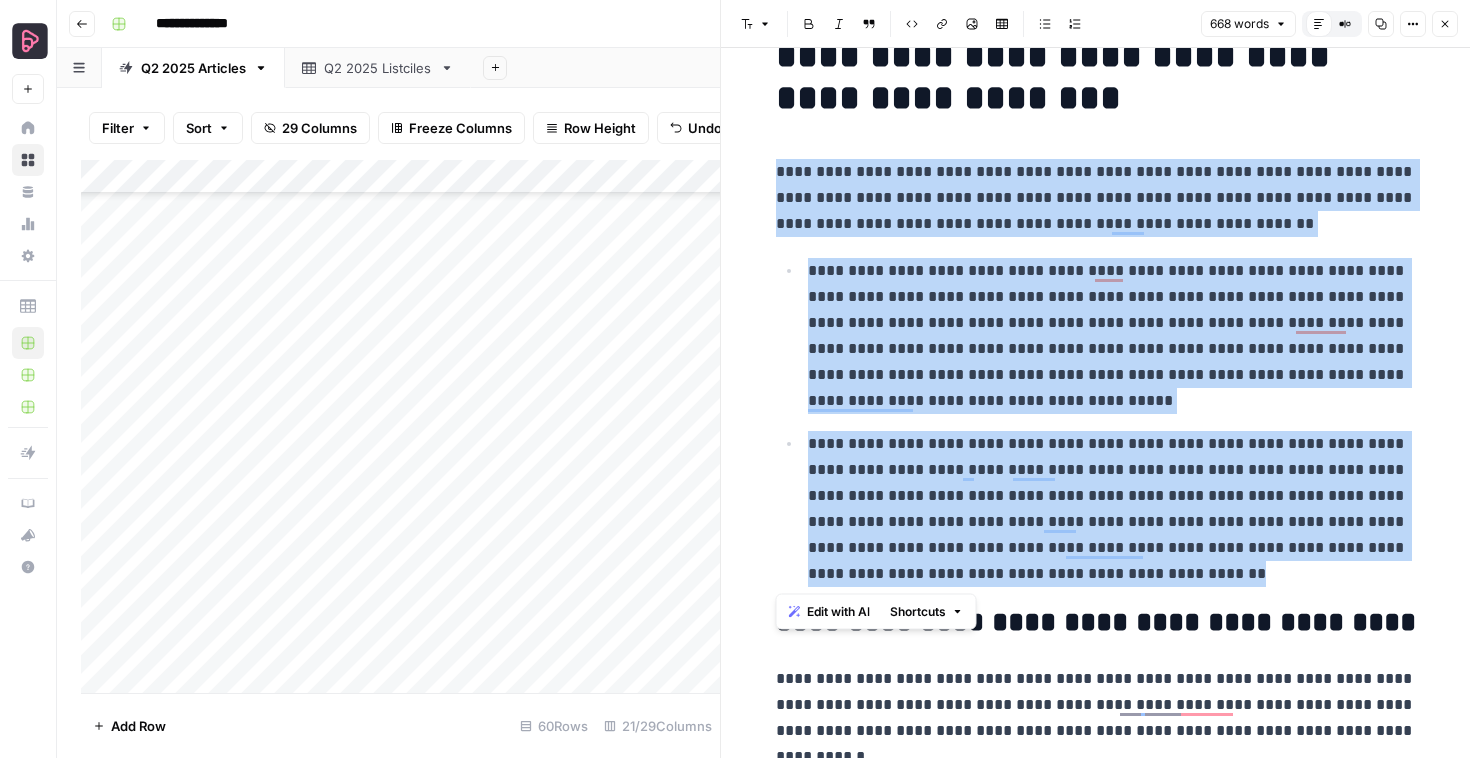 drag, startPoint x: 861, startPoint y: 576, endPoint x: 770, endPoint y: 159, distance: 426.81378 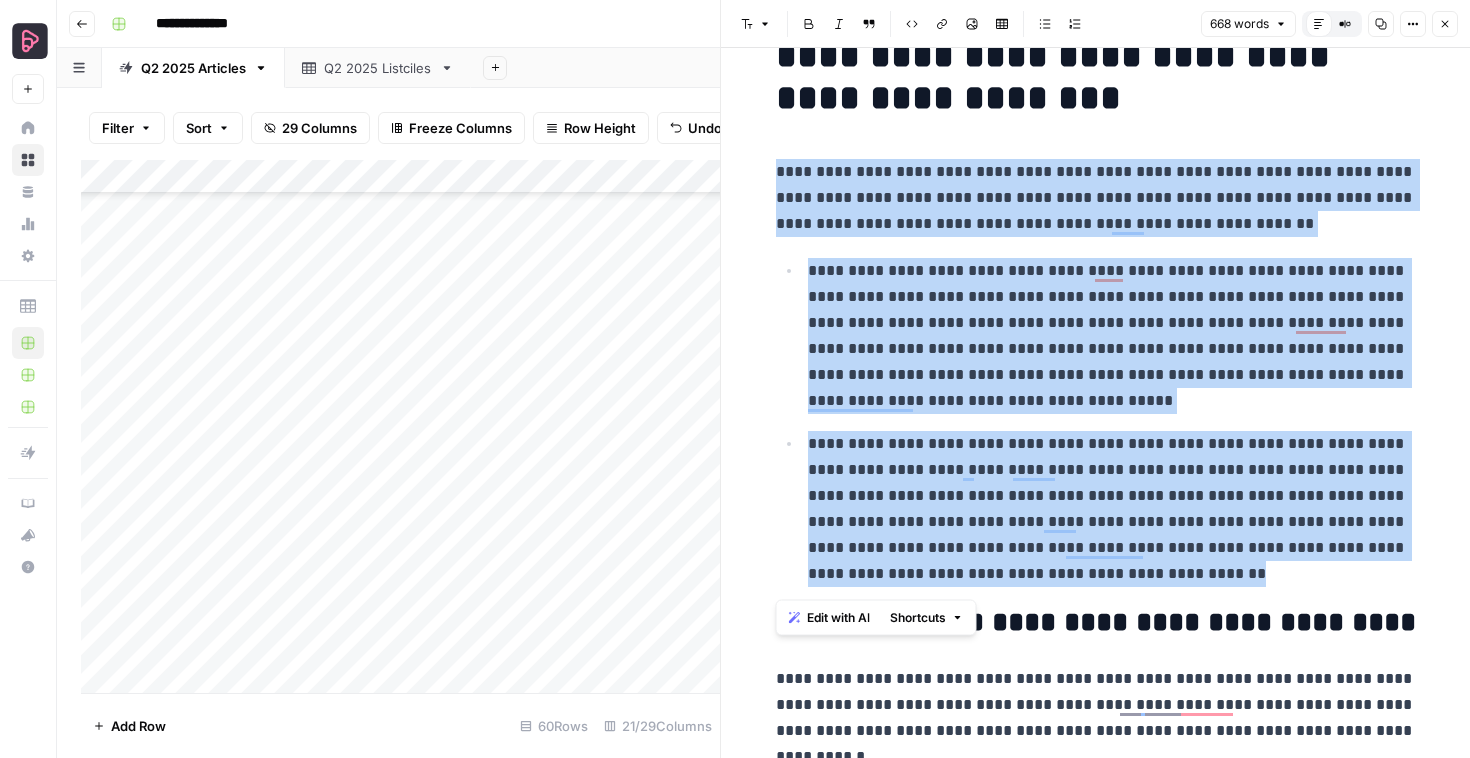 scroll, scrollTop: 0, scrollLeft: 0, axis: both 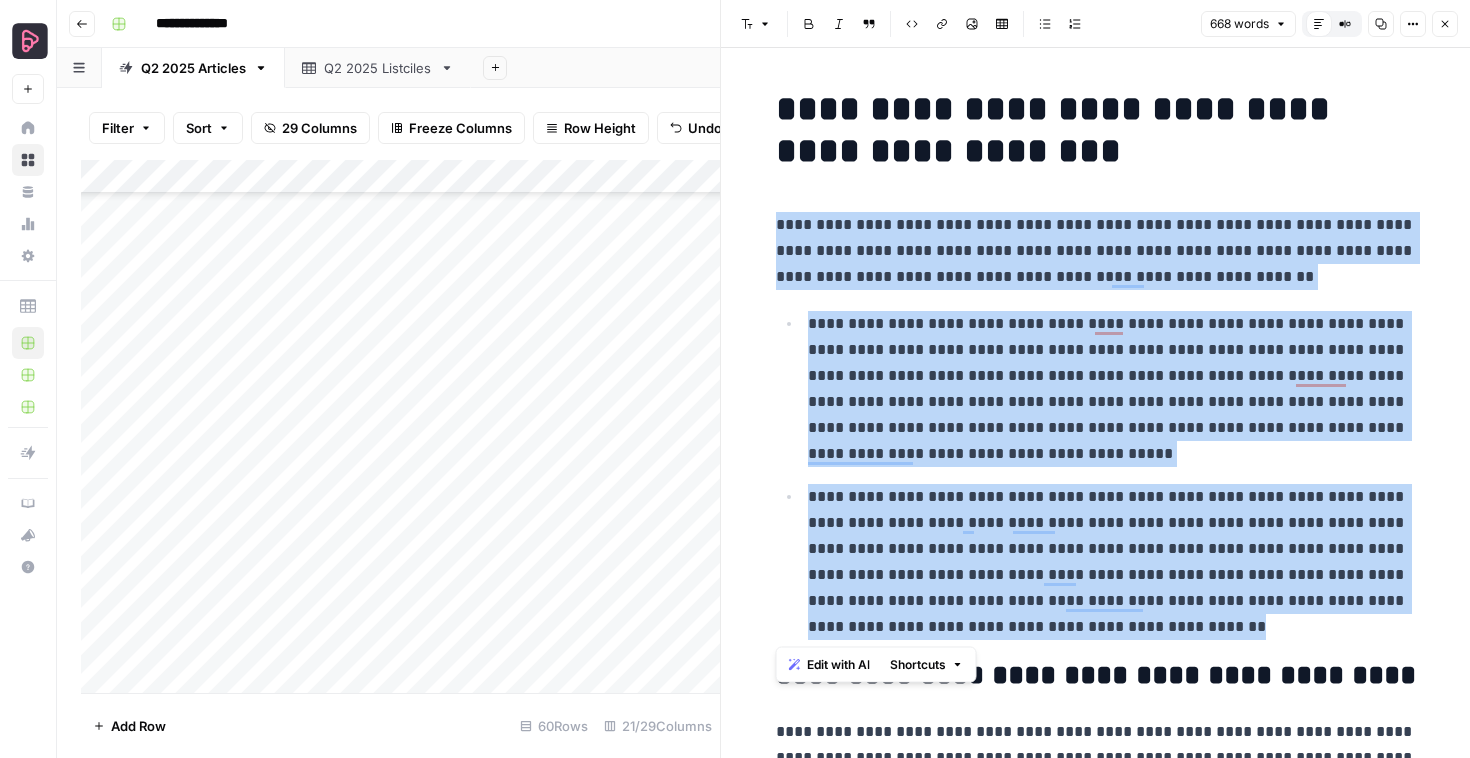 click 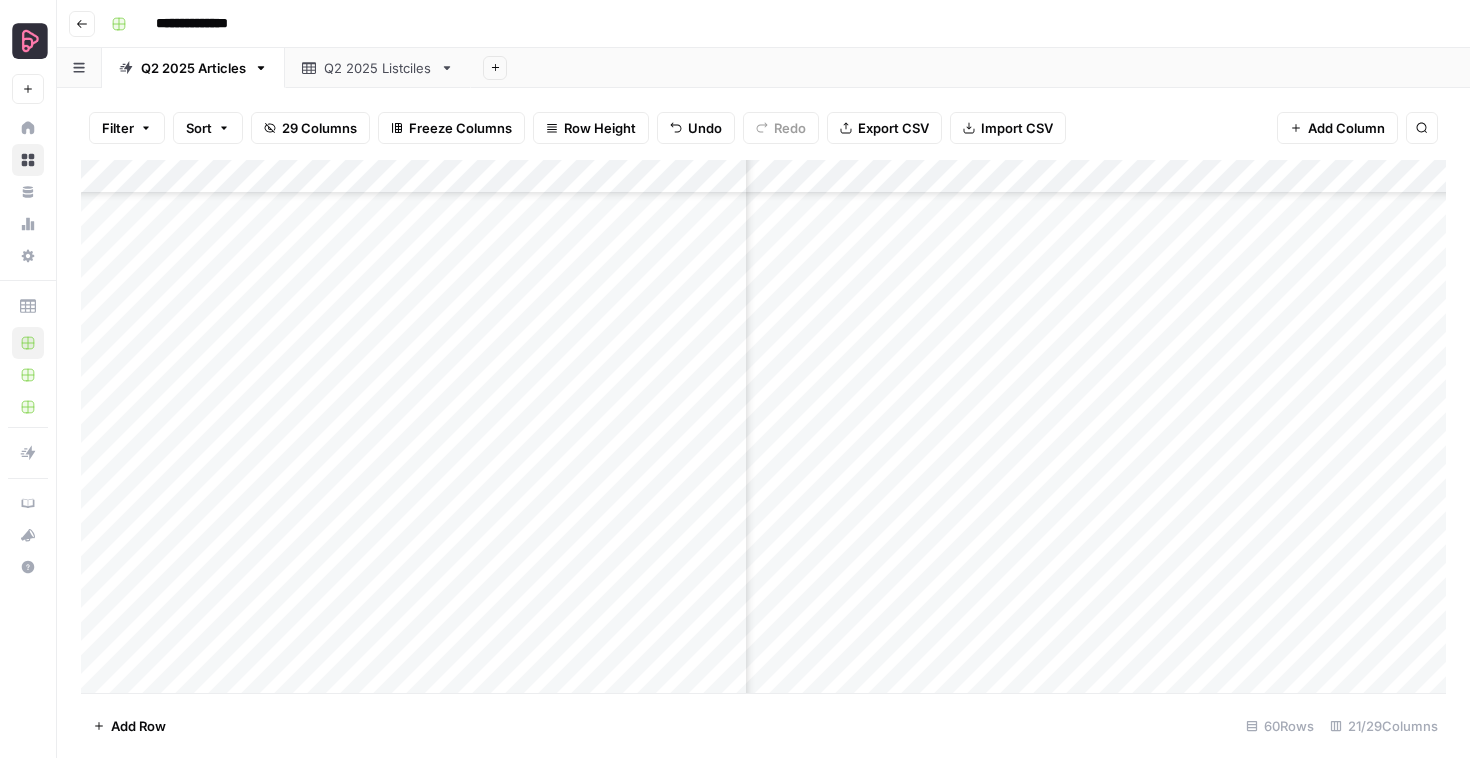 scroll, scrollTop: 1390, scrollLeft: 705, axis: both 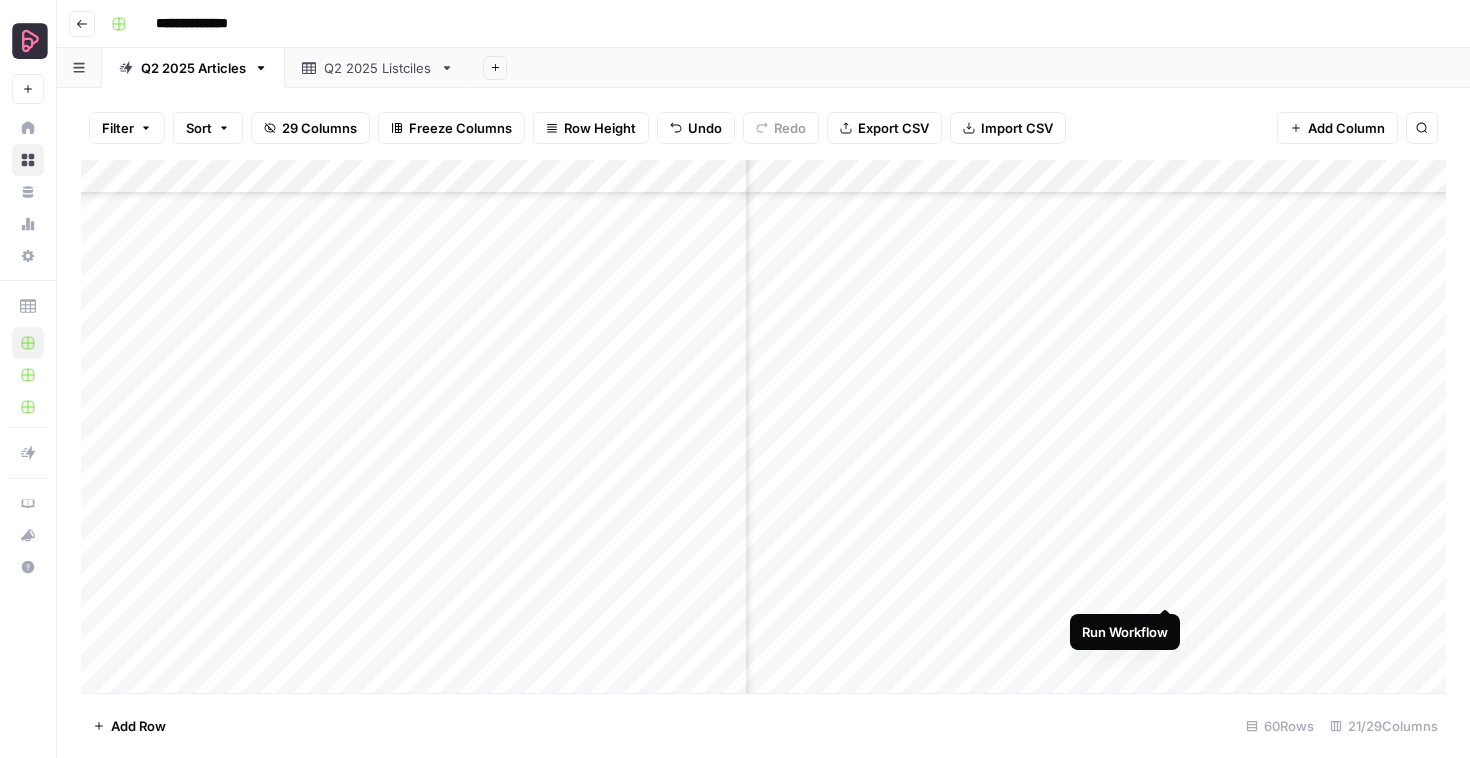 click on "Add Column" at bounding box center [763, 426] 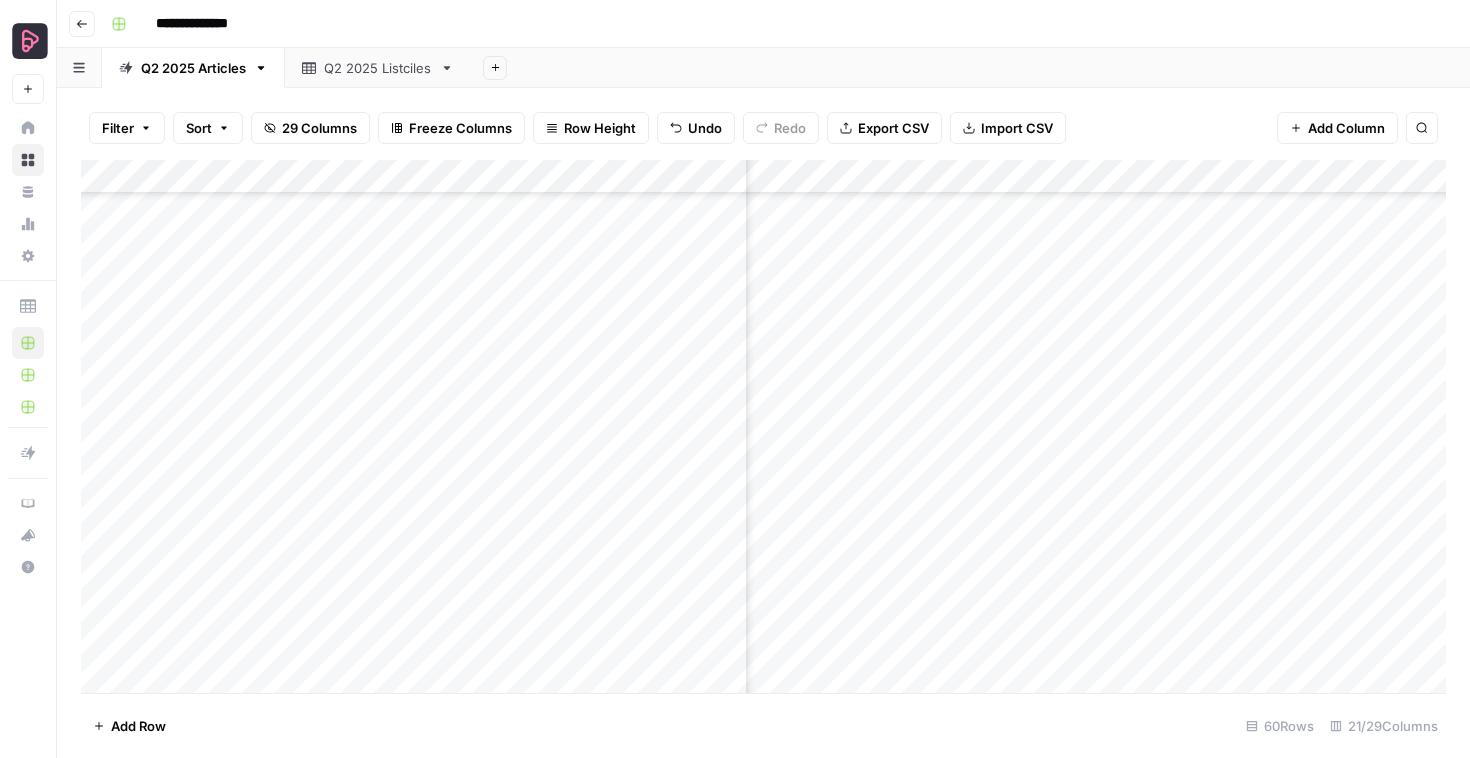 scroll, scrollTop: 1390, scrollLeft: 1305, axis: both 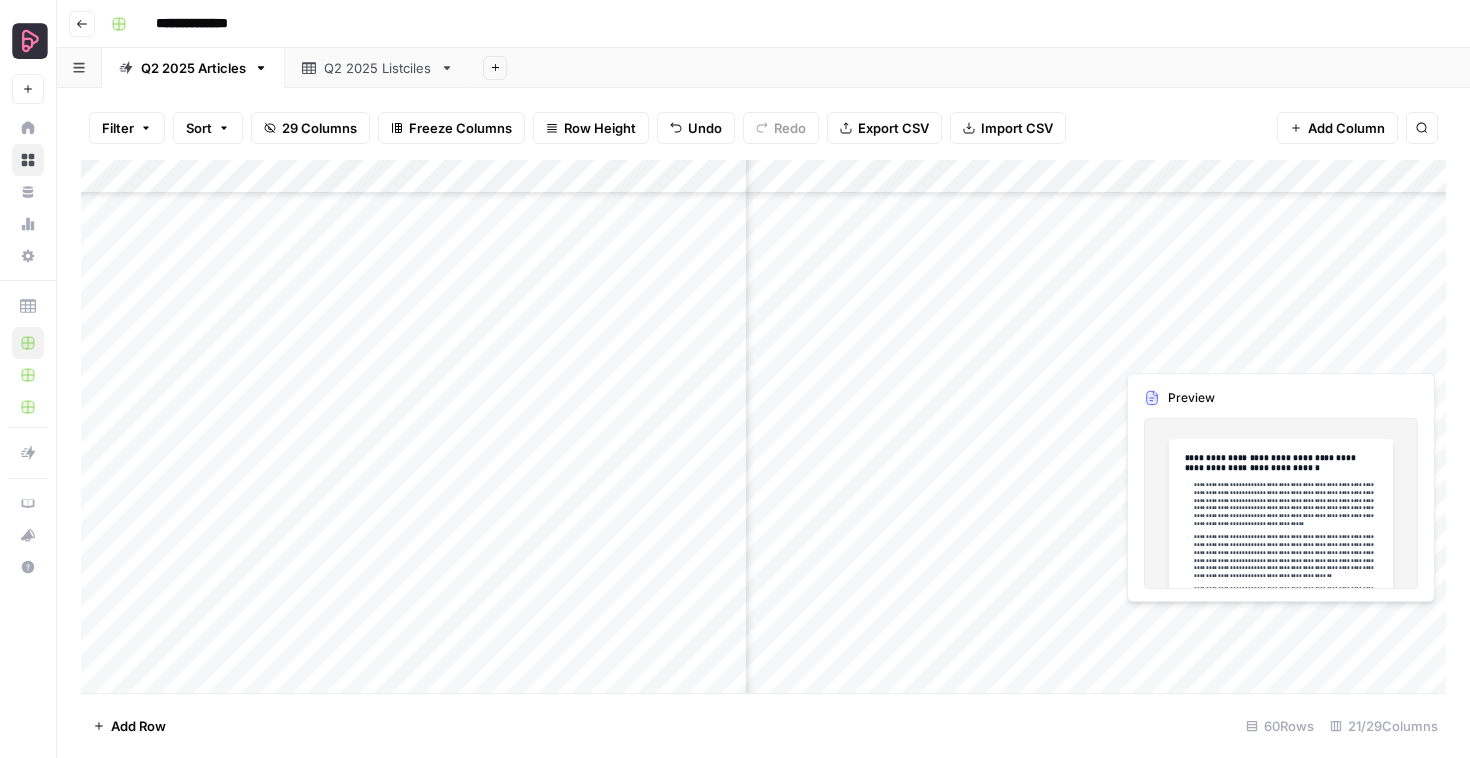 click on "Add Column" at bounding box center (763, 426) 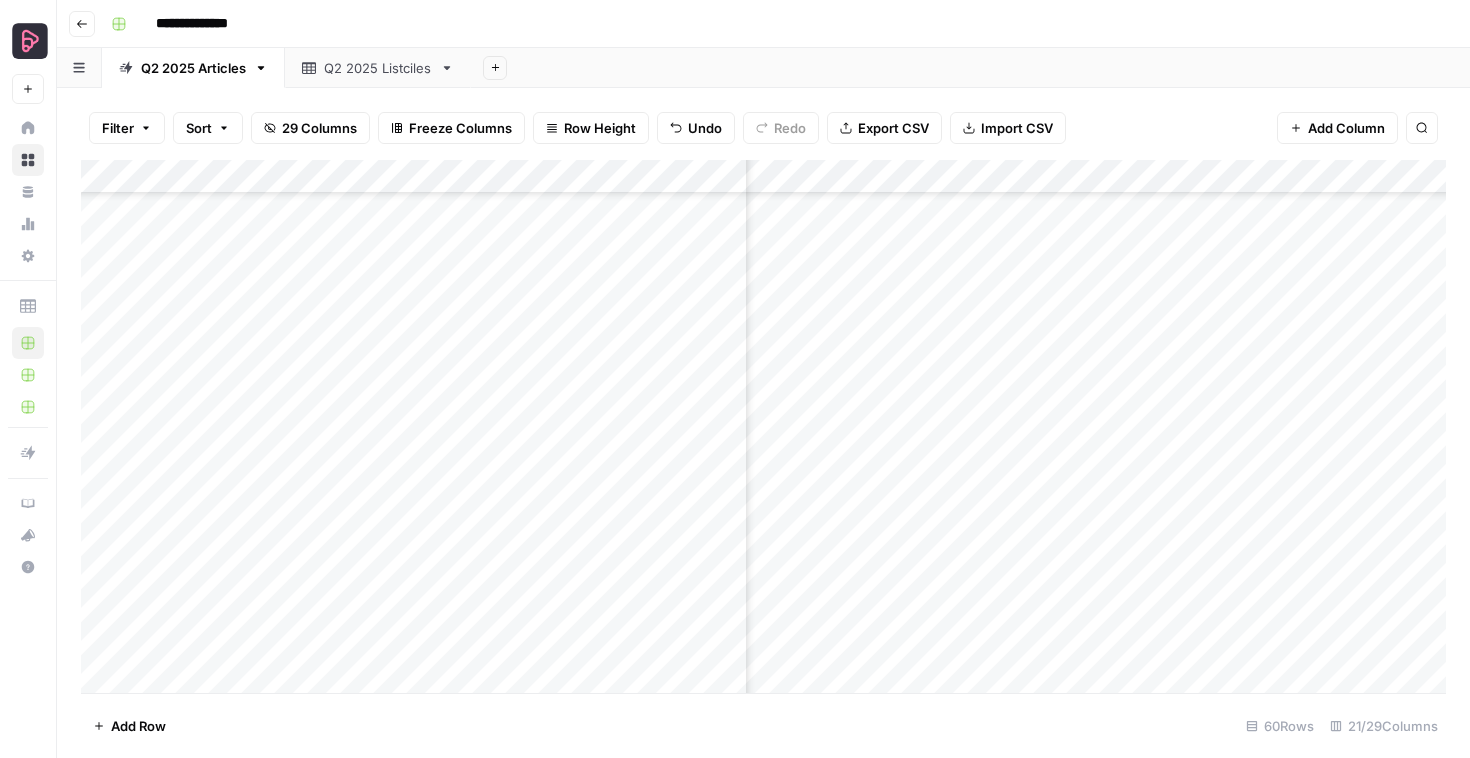 drag, startPoint x: 1330, startPoint y: 365, endPoint x: 1330, endPoint y: 394, distance: 29 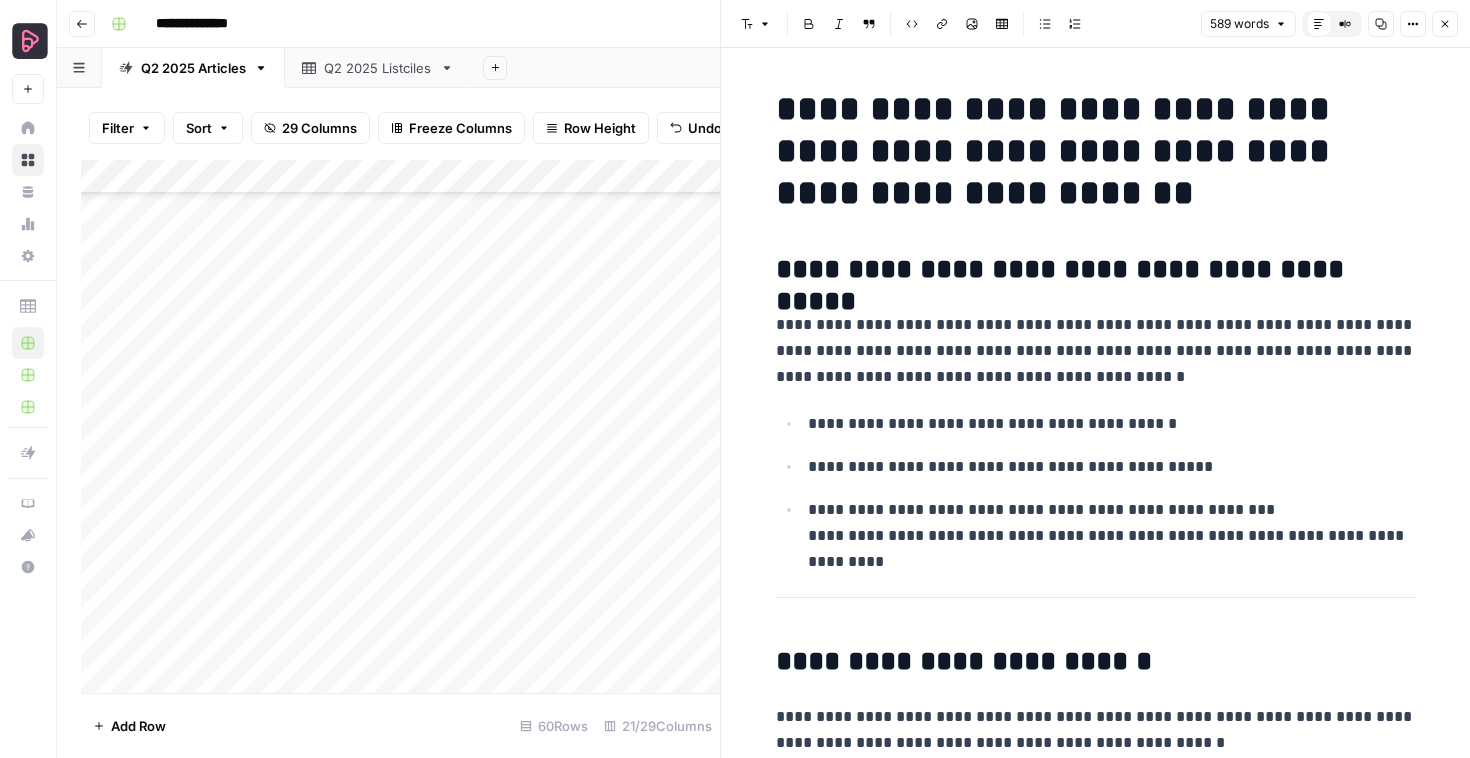 click on "**********" at bounding box center [1096, 270] 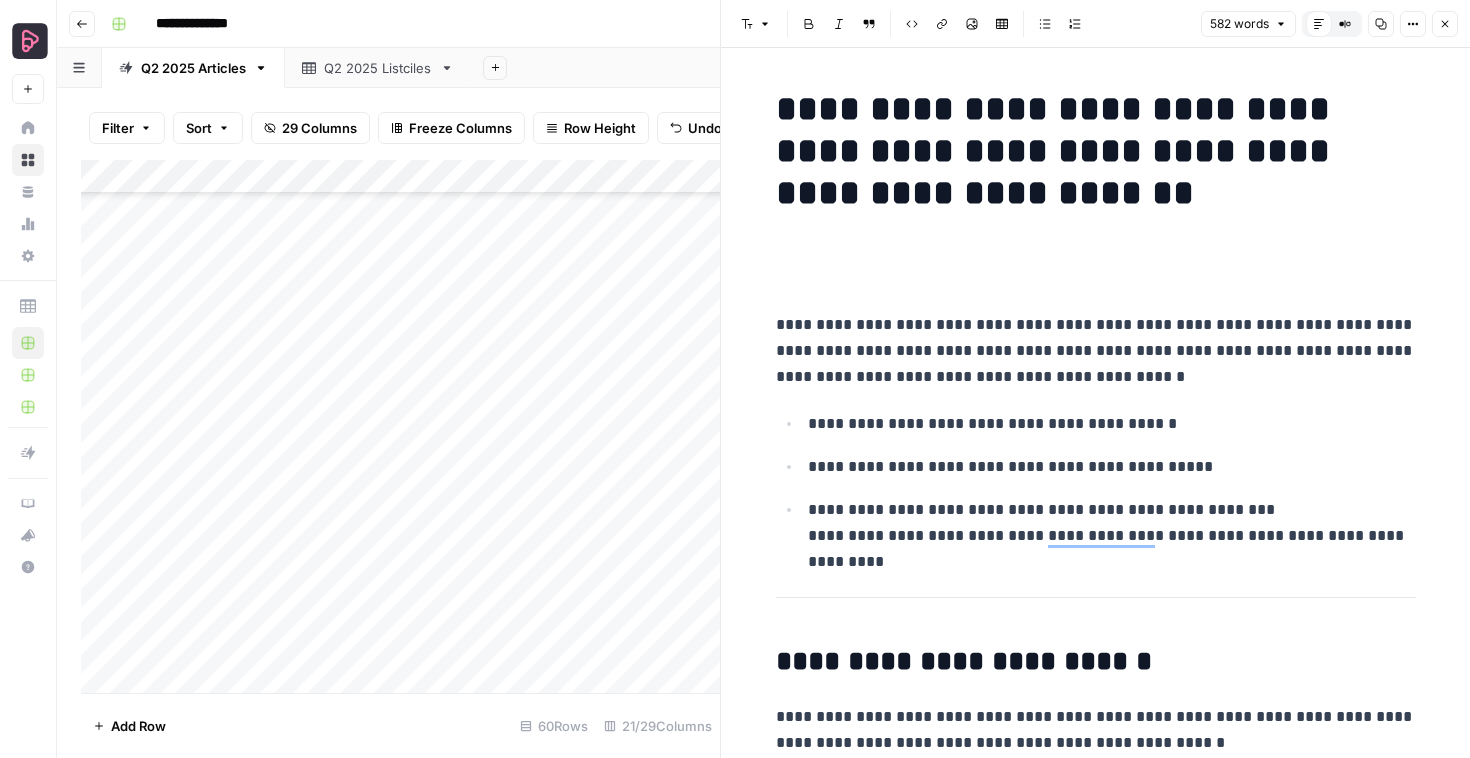 click on "**********" at bounding box center [1096, 2077] 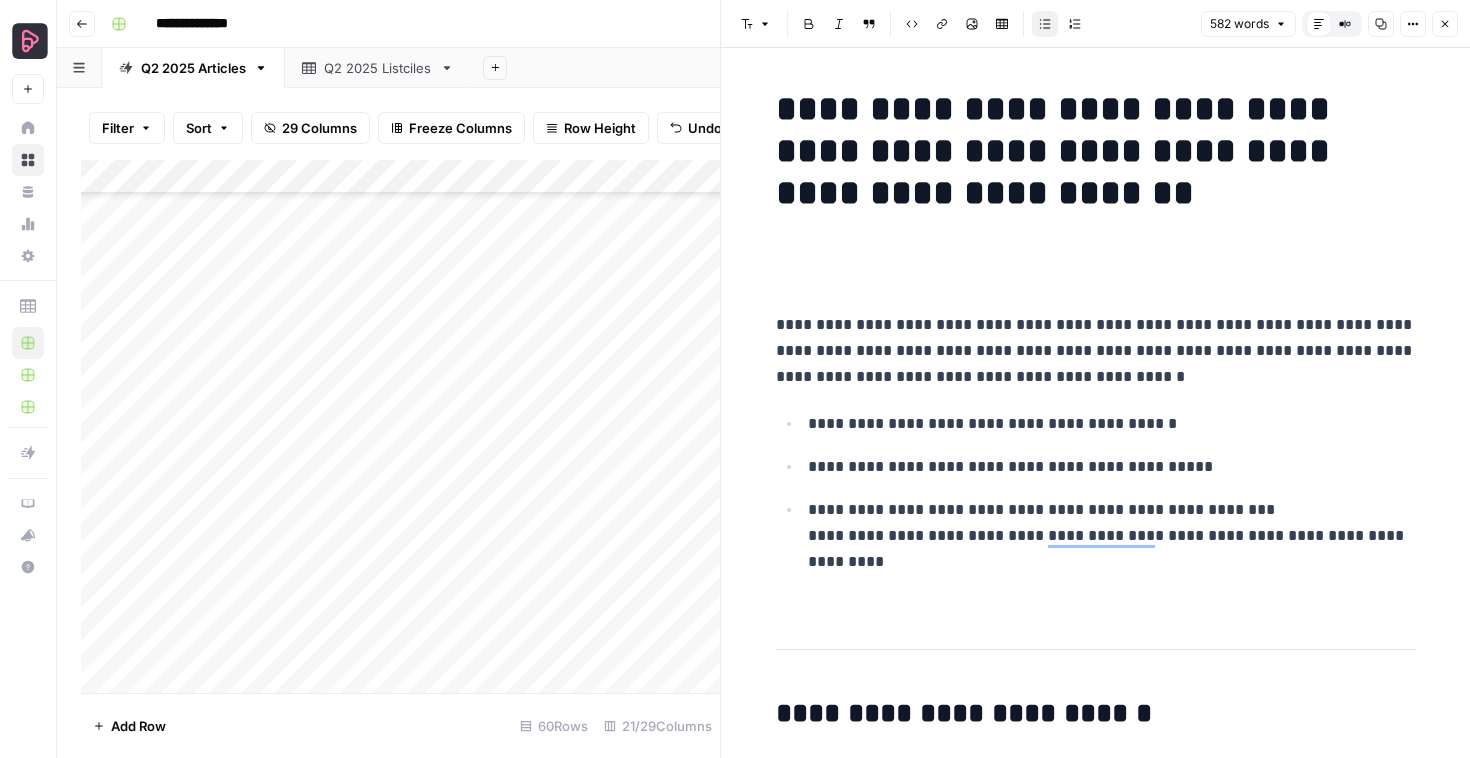 scroll, scrollTop: 242, scrollLeft: 0, axis: vertical 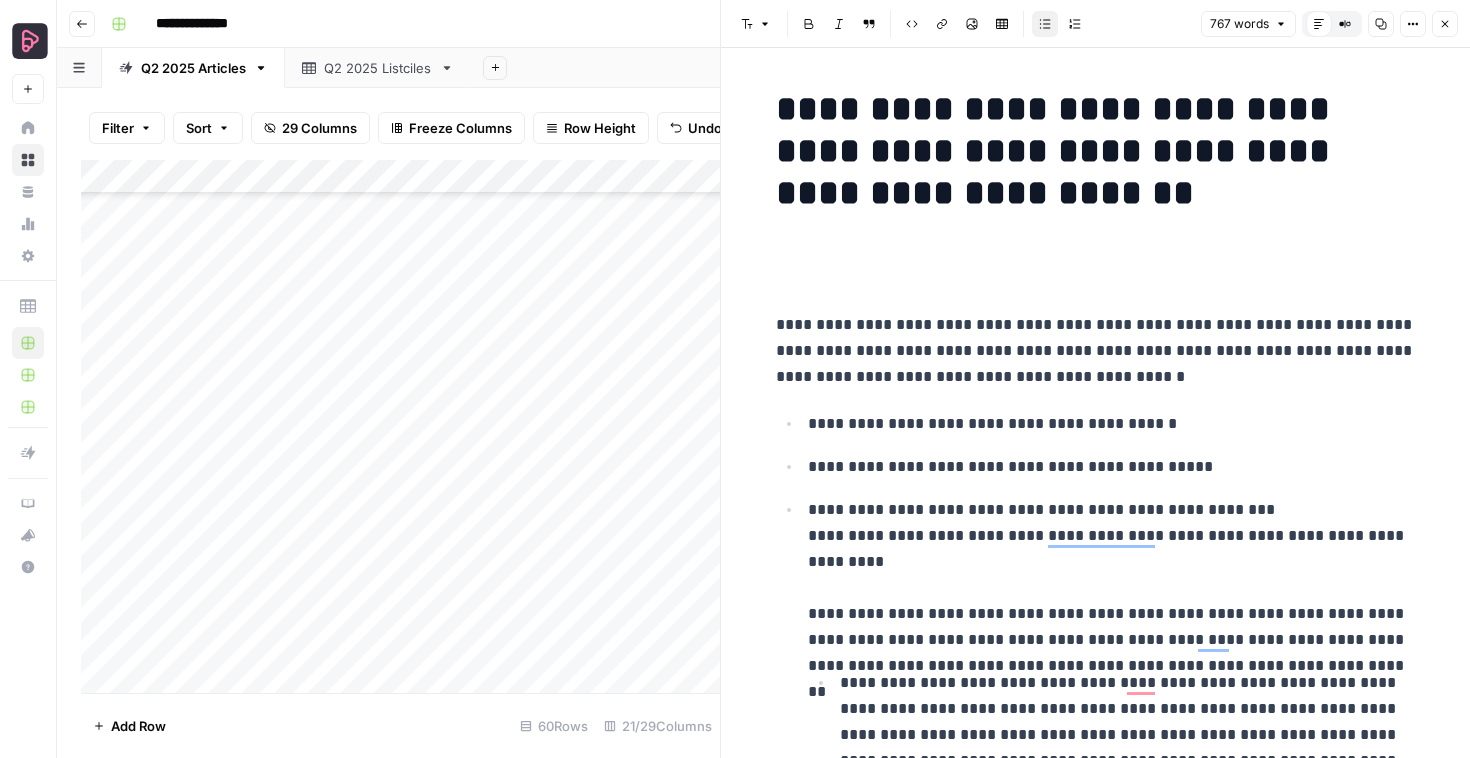 click at bounding box center (1096, 270) 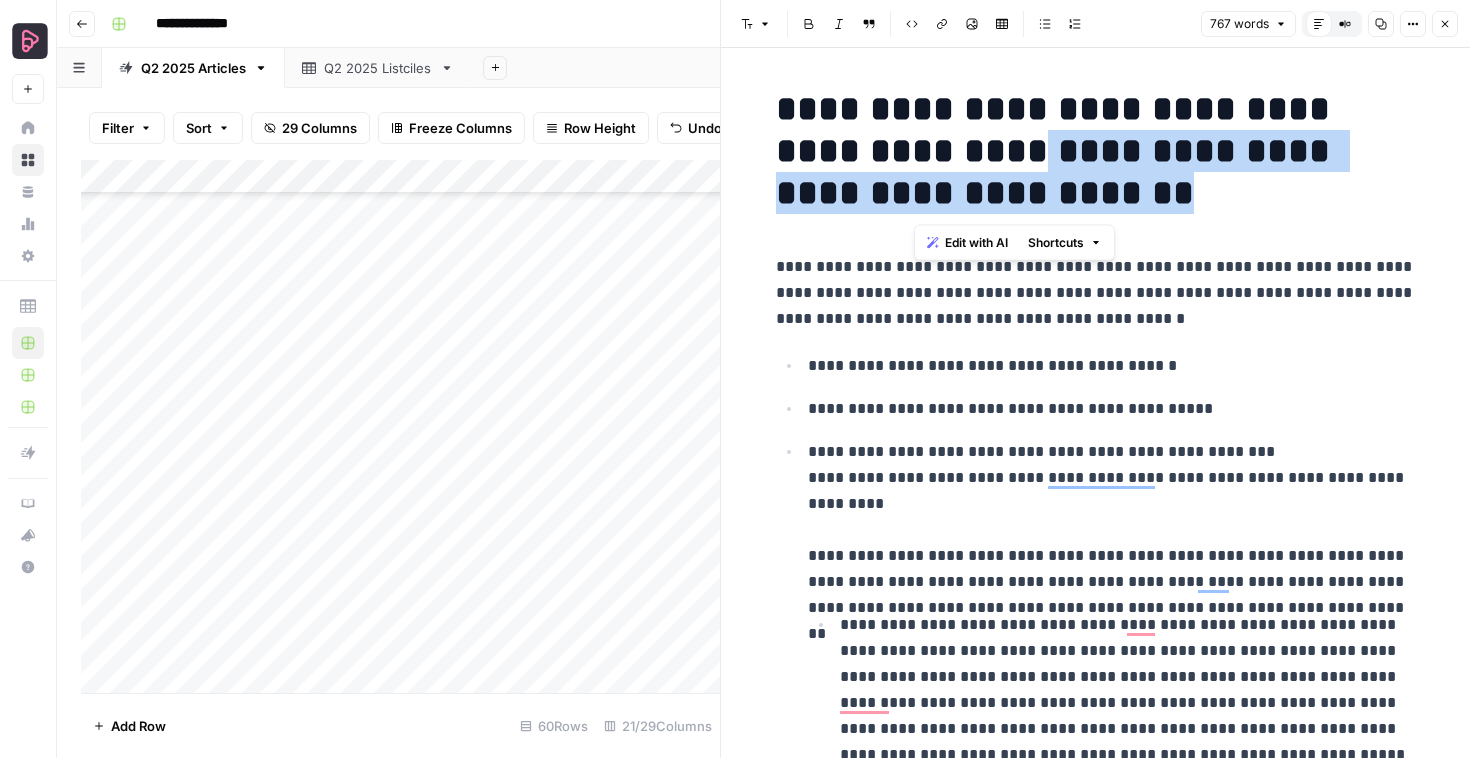 drag, startPoint x: 967, startPoint y: 189, endPoint x: 917, endPoint y: 147, distance: 65.29931 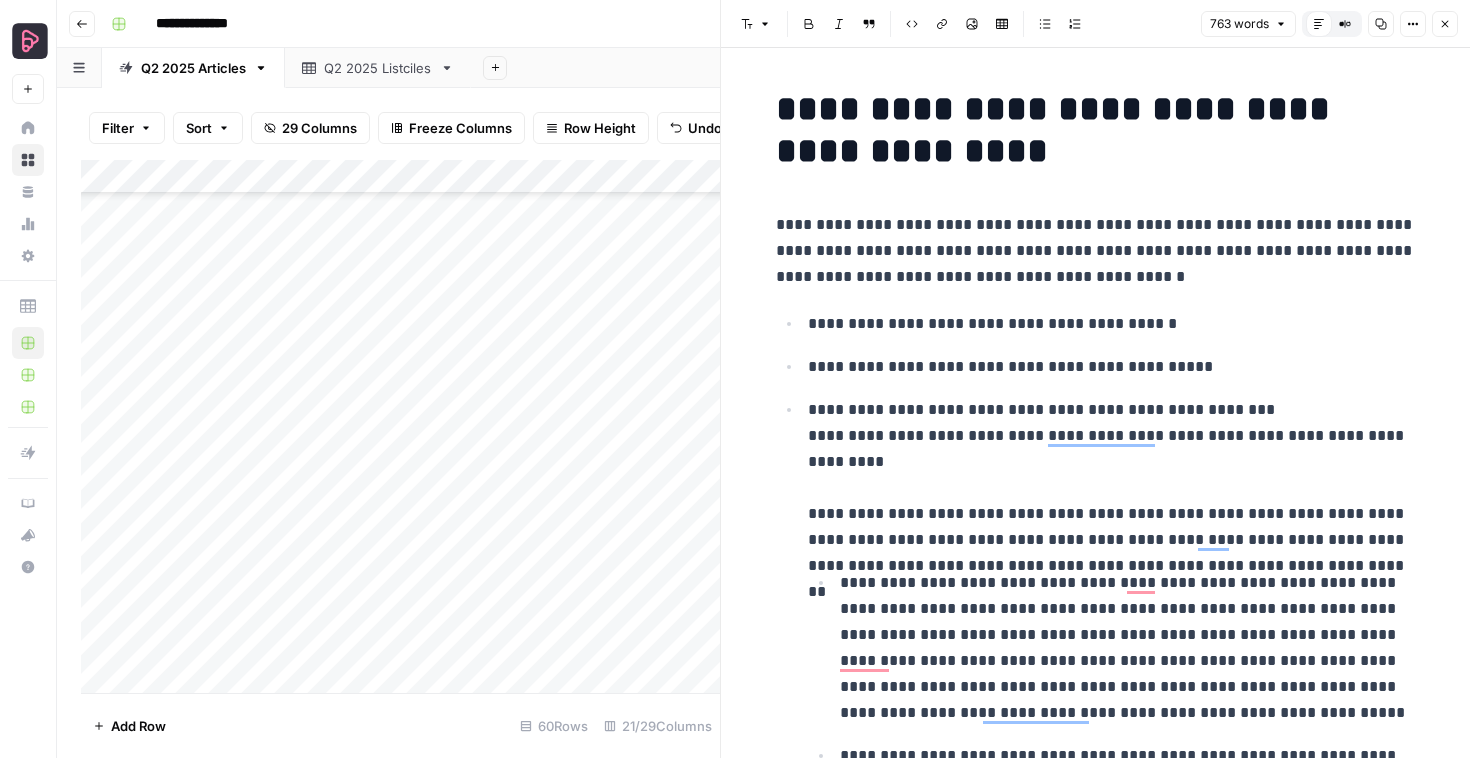 scroll, scrollTop: 520, scrollLeft: 0, axis: vertical 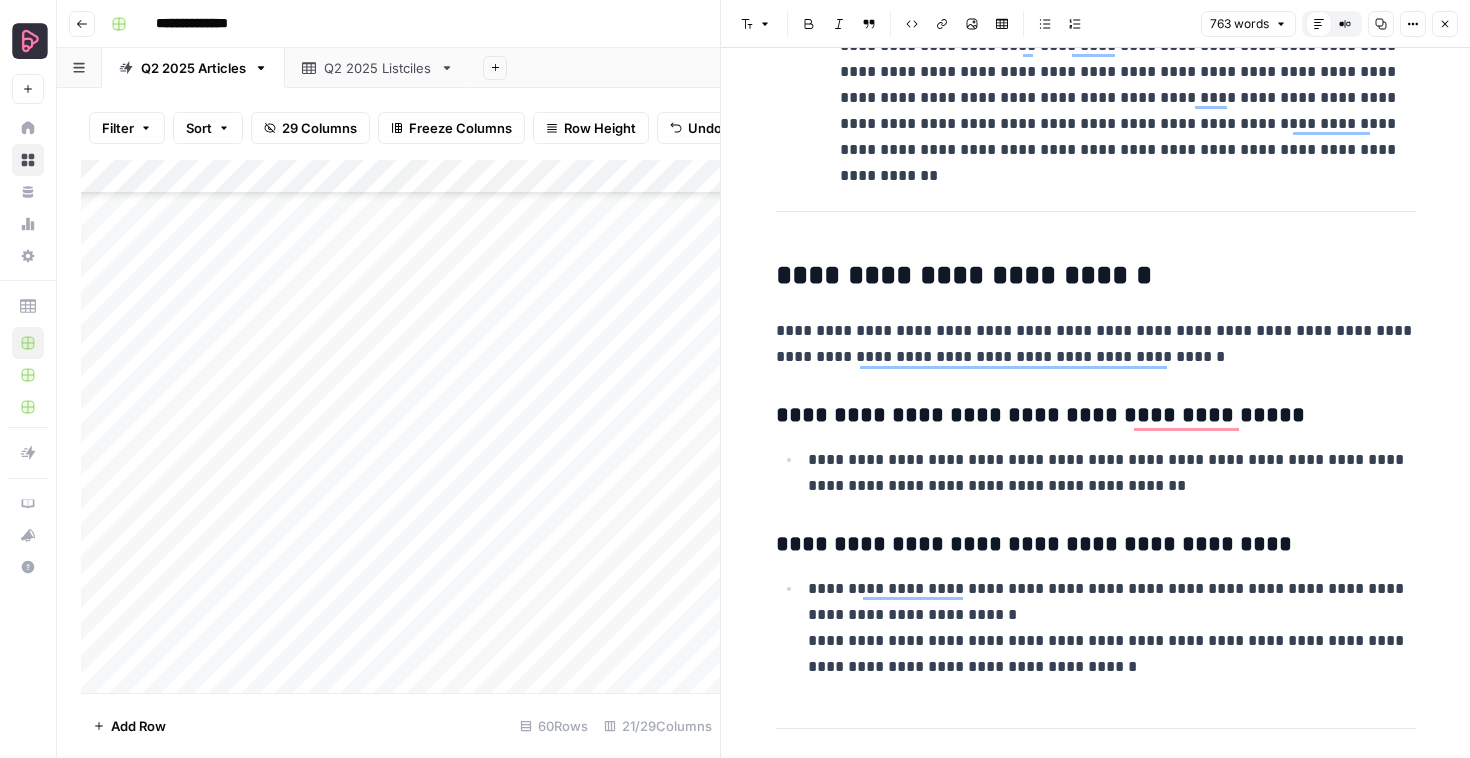 click on "**********" at bounding box center [1096, 276] 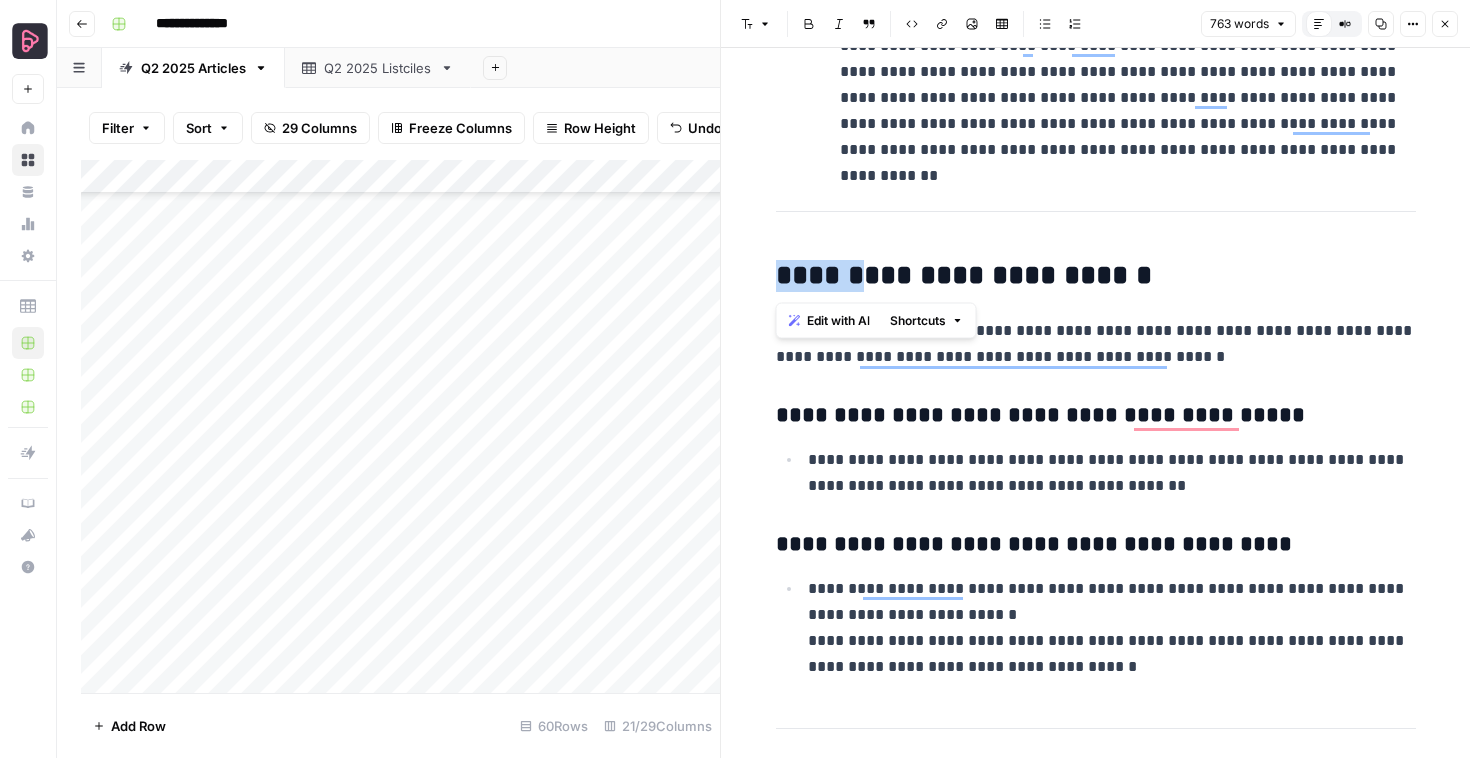 type 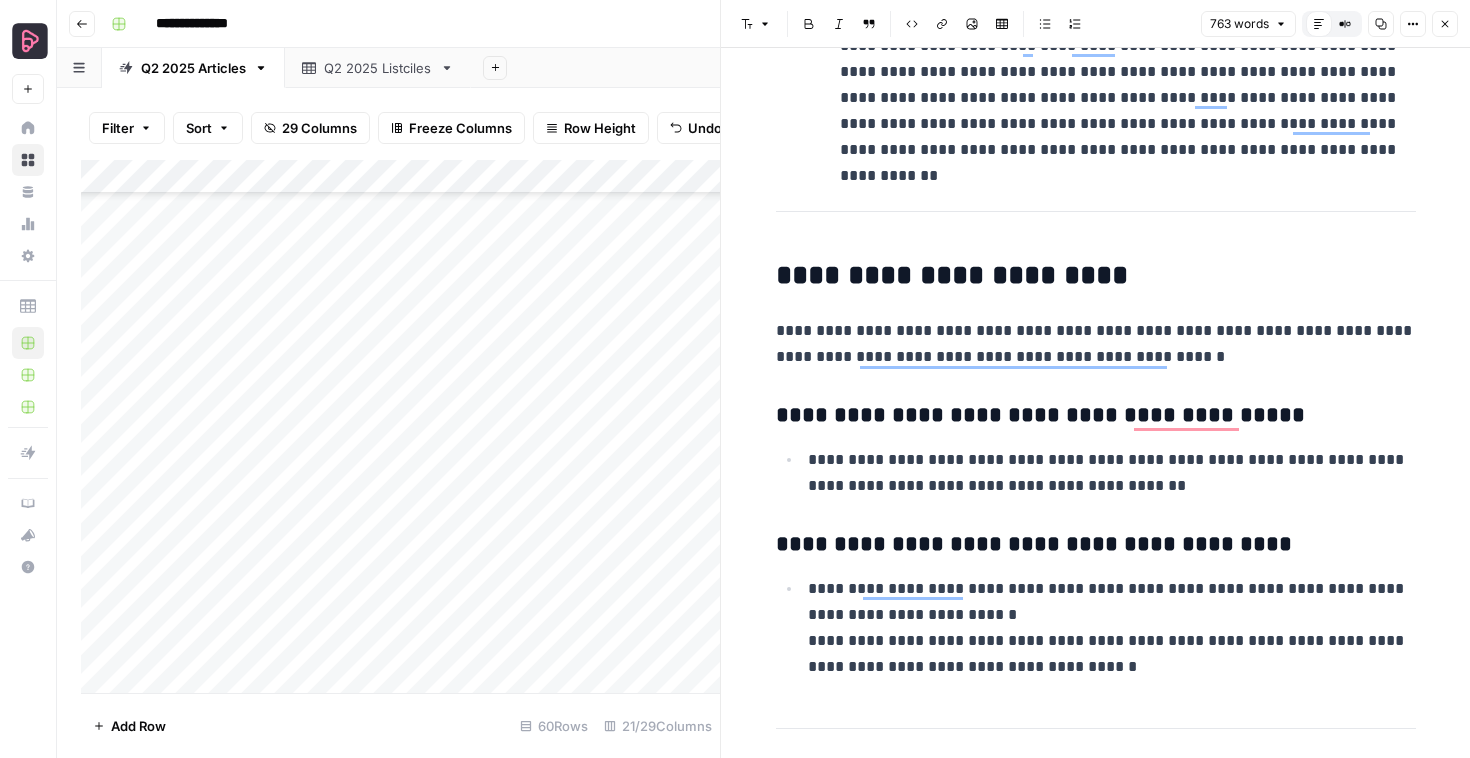 click on "**********" at bounding box center (1096, 276) 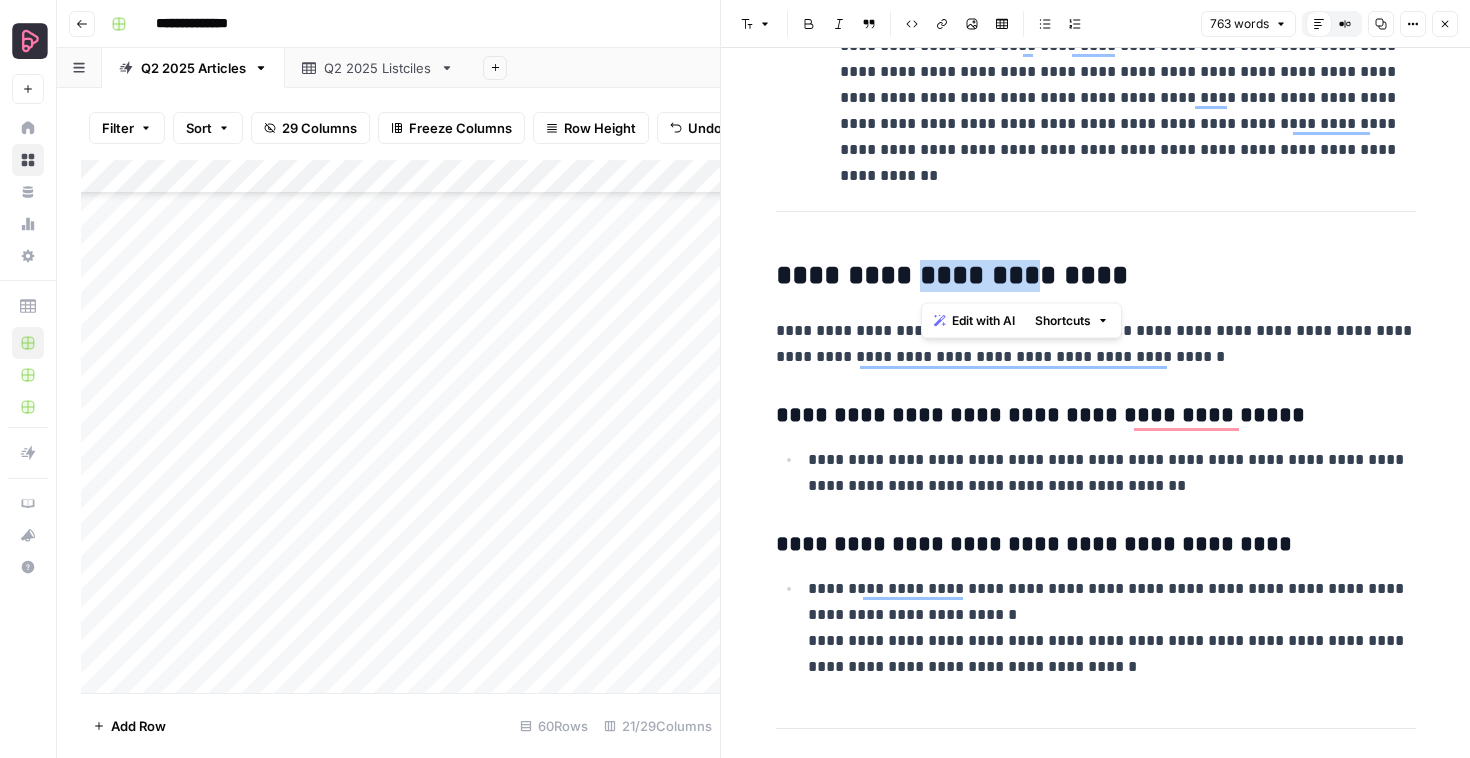 click on "**********" at bounding box center [1096, 276] 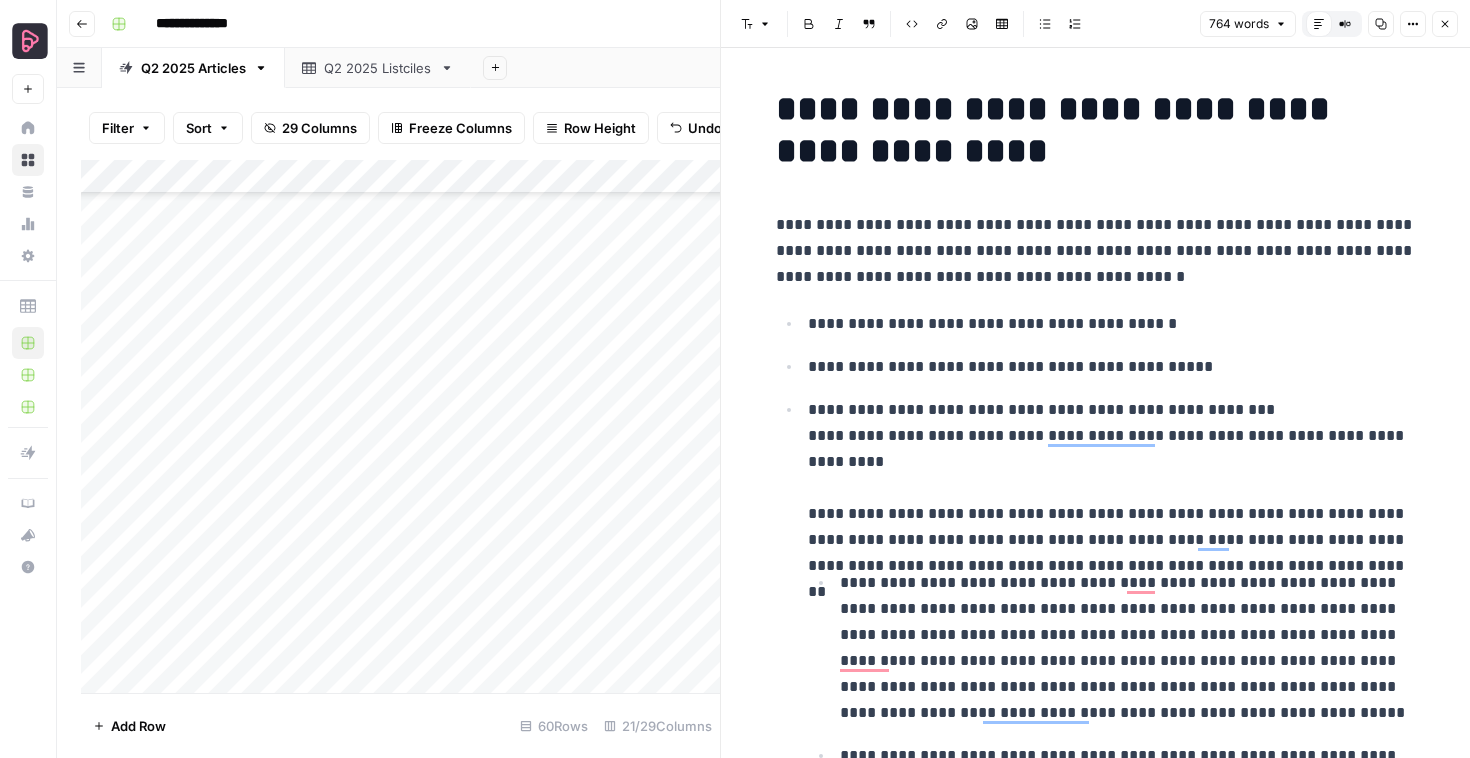 scroll, scrollTop: 0, scrollLeft: 0, axis: both 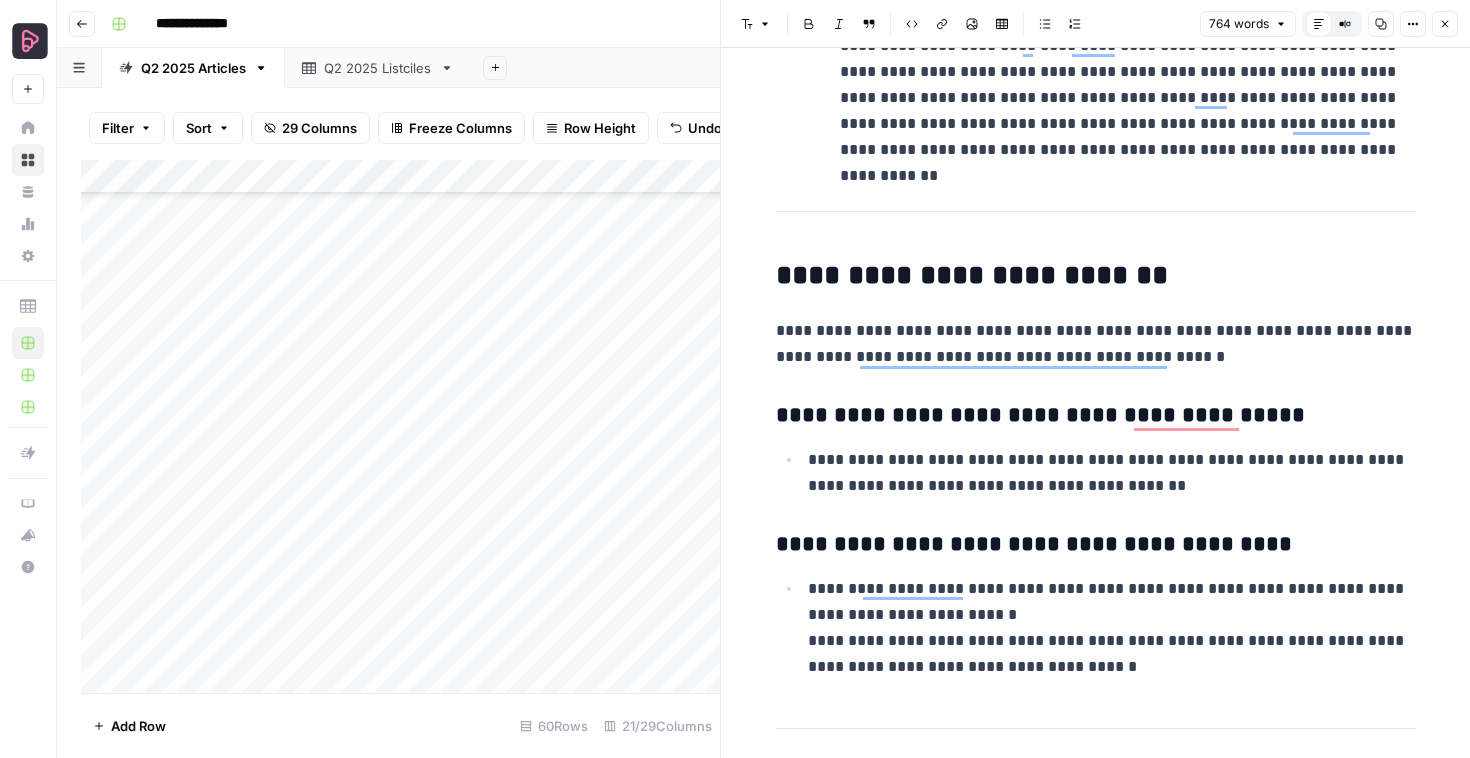 type 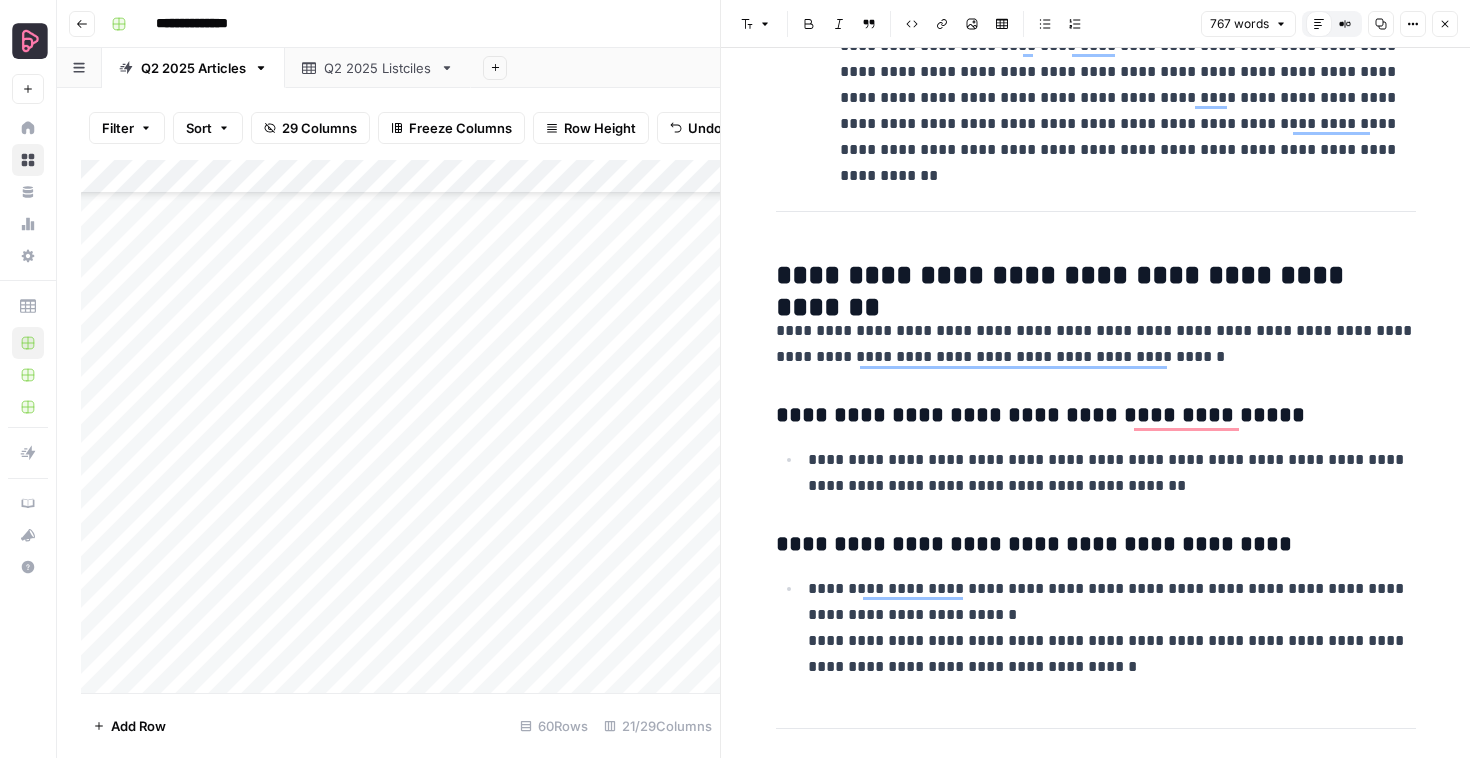 scroll, scrollTop: 1086, scrollLeft: 0, axis: vertical 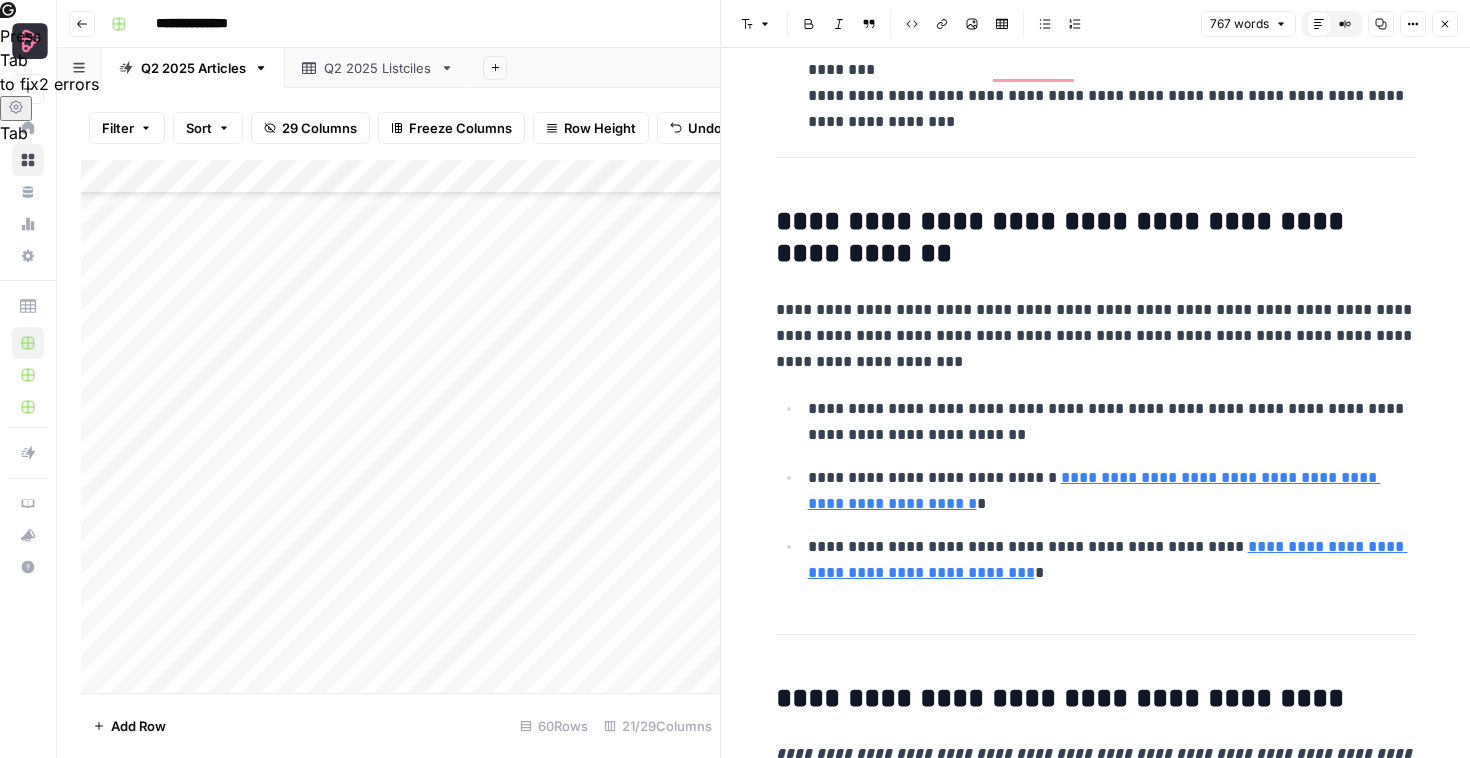 click on "**********" at bounding box center [1096, 238] 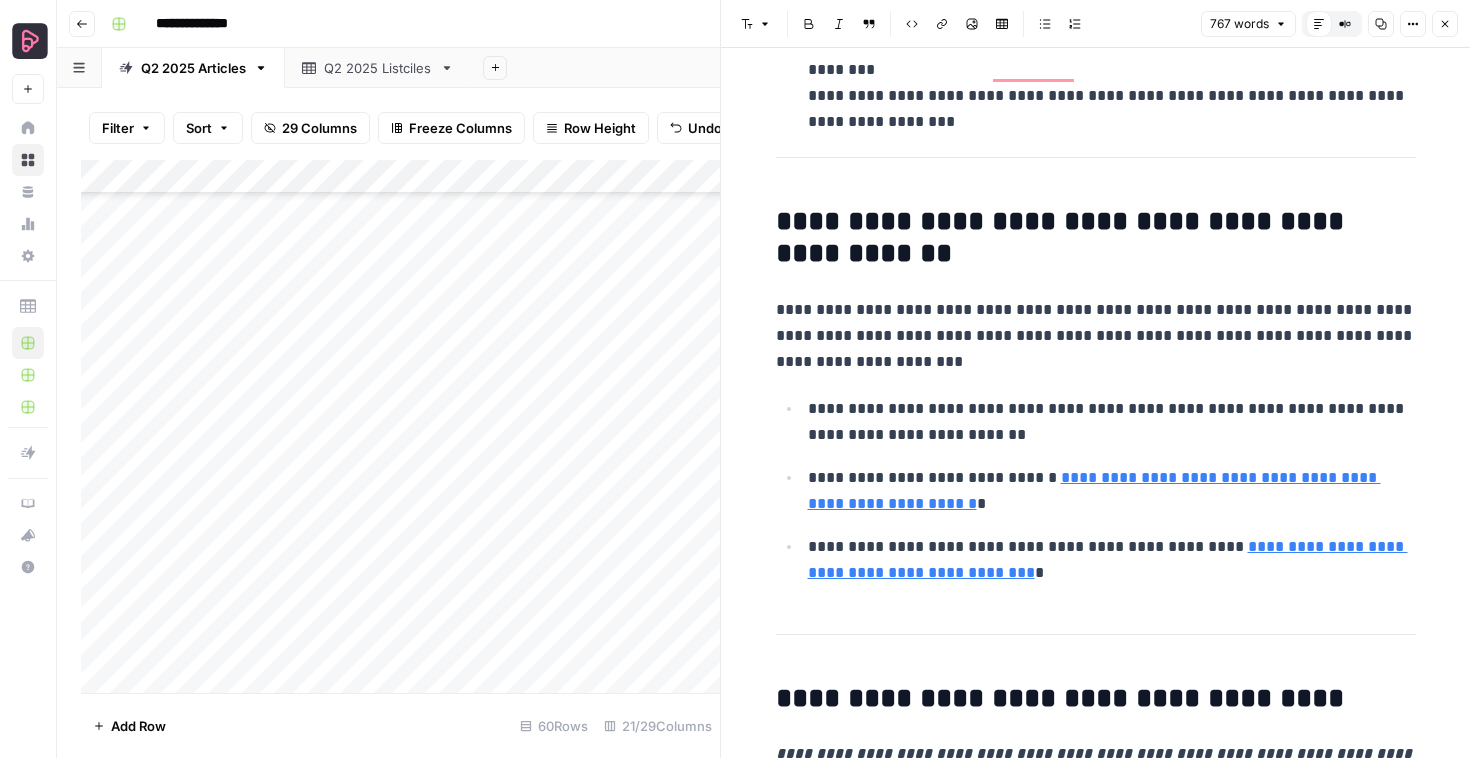 click on "**********" at bounding box center (1096, 238) 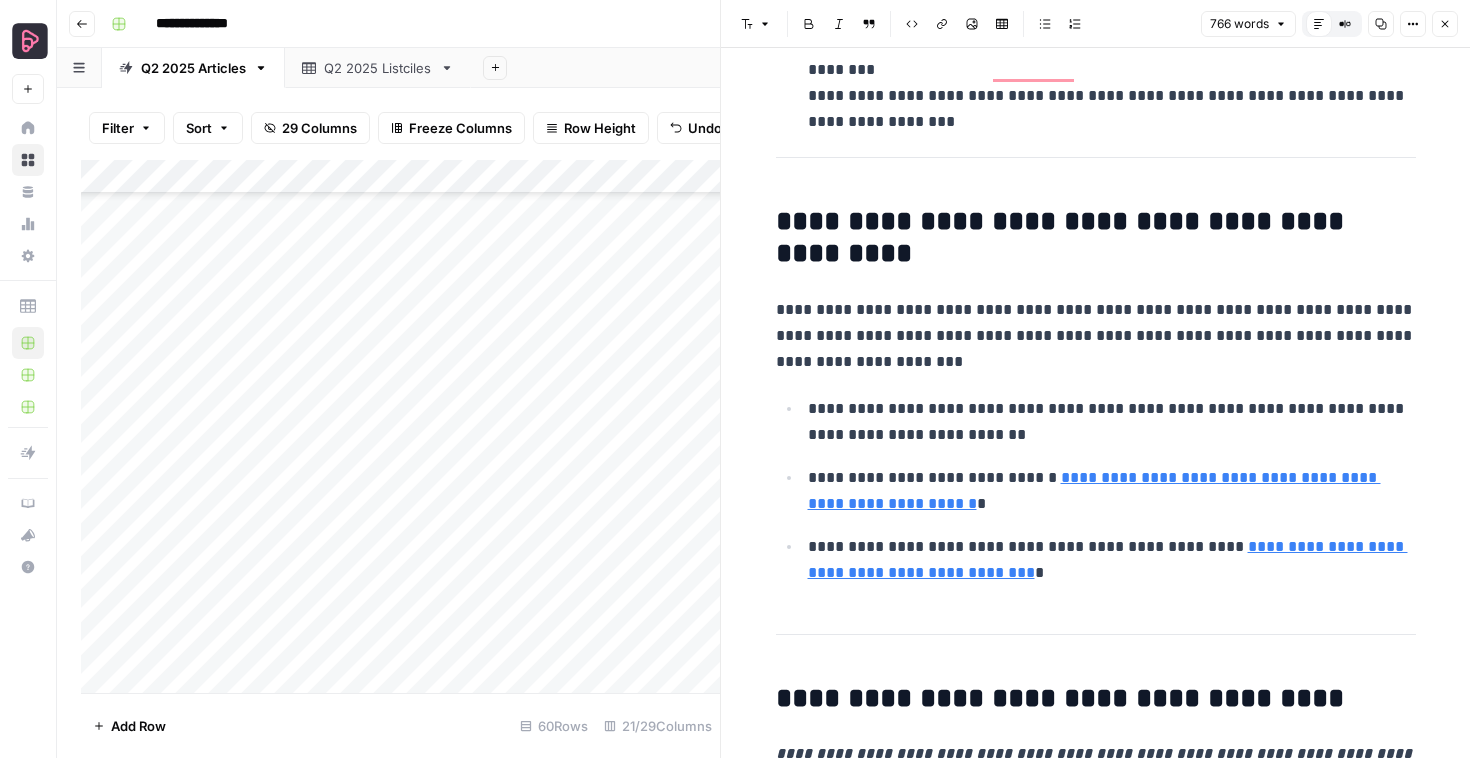 click on "**********" at bounding box center [1096, 336] 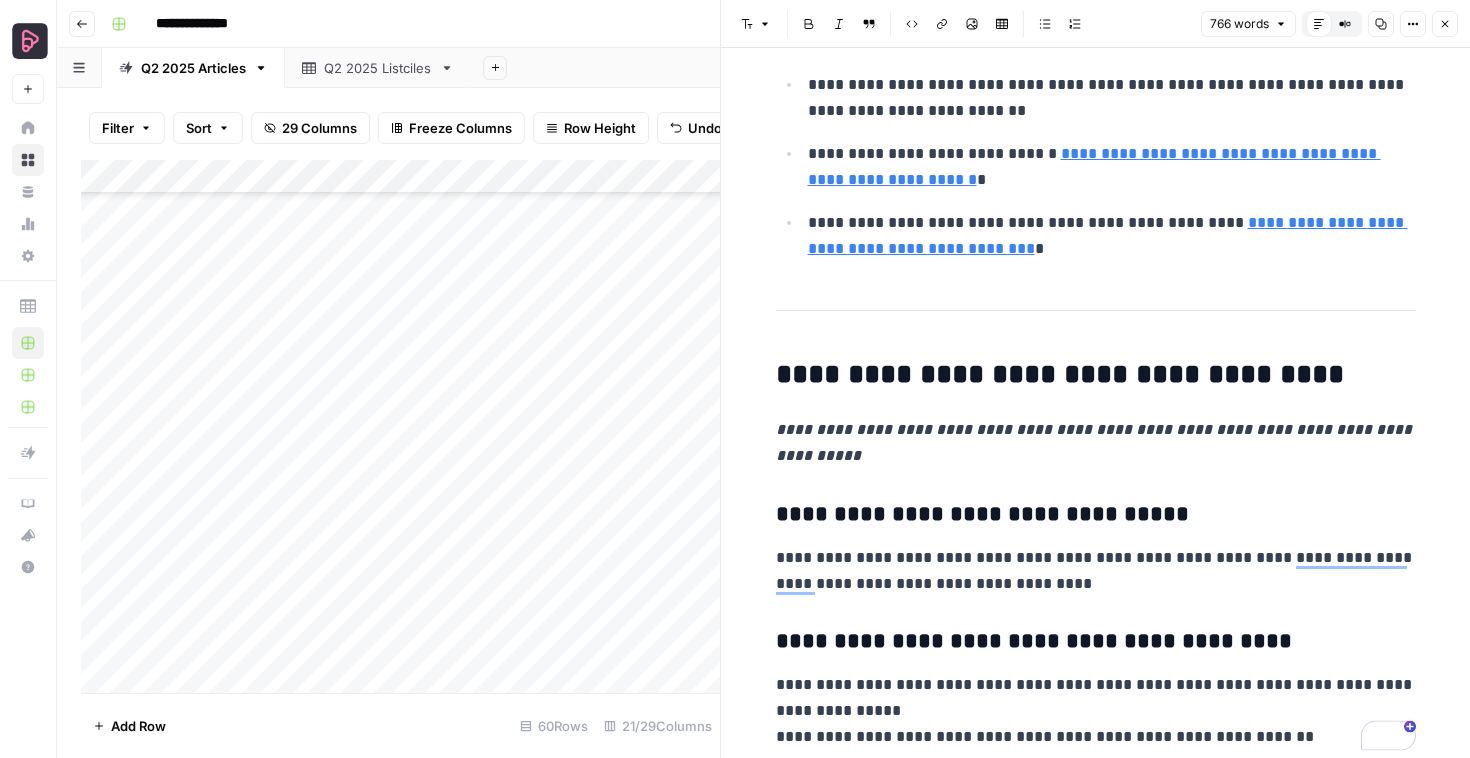 click on "Close" at bounding box center [1445, 24] 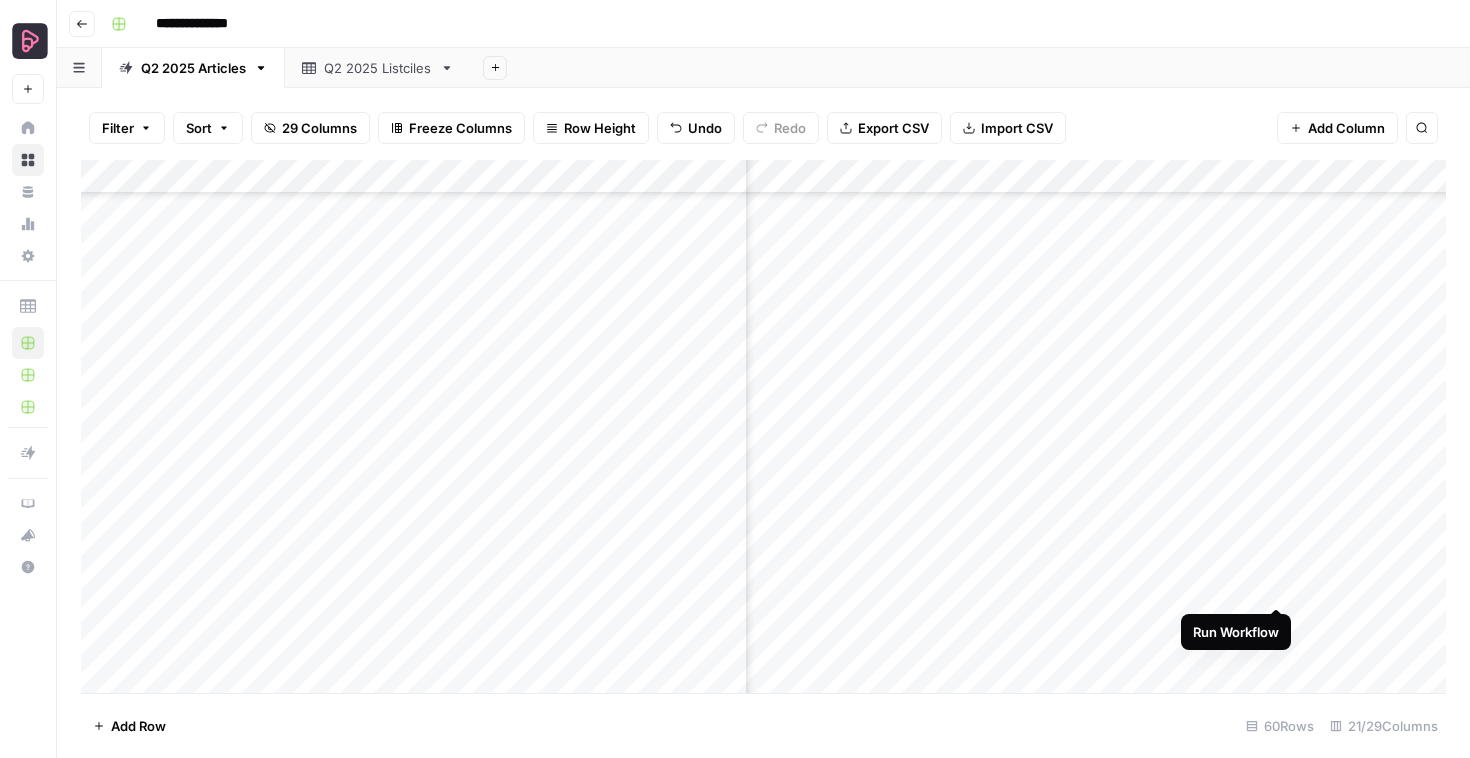 click on "Add Column" at bounding box center [763, 426] 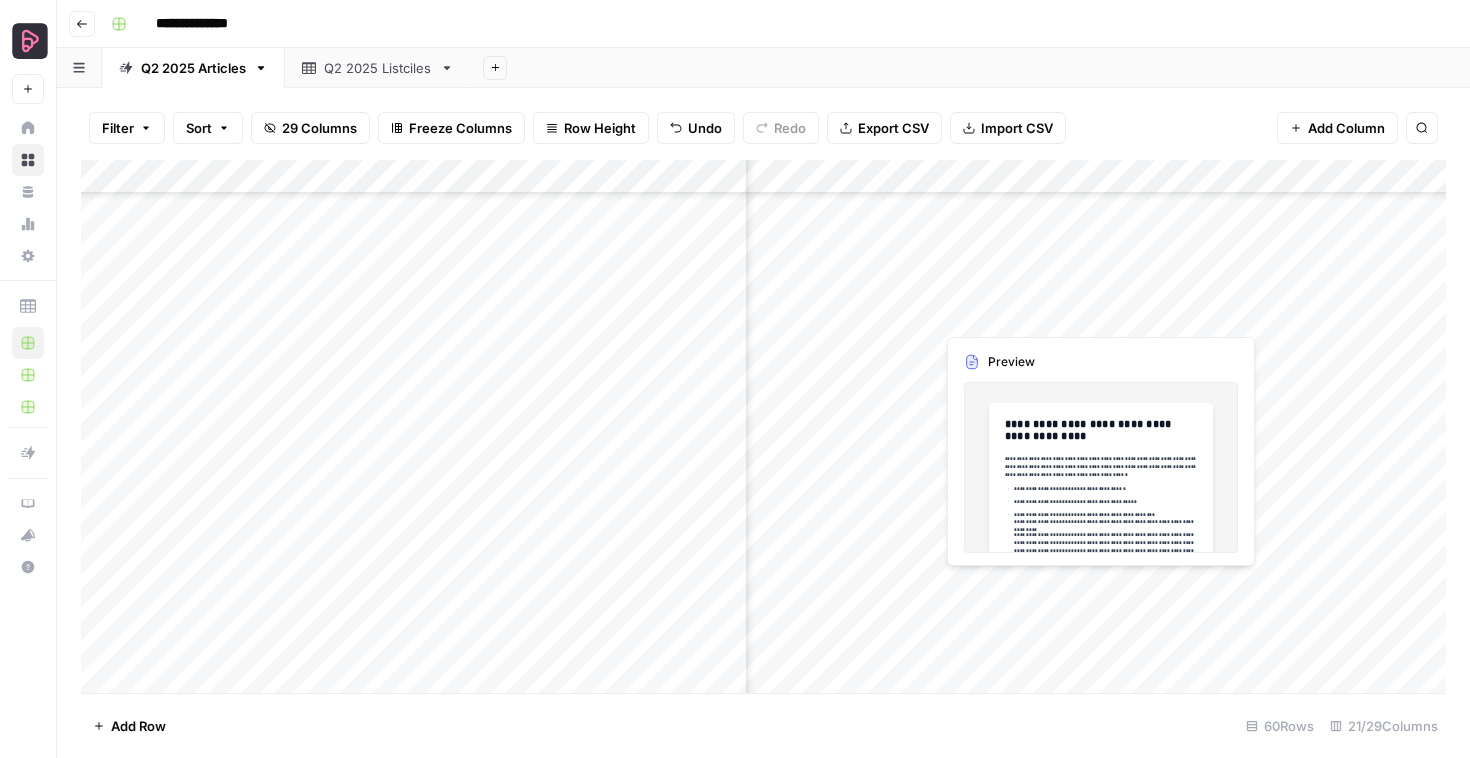 click on "Add Column" at bounding box center (763, 426) 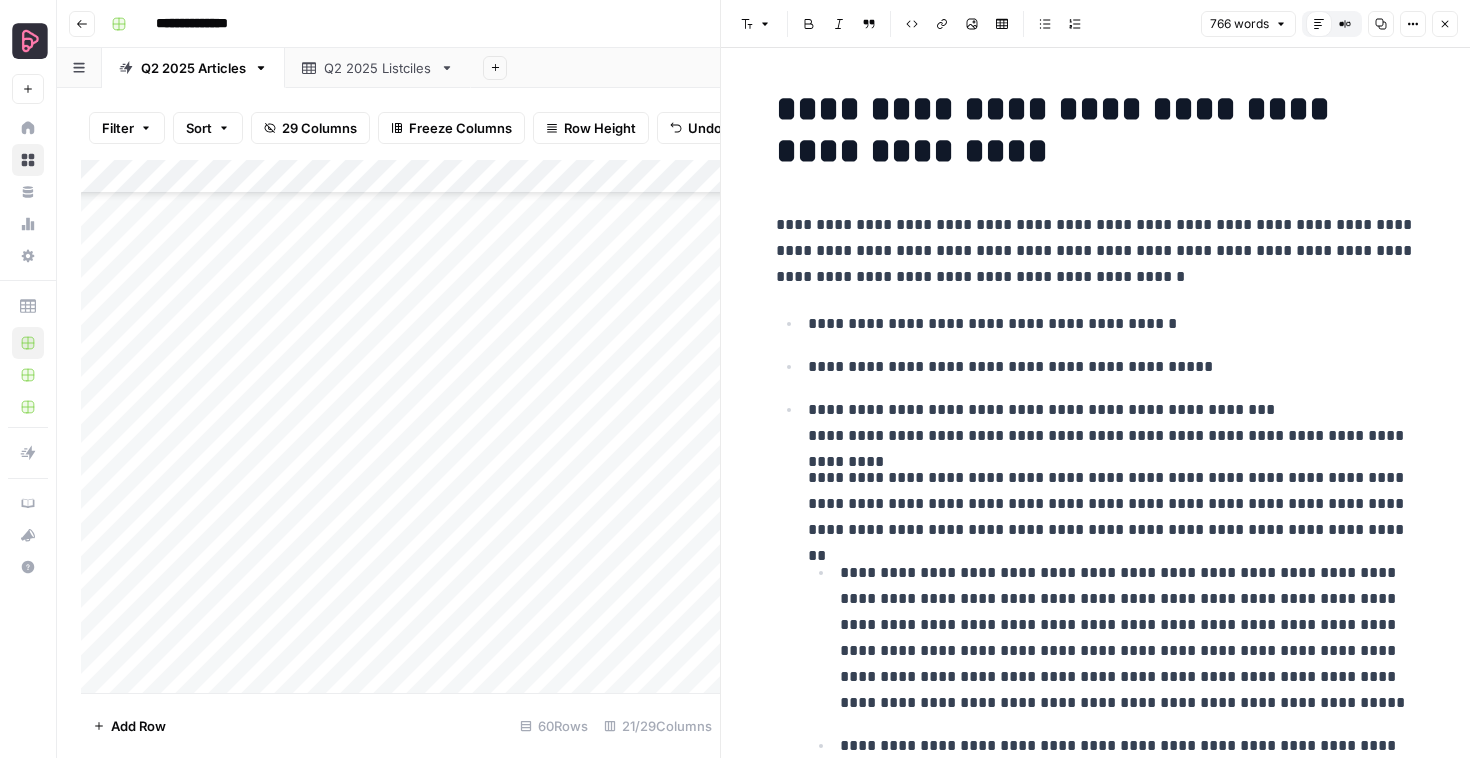click on "**********" at bounding box center [1096, 130] 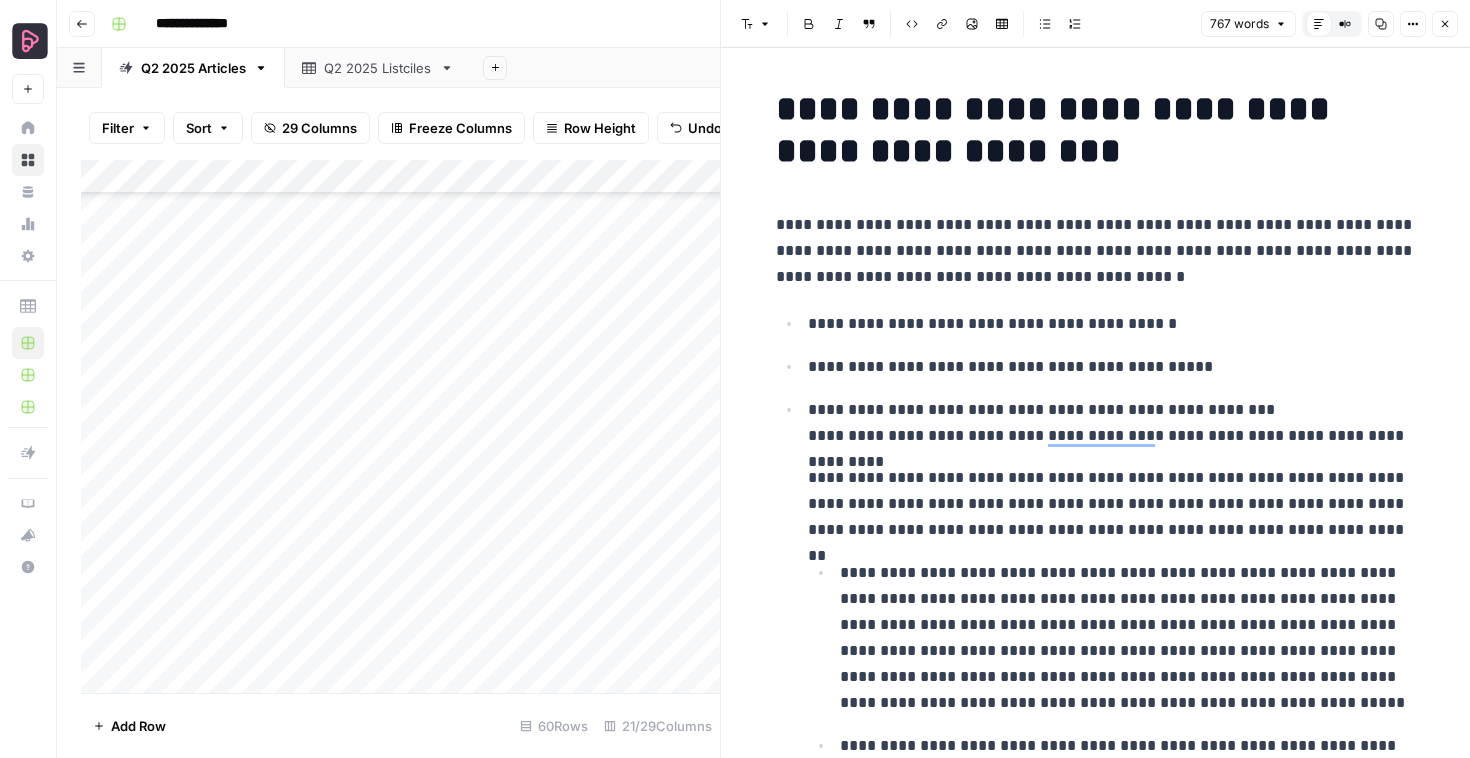 click on "**********" at bounding box center (1112, 367) 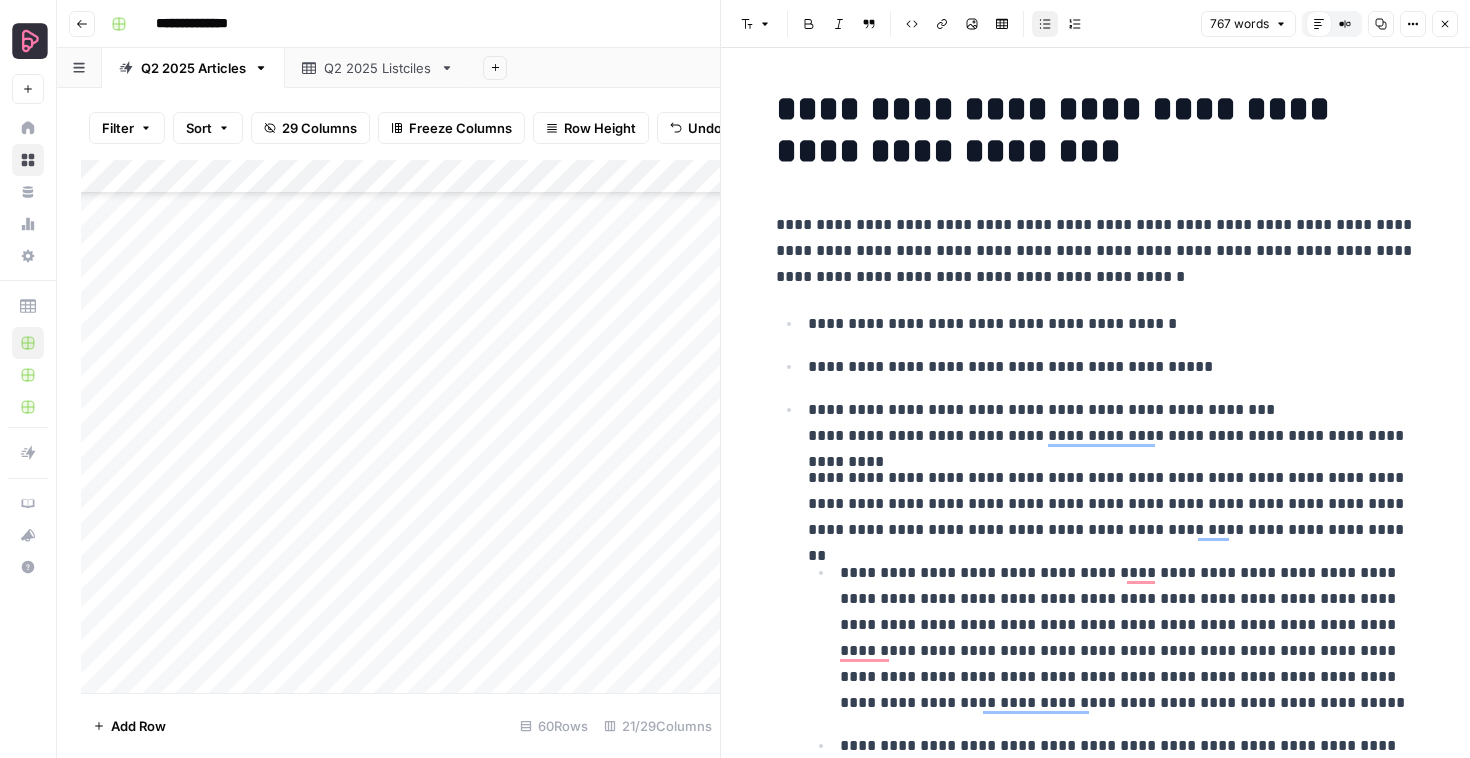 click on "Close" at bounding box center [1445, 24] 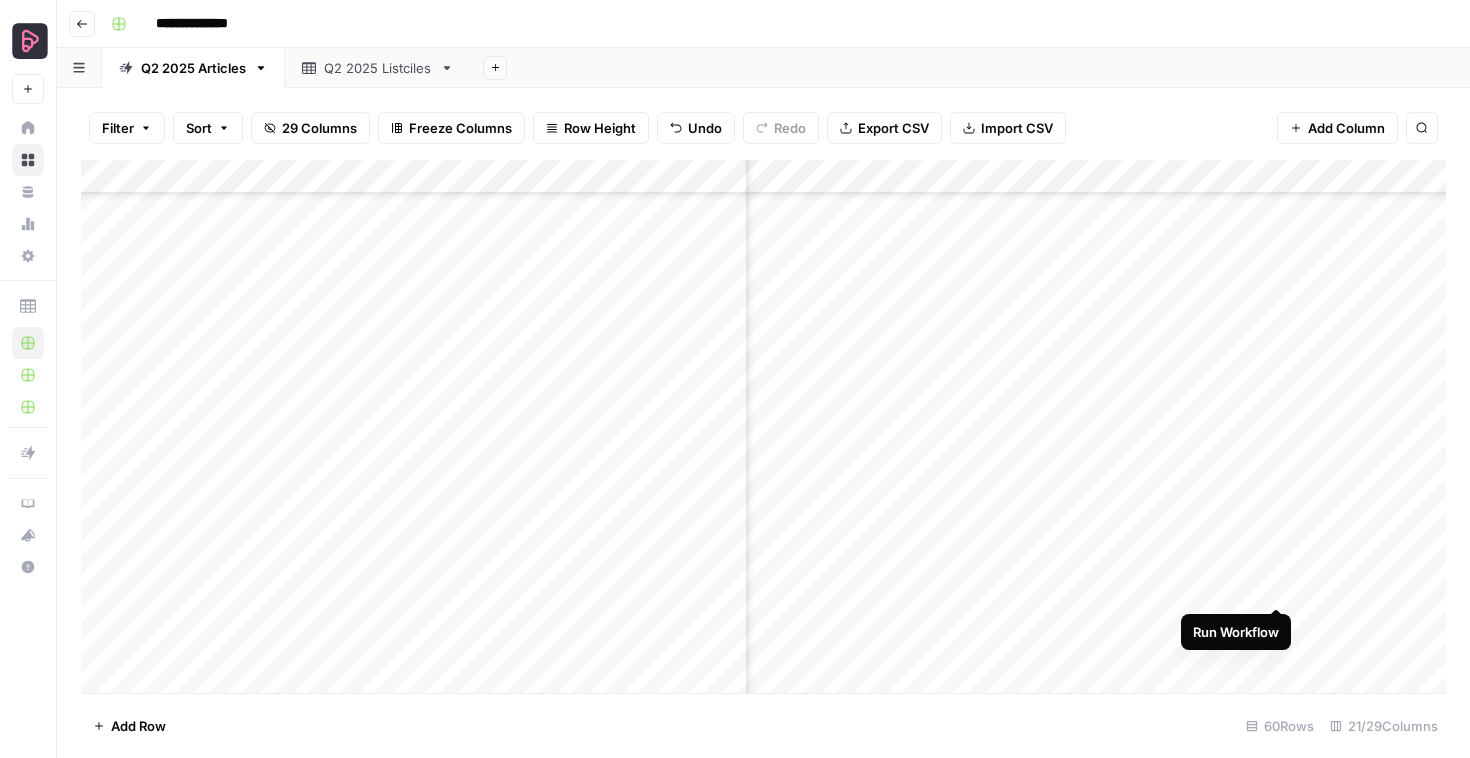 click on "Add Column" at bounding box center [763, 426] 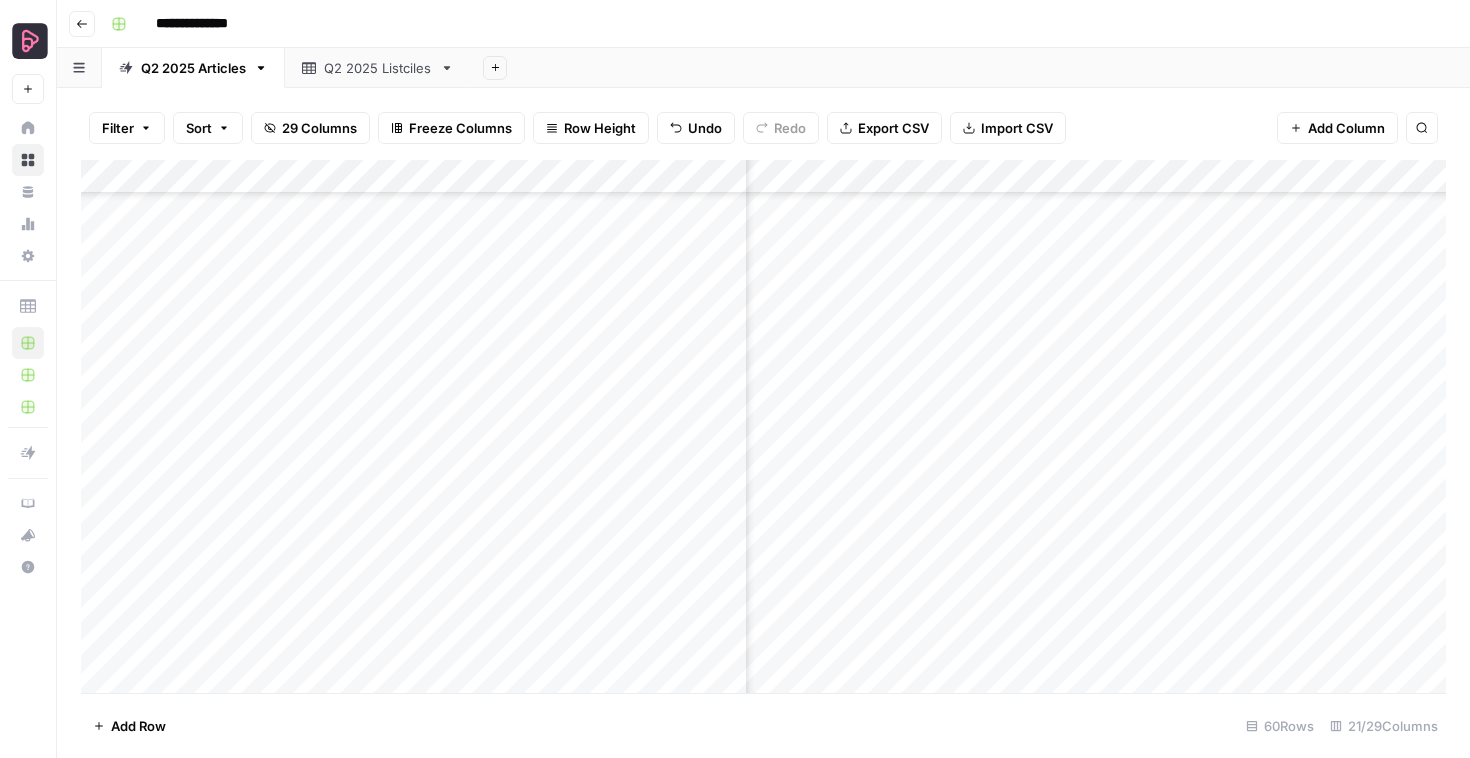 click on "Add Column" at bounding box center [763, 426] 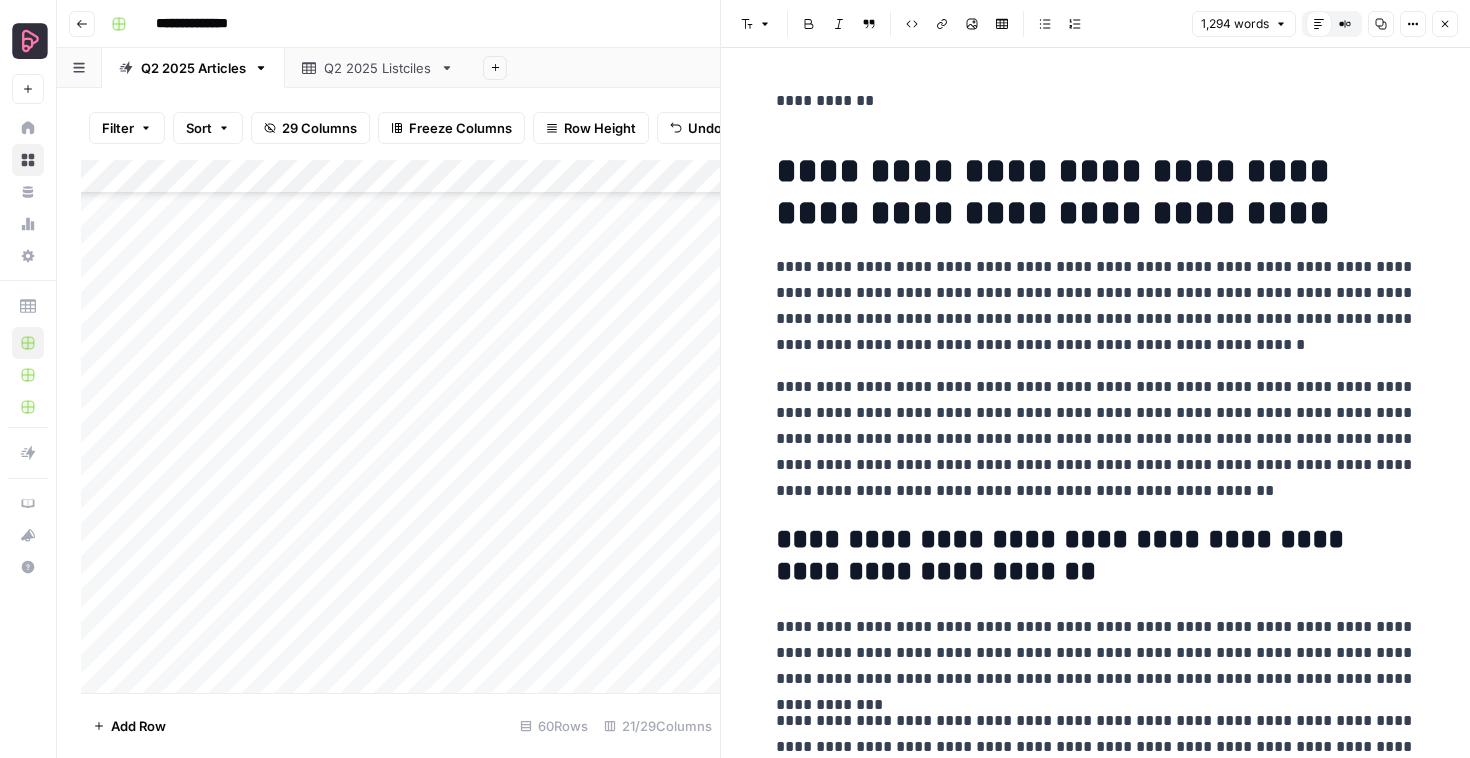 click on "**********" at bounding box center (1096, 556) 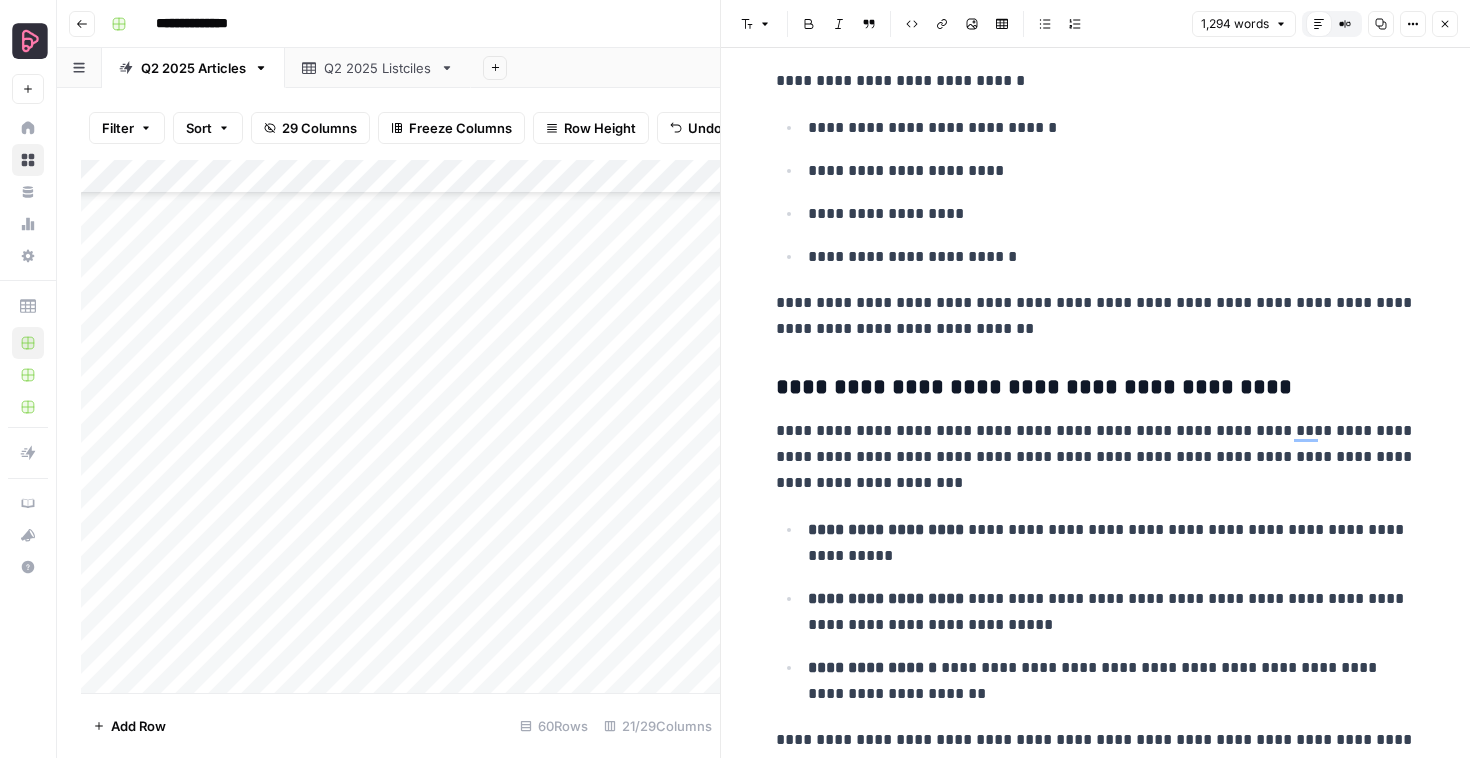 scroll, scrollTop: 2848, scrollLeft: 0, axis: vertical 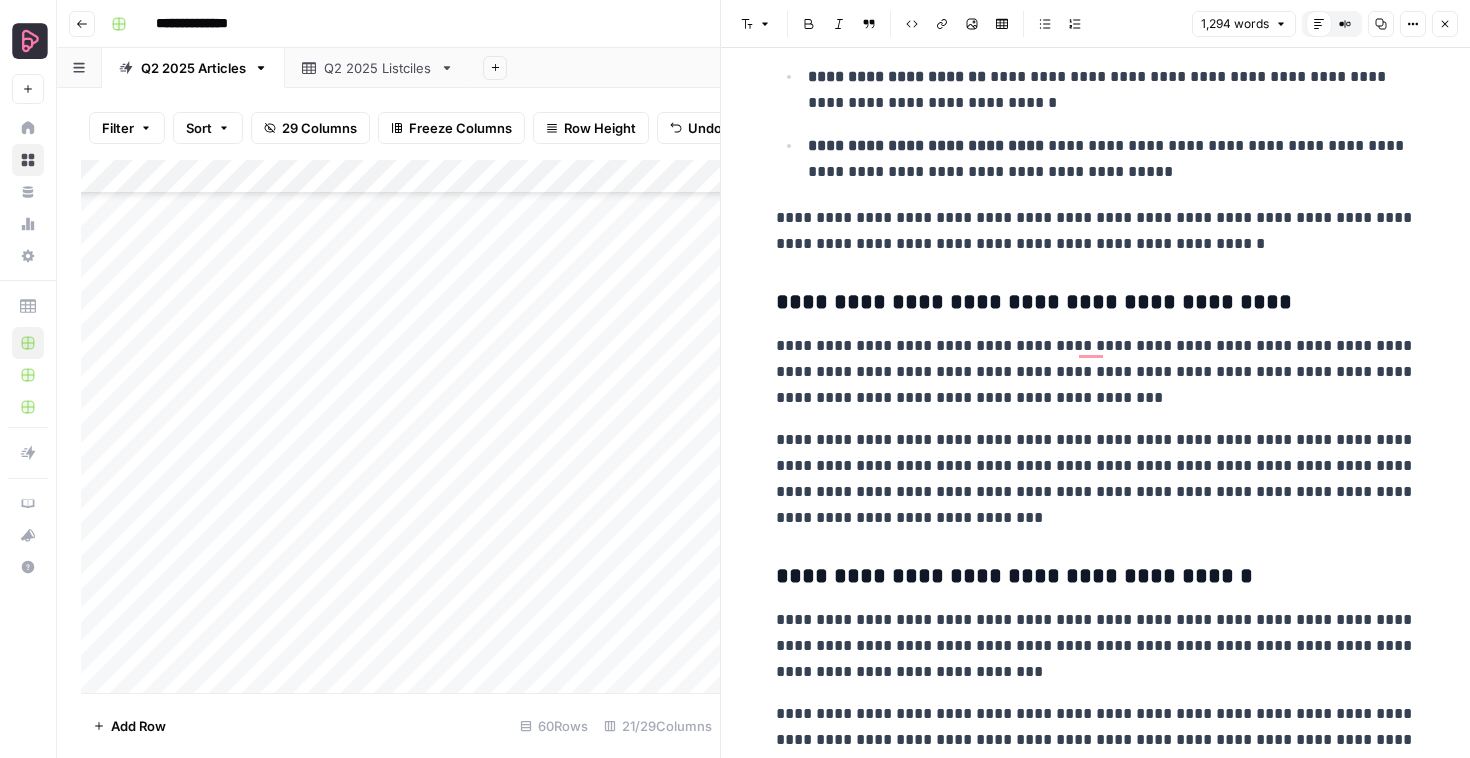 click on "Close" at bounding box center (1445, 24) 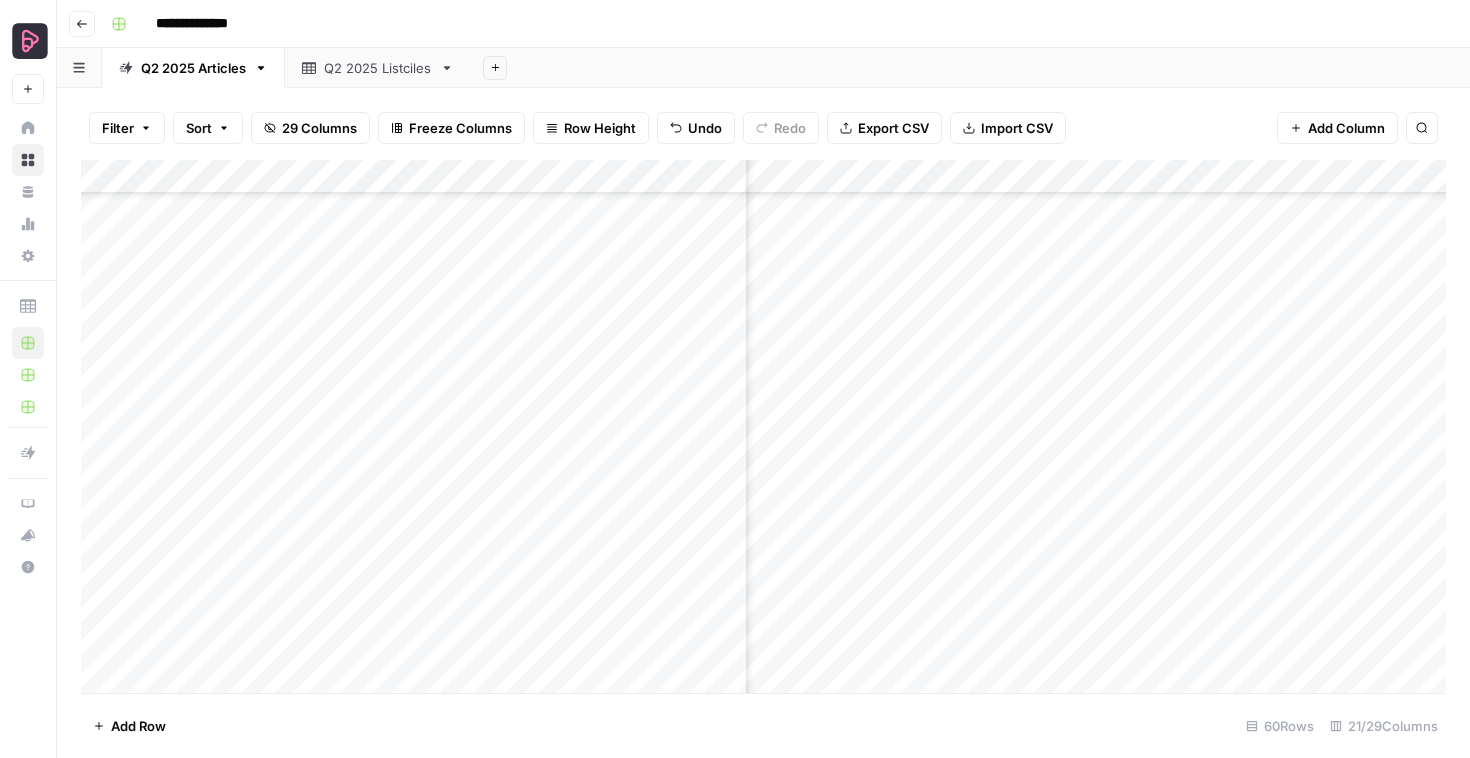 scroll, scrollTop: 1573, scrollLeft: 2607, axis: both 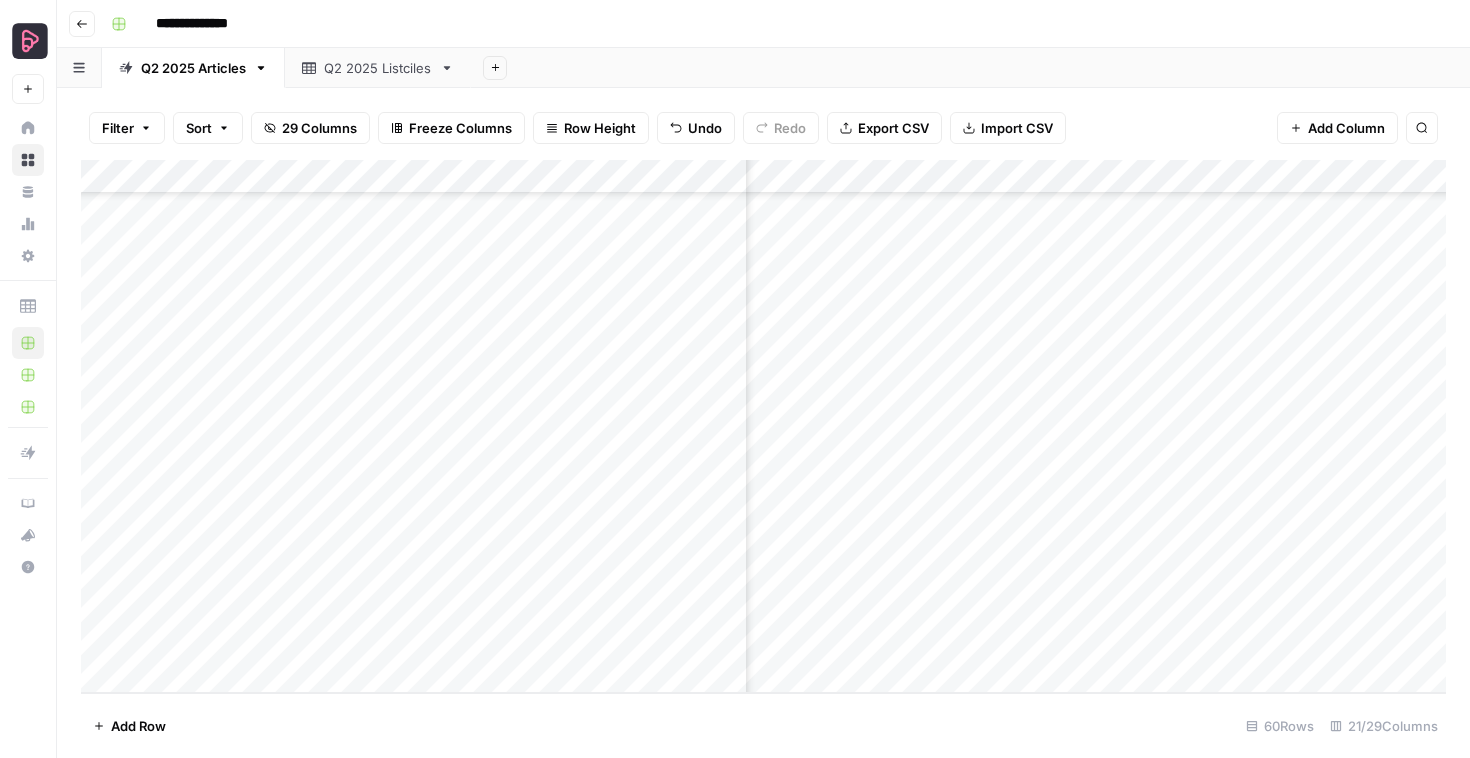 click on "Add Column" at bounding box center [763, 426] 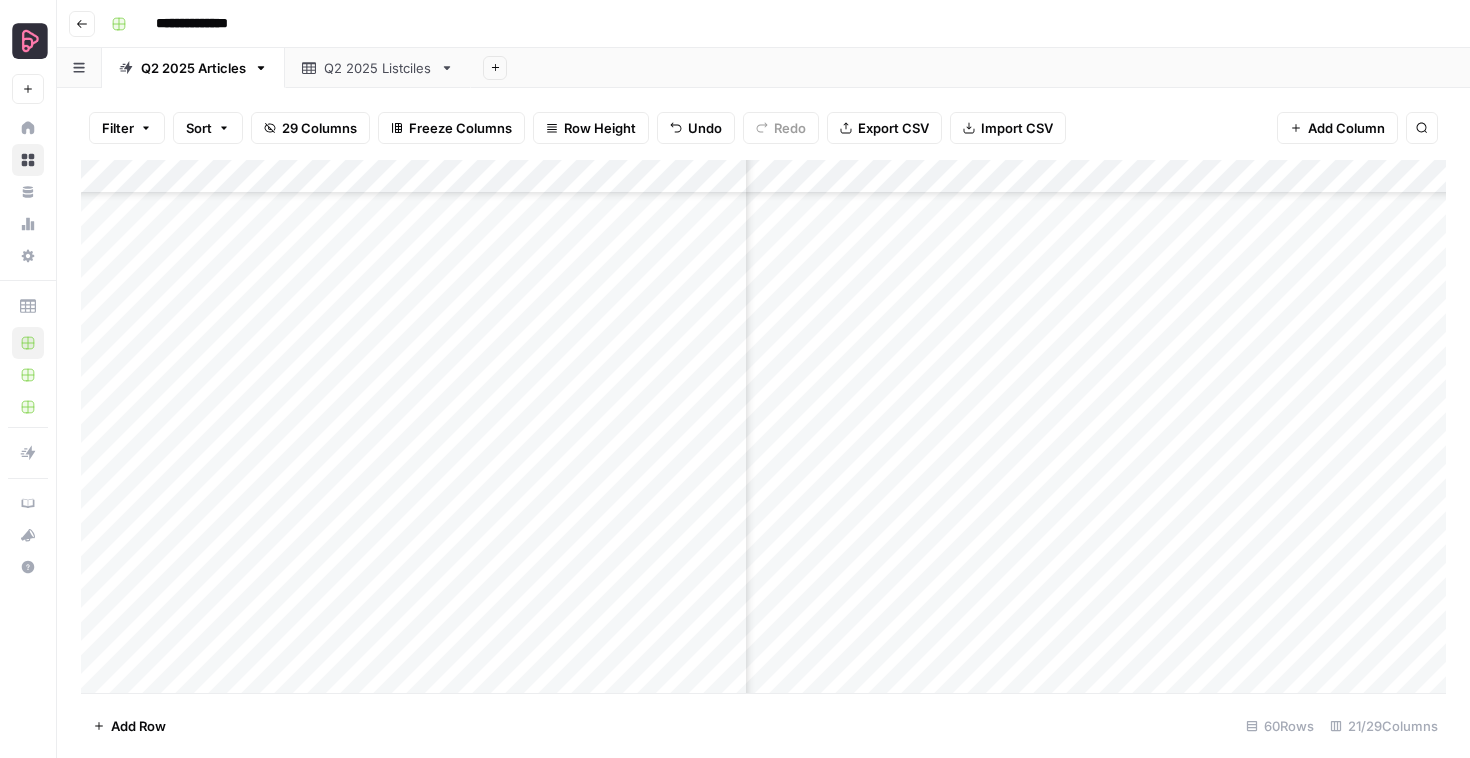 scroll, scrollTop: 1301, scrollLeft: 2607, axis: both 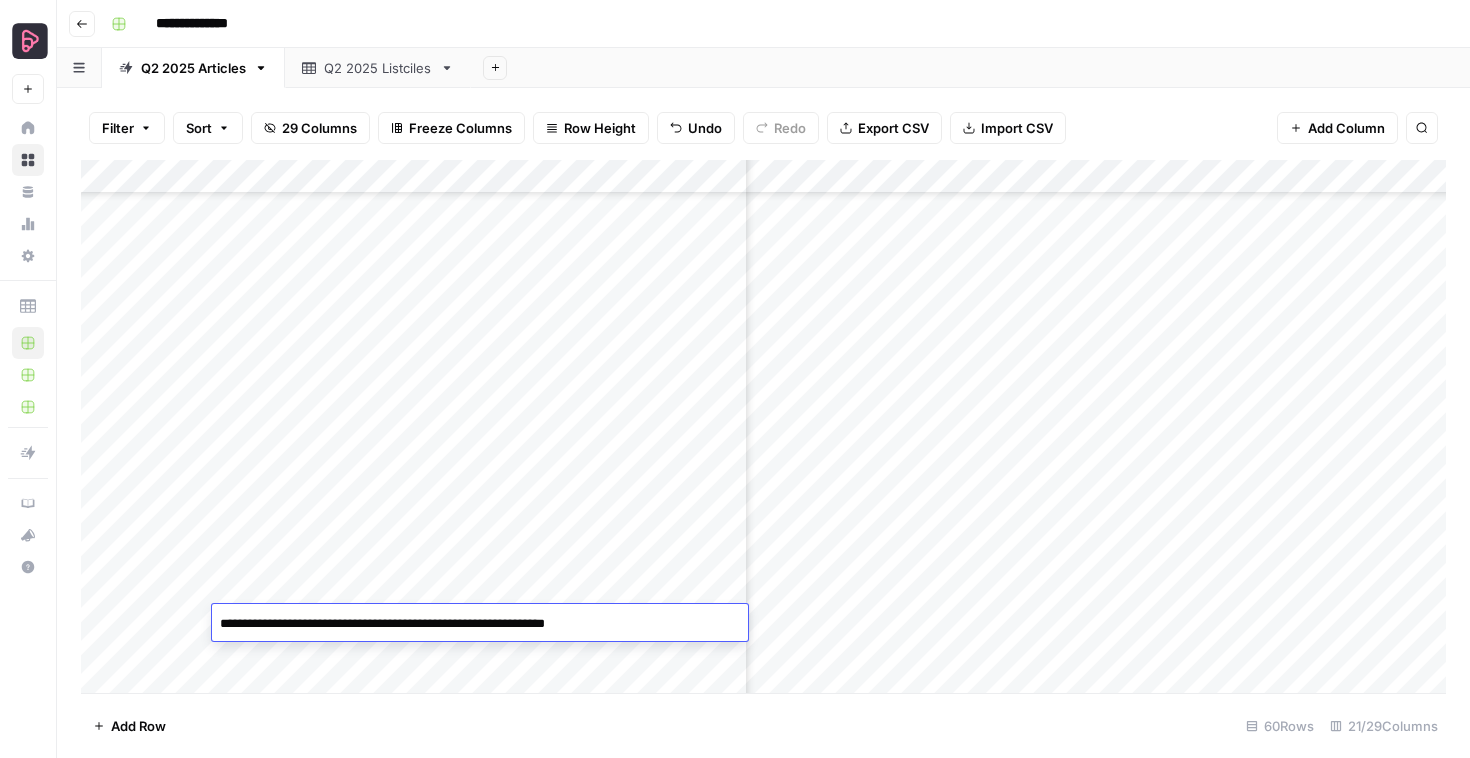 click on "**********" at bounding box center [480, 624] 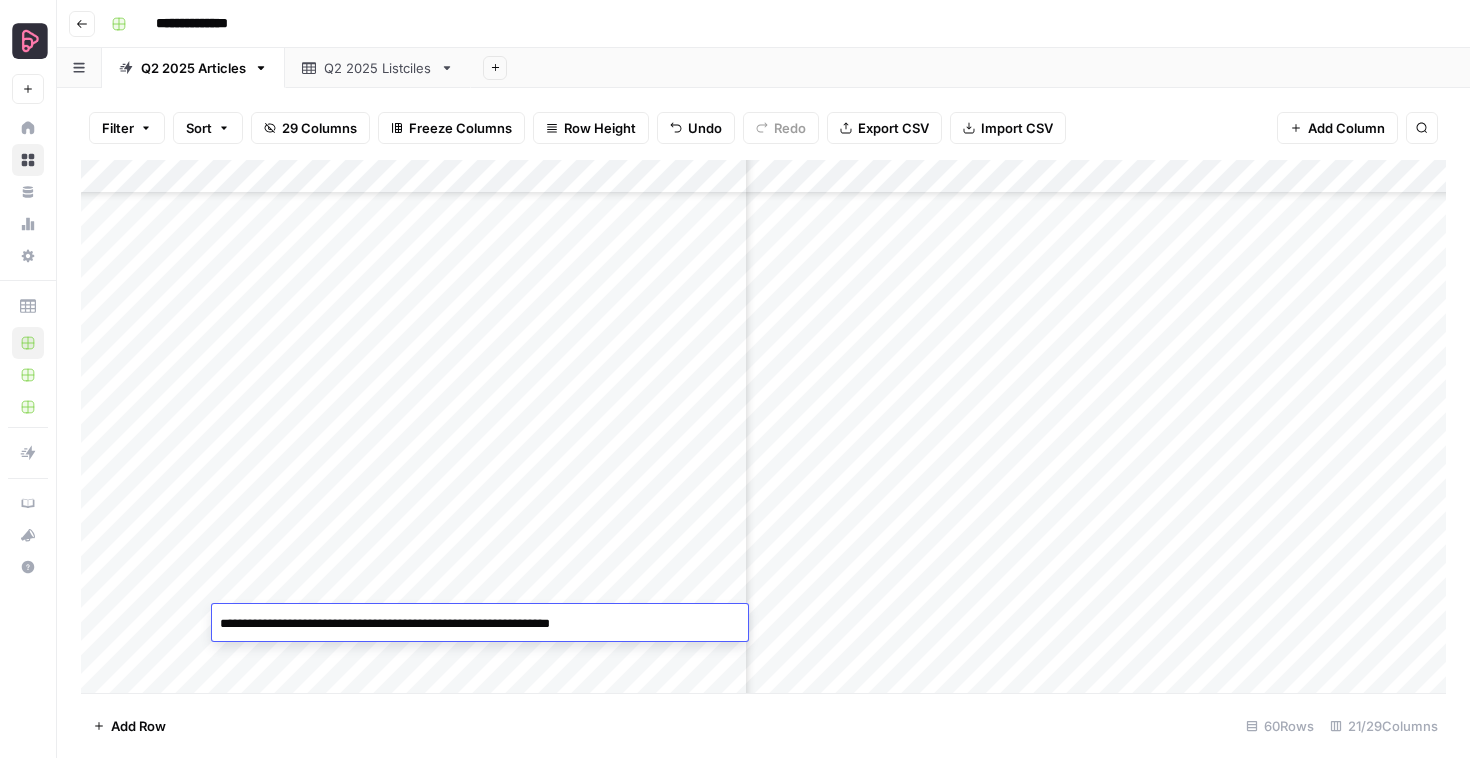 click on "Add Column" at bounding box center [763, 426] 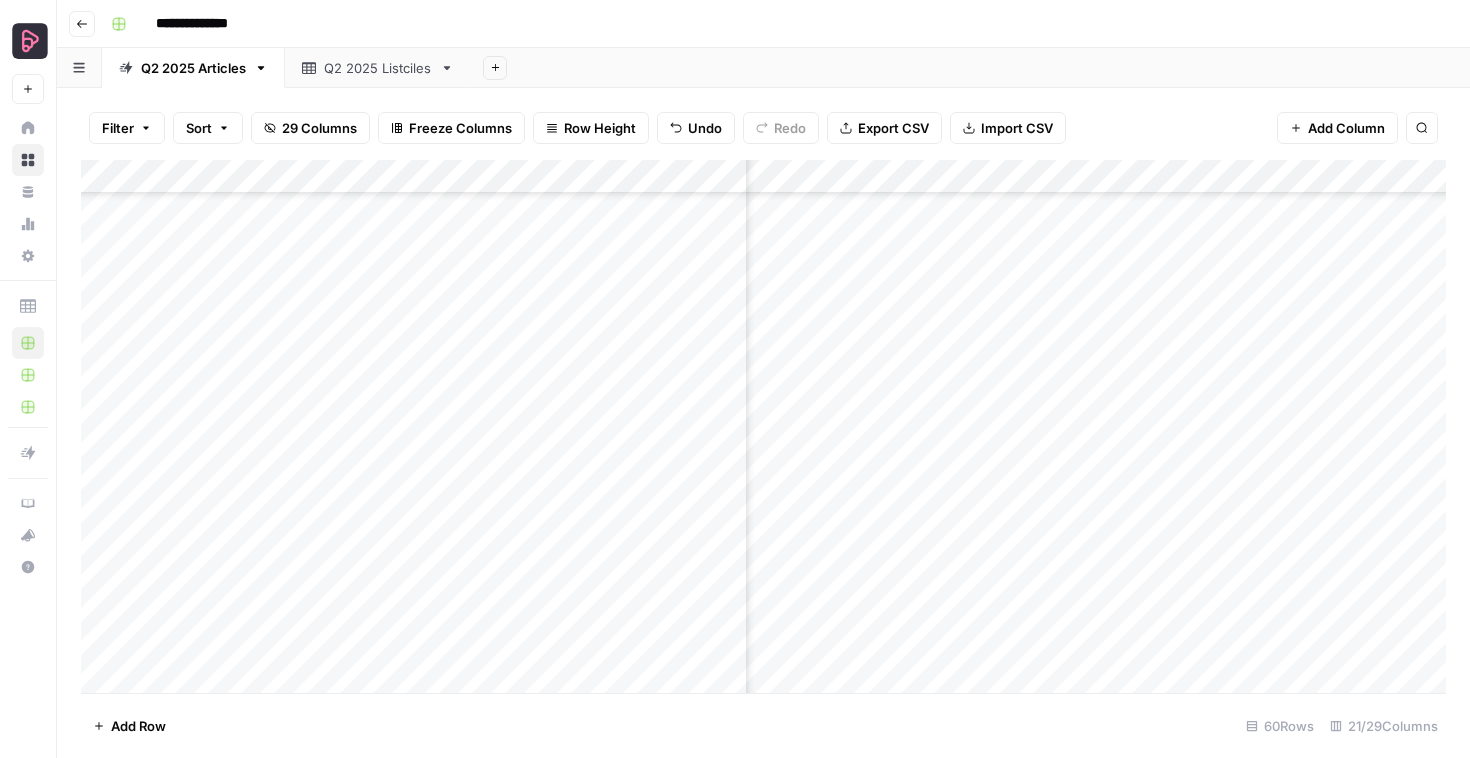 scroll, scrollTop: 1525, scrollLeft: 0, axis: vertical 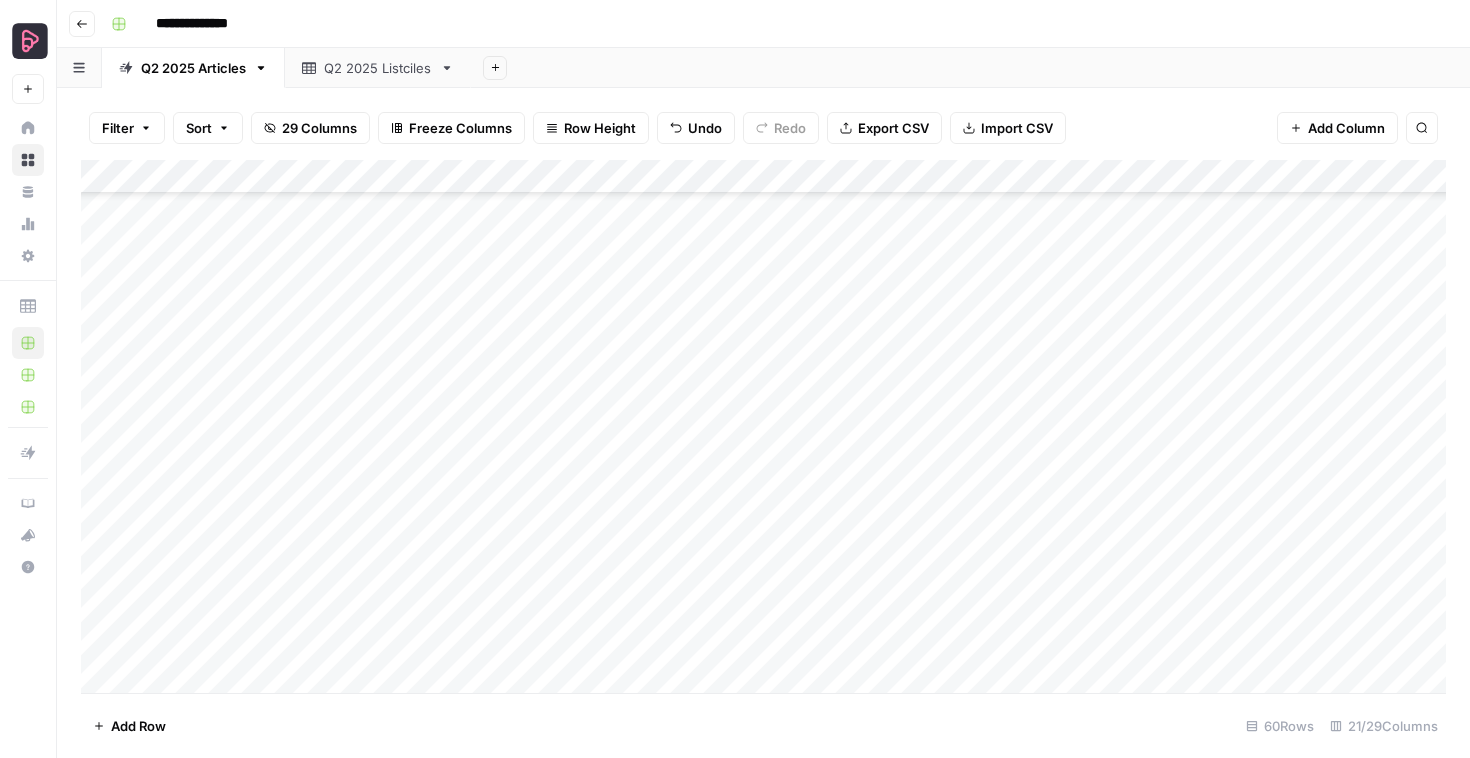 click on "Add Column" at bounding box center (763, 426) 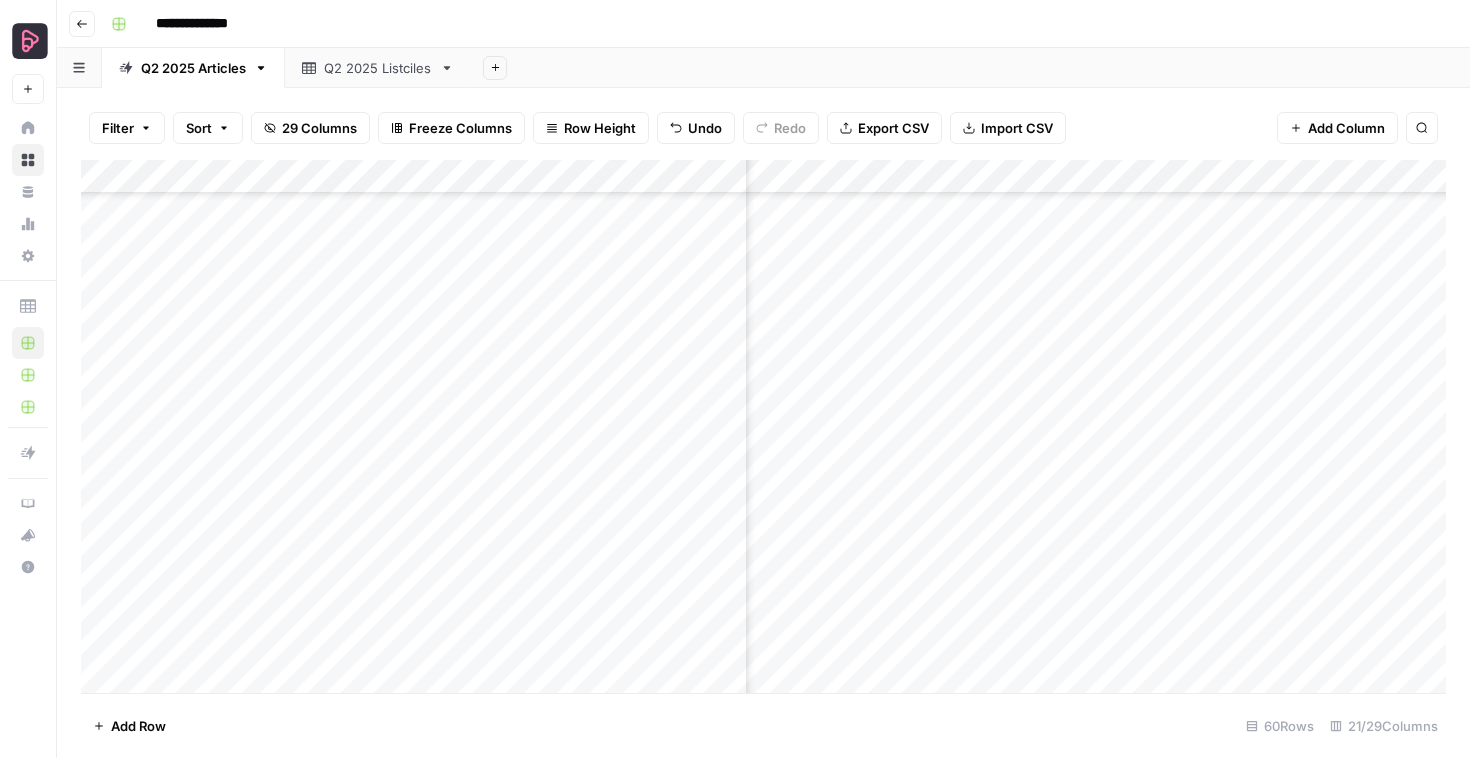 scroll, scrollTop: 1525, scrollLeft: 441, axis: both 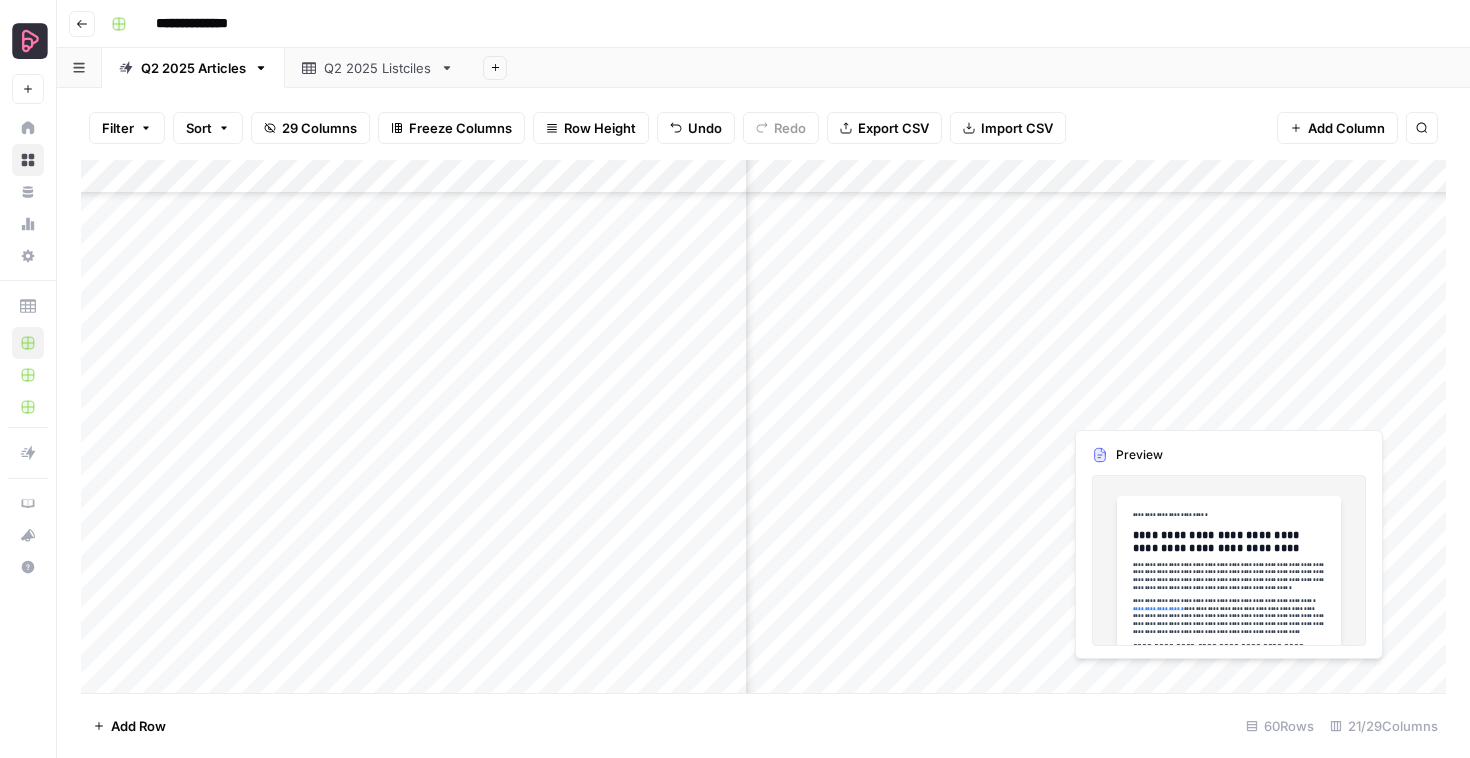 click on "Add Column" at bounding box center (763, 426) 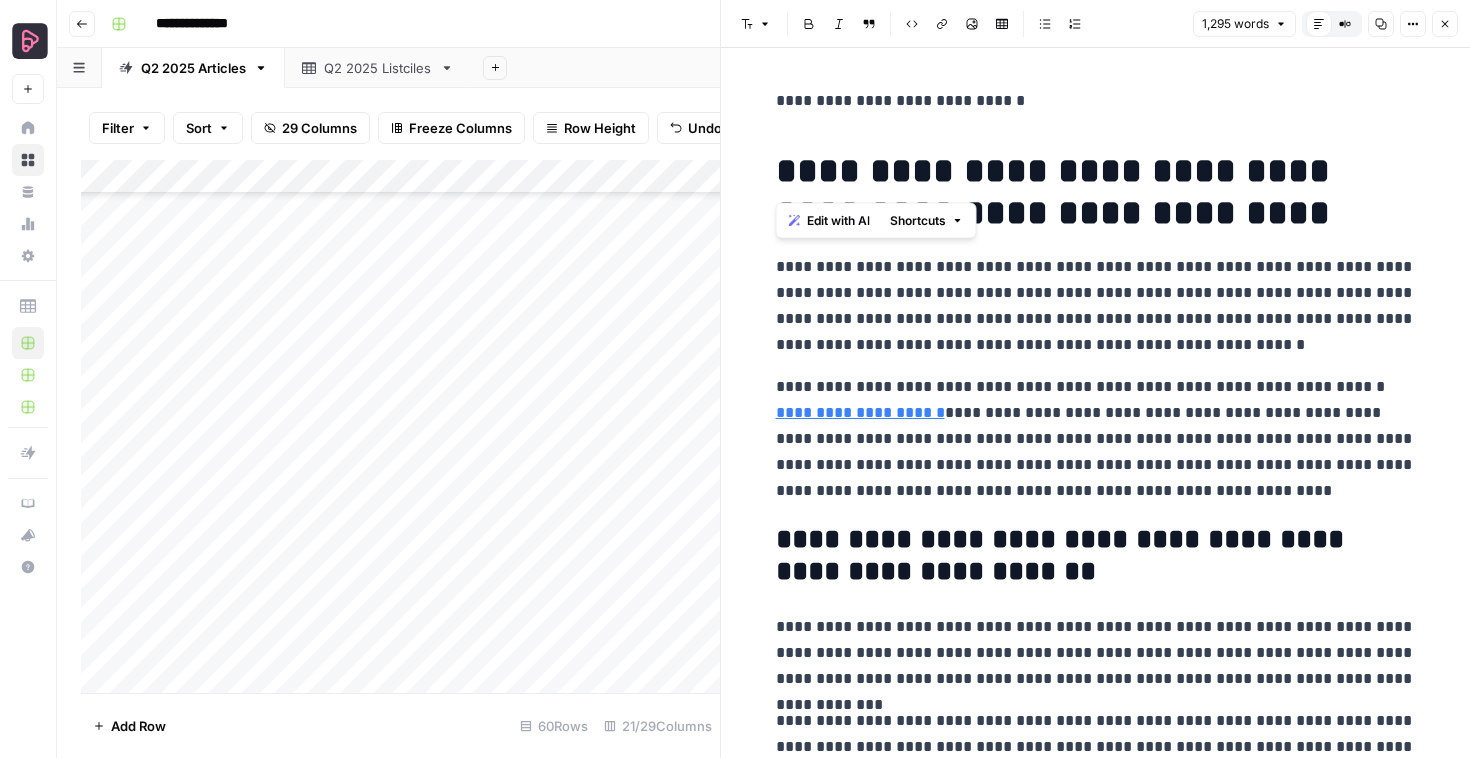 drag, startPoint x: 777, startPoint y: 142, endPoint x: 757, endPoint y: 91, distance: 54.781384 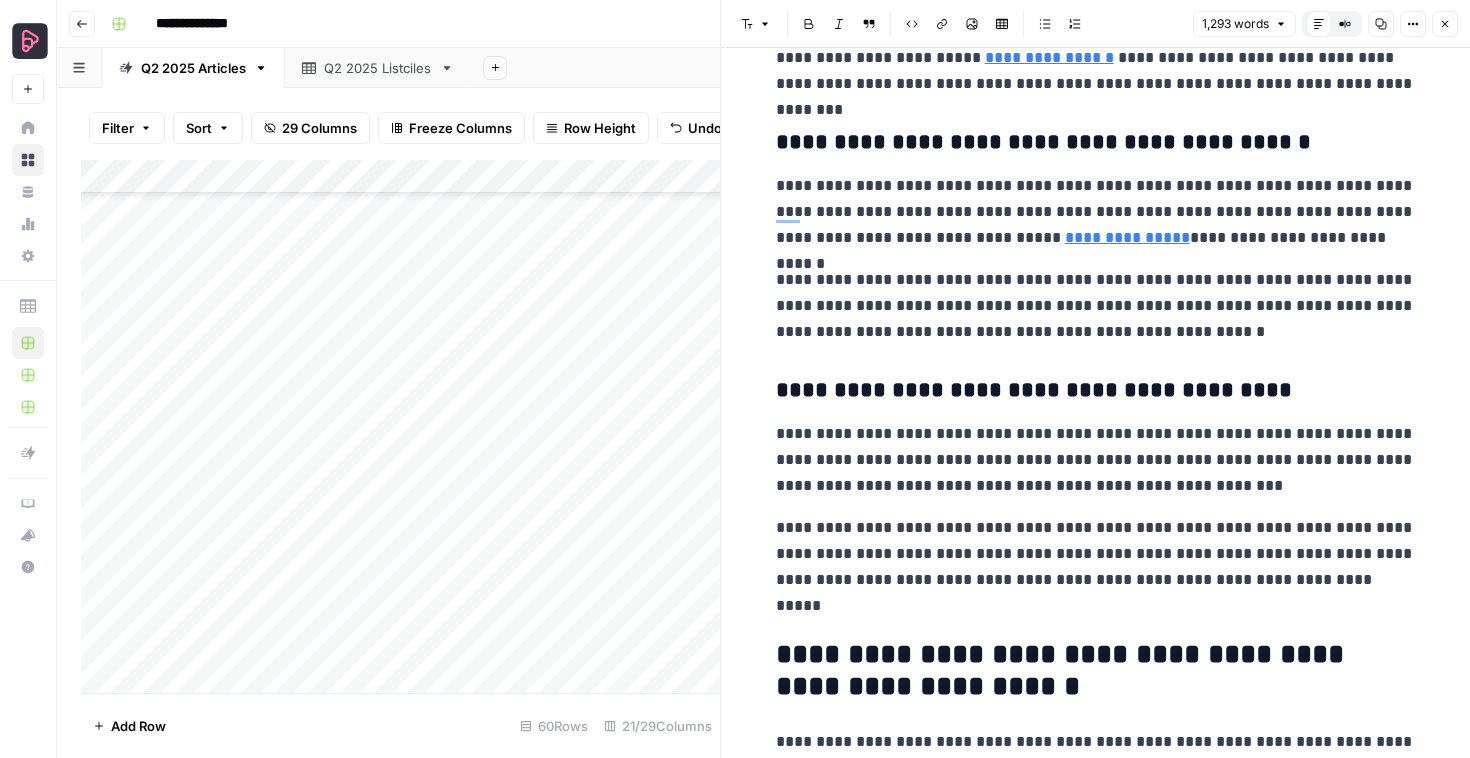 scroll, scrollTop: 3064, scrollLeft: 0, axis: vertical 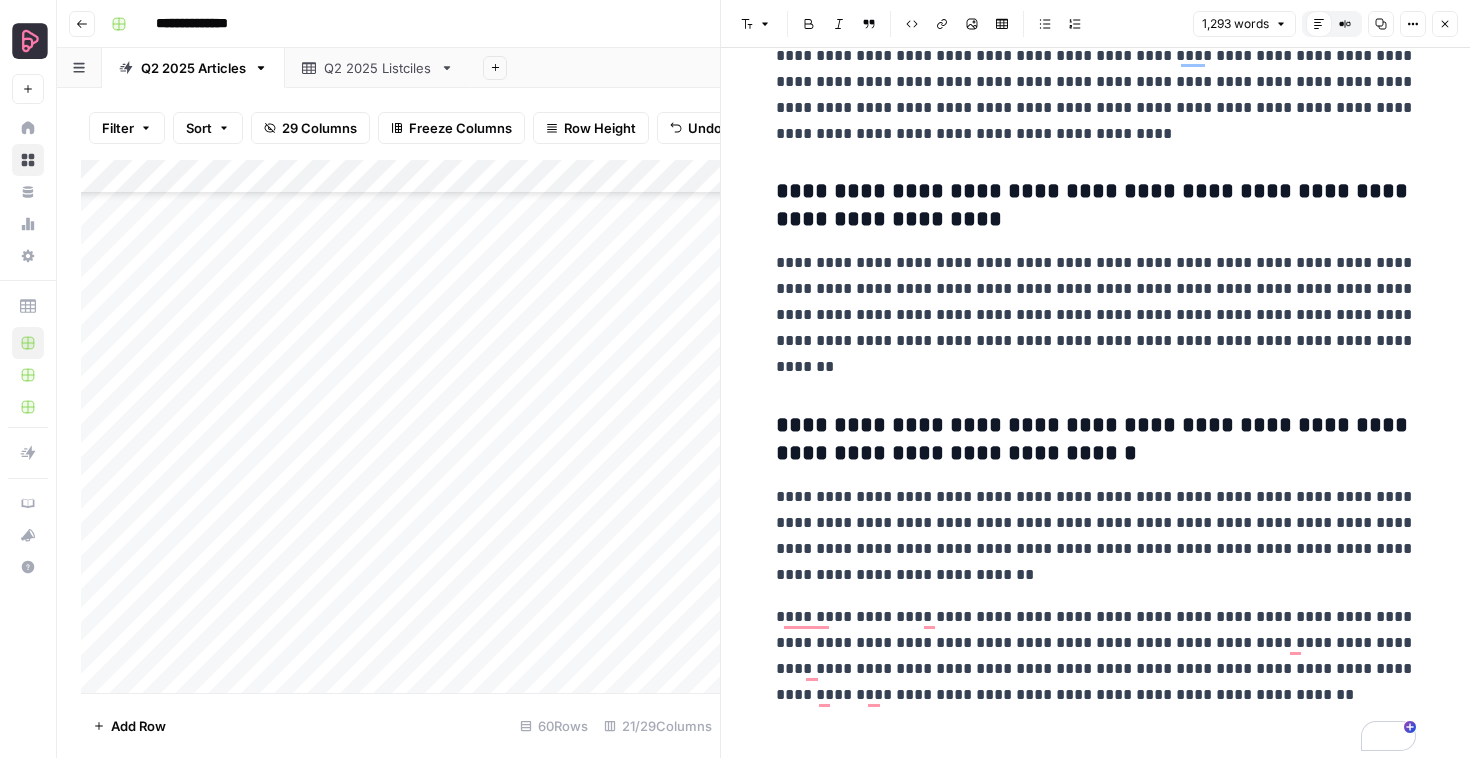 click on "**********" at bounding box center (1096, 656) 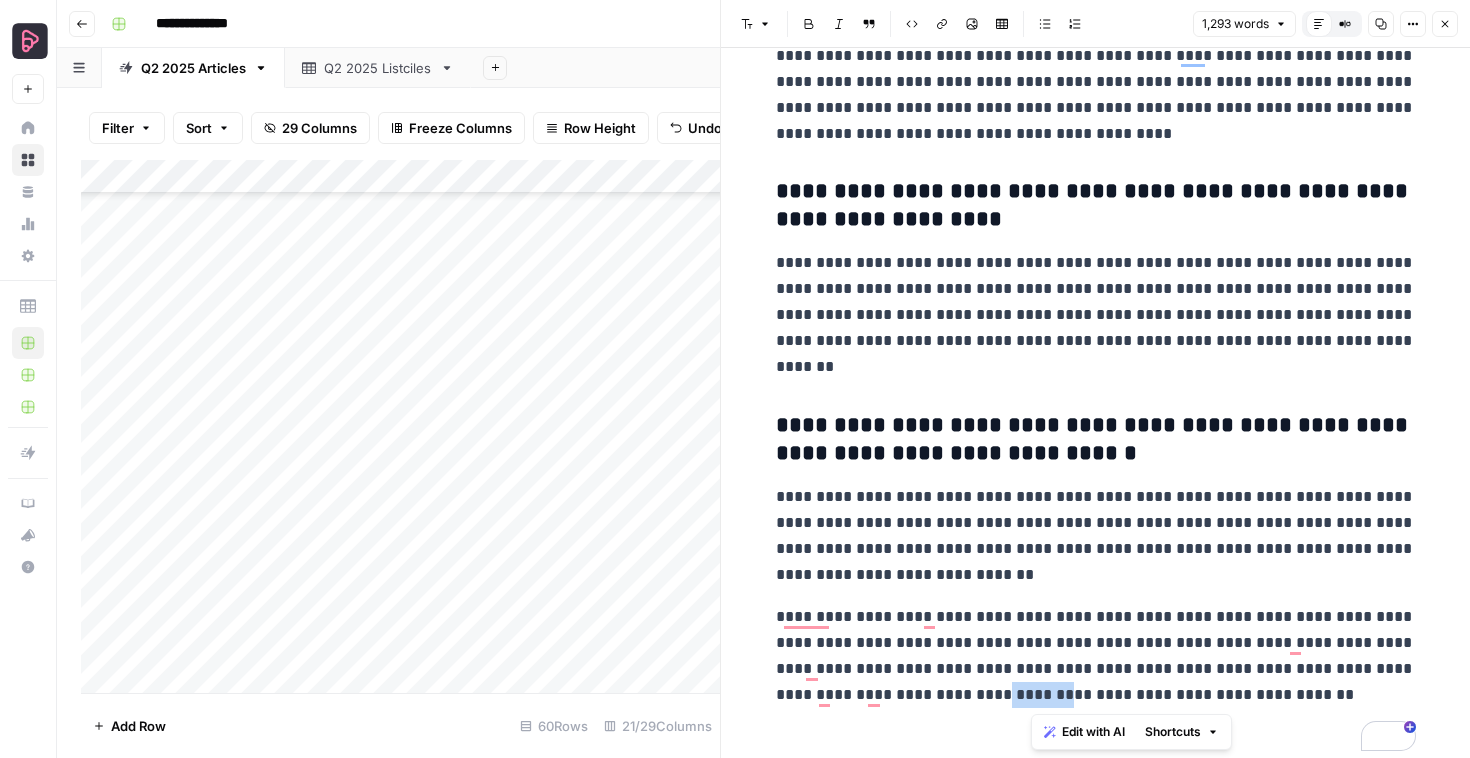 click on "**********" at bounding box center (1096, 656) 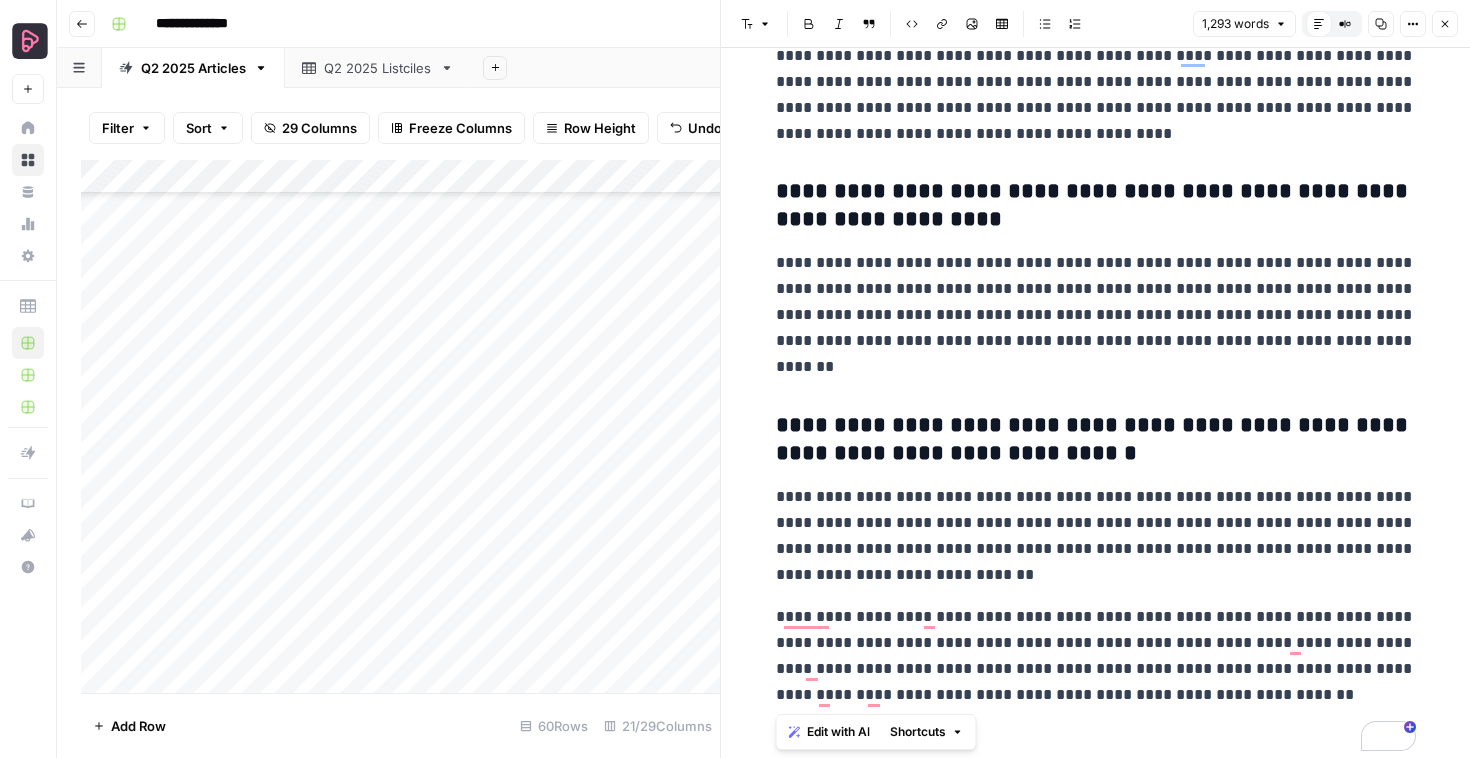 scroll, scrollTop: 4944, scrollLeft: 0, axis: vertical 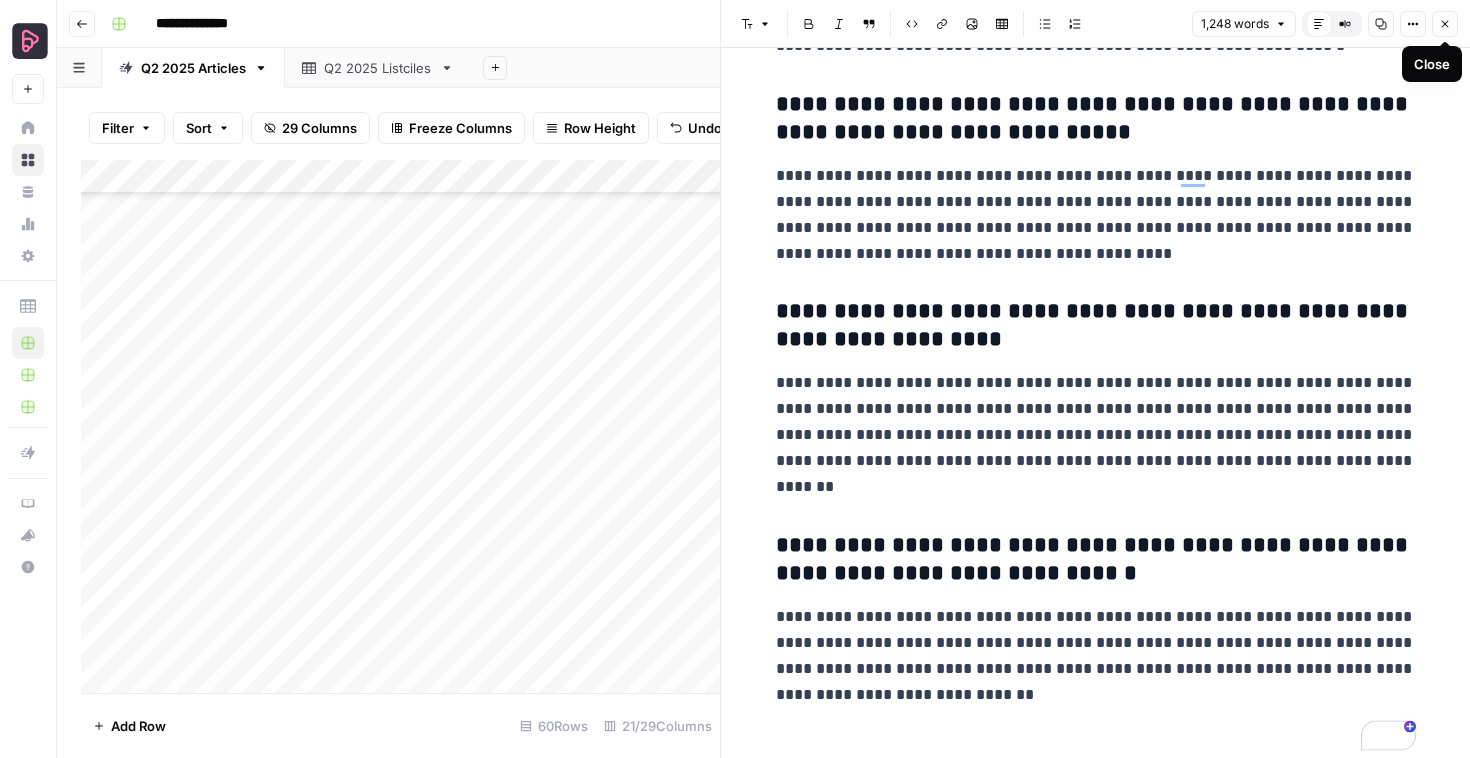 click on "Close" at bounding box center [1445, 24] 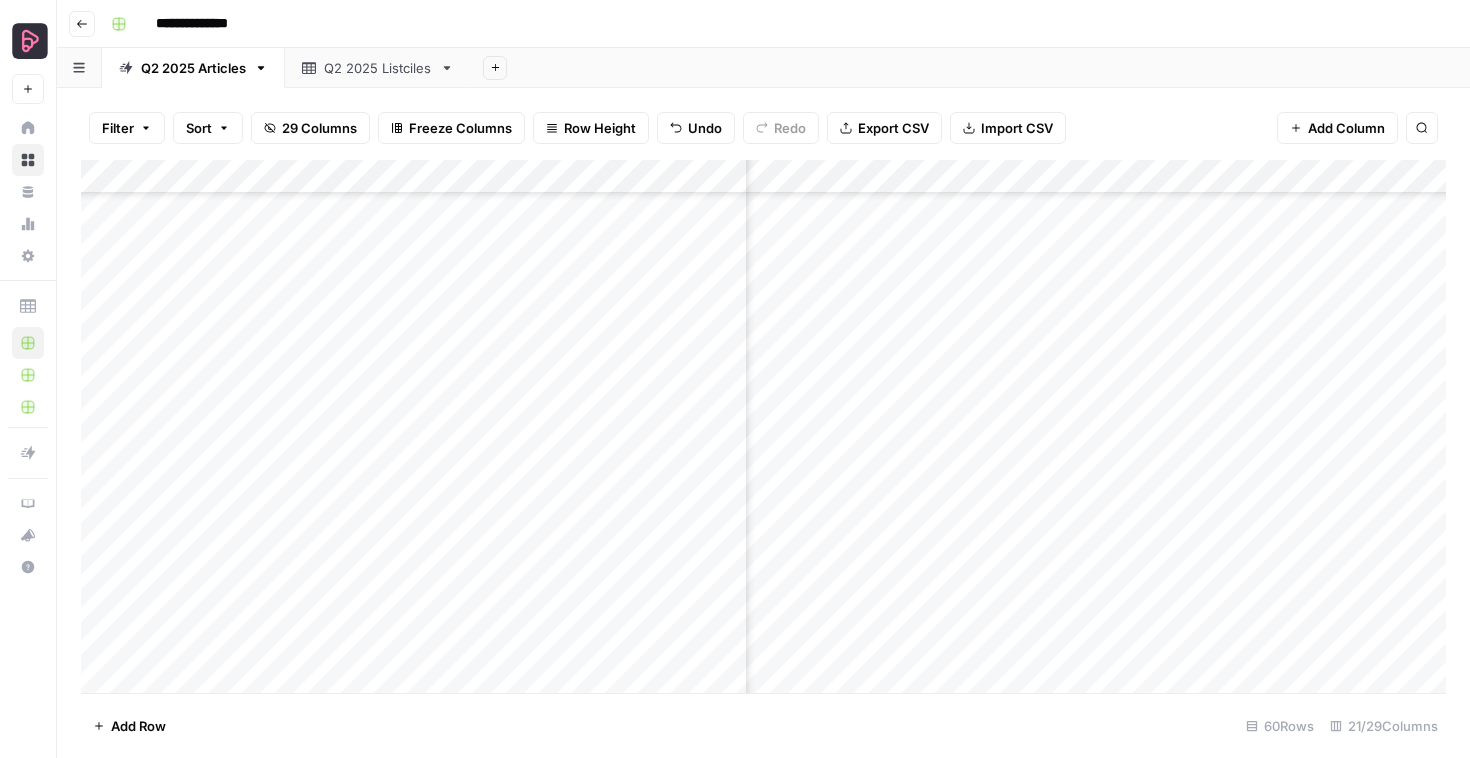click on "**********" at bounding box center (776, 24) 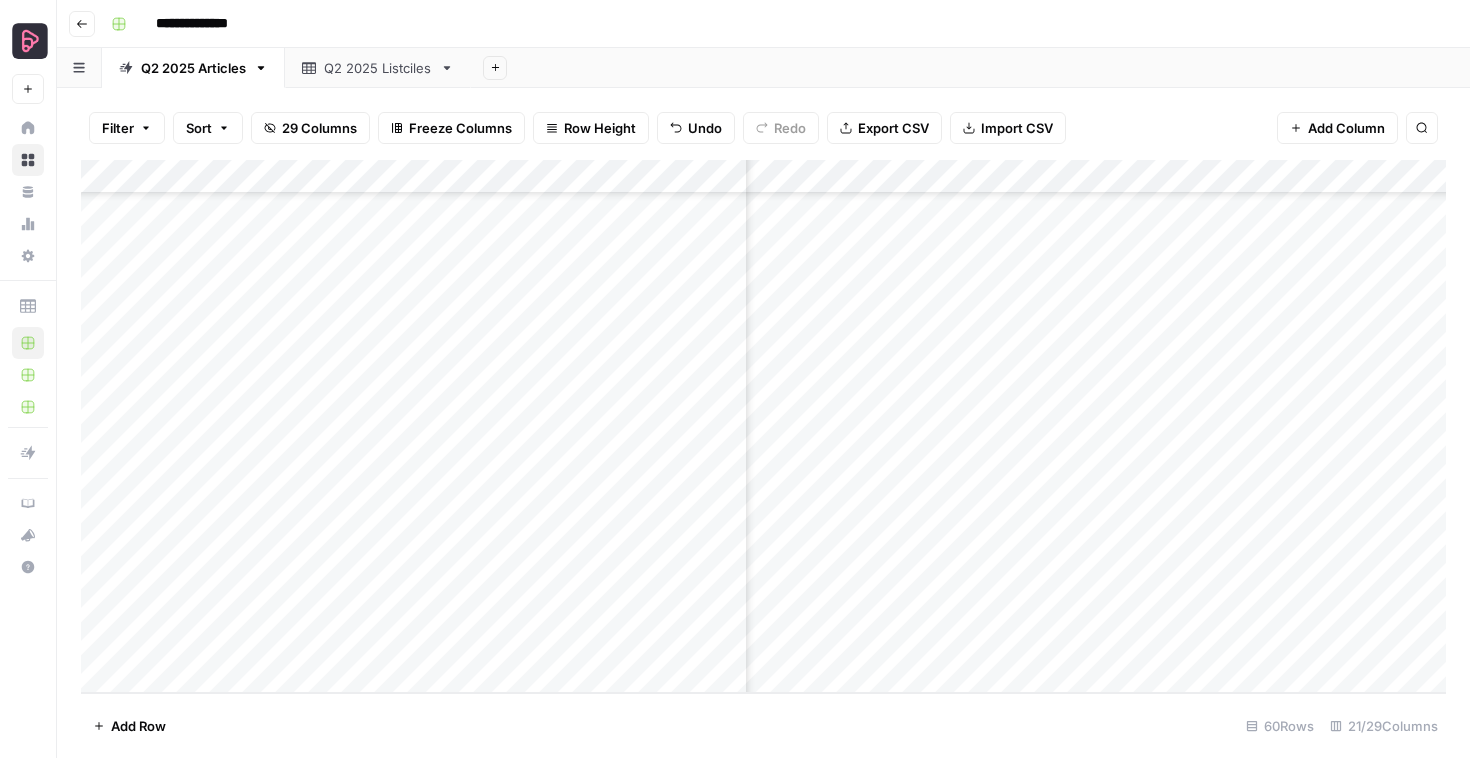 scroll, scrollTop: 1573, scrollLeft: 825, axis: both 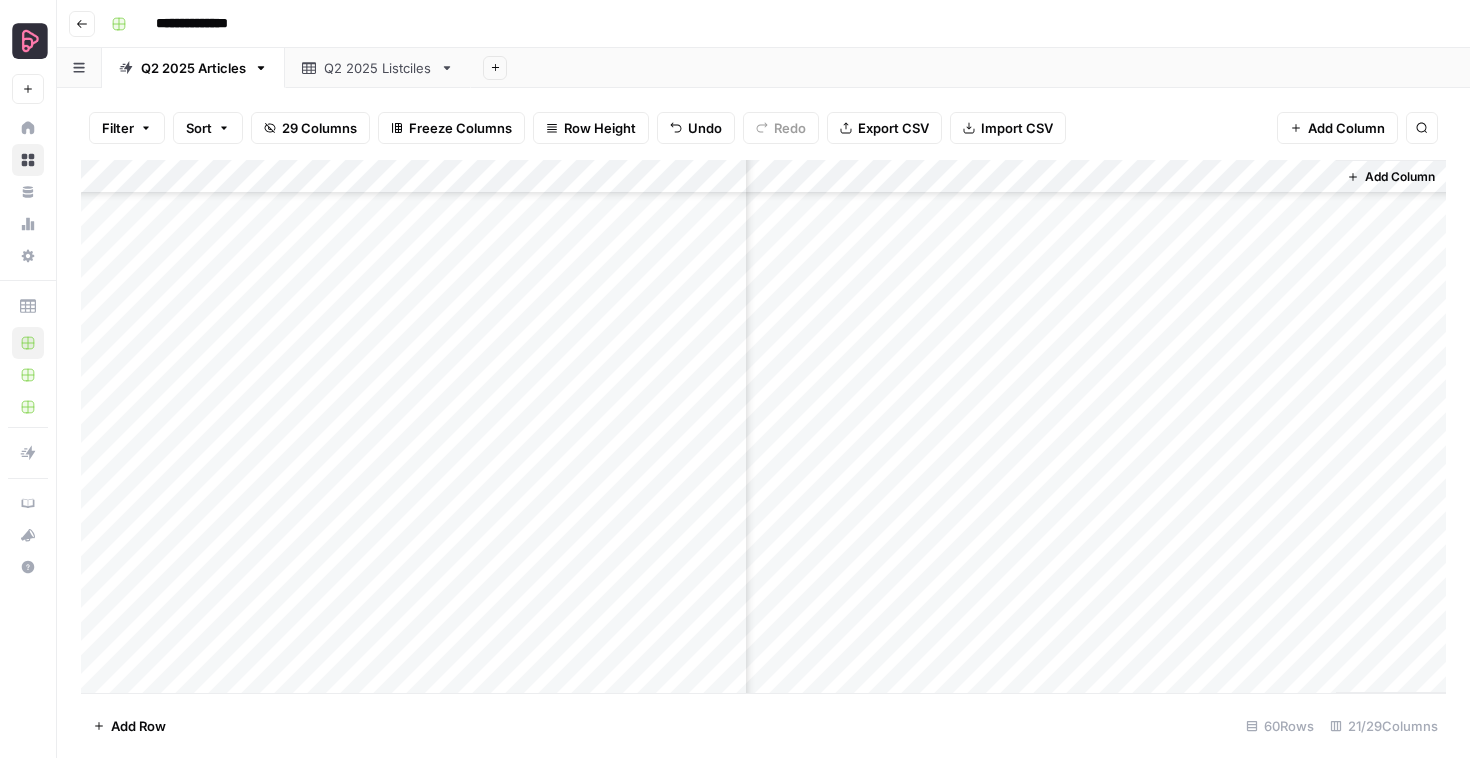 click on "Add Column" at bounding box center (763, 426) 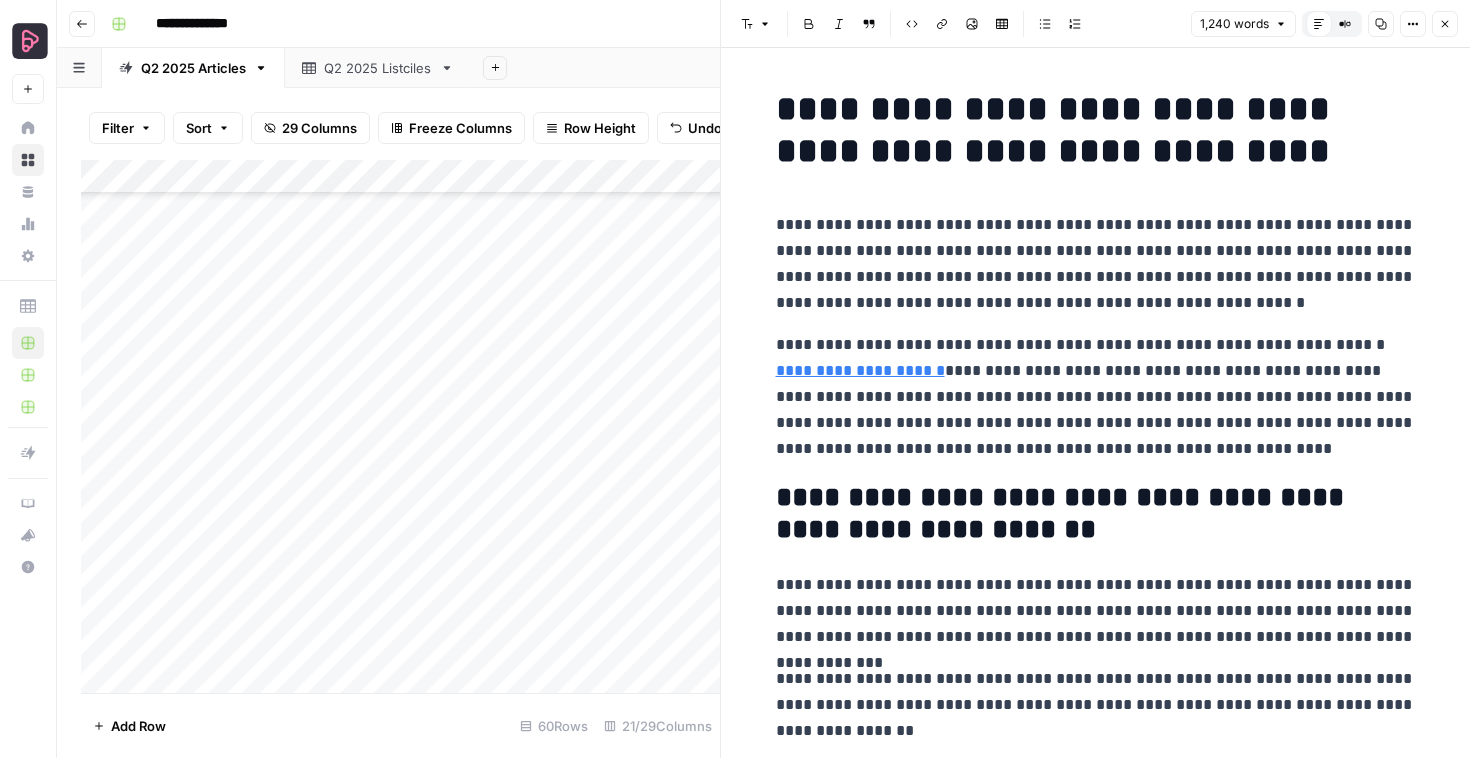 click on "**********" at bounding box center [1096, 264] 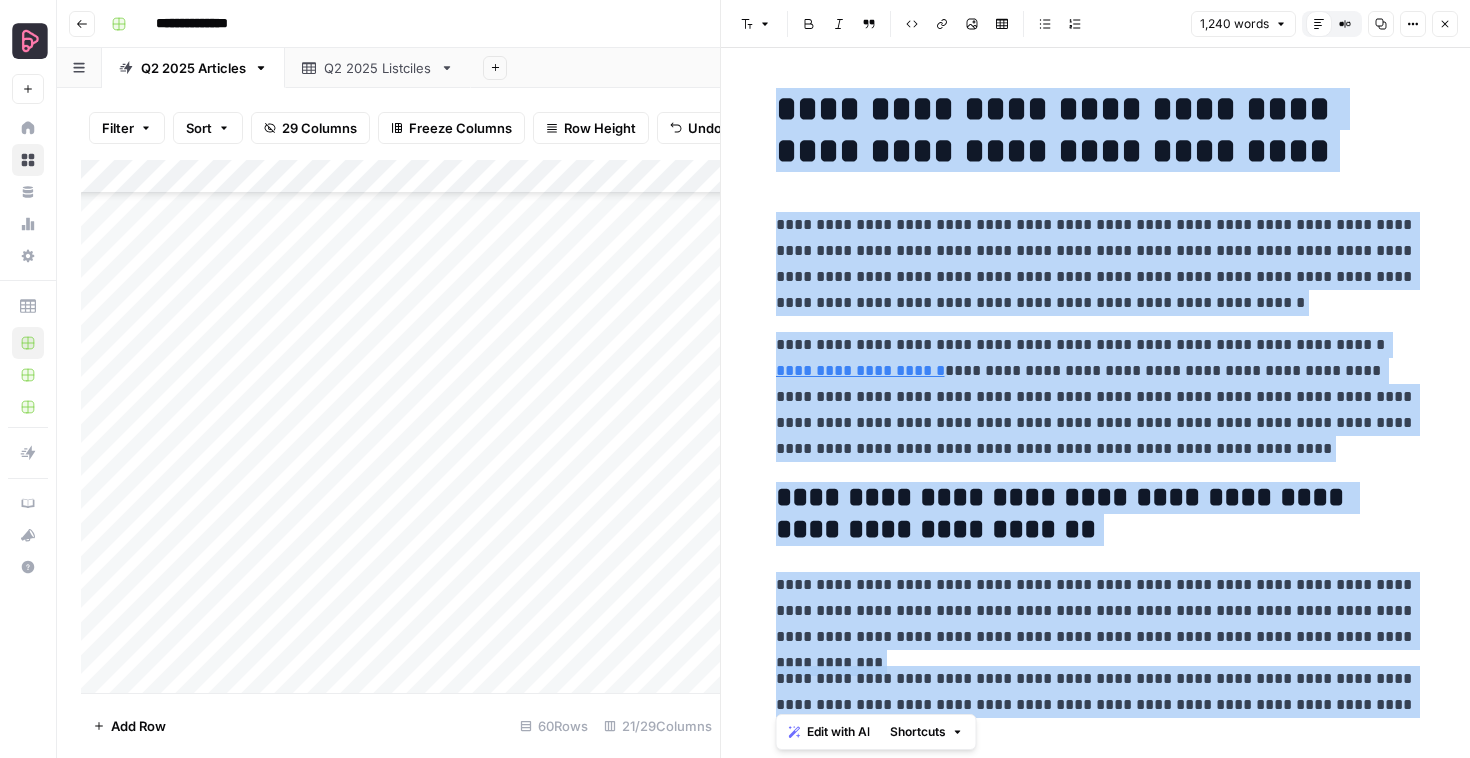 copy on "**********" 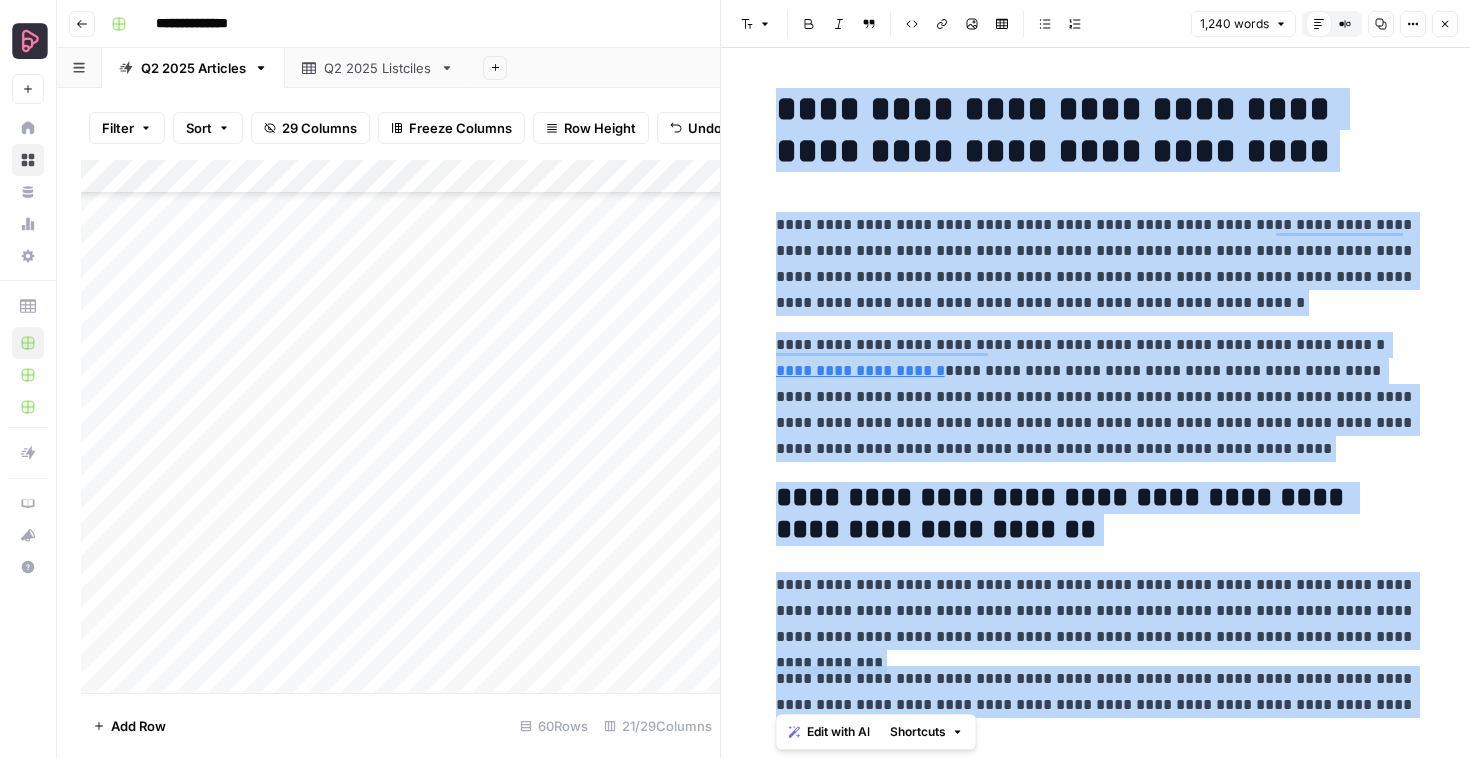 click 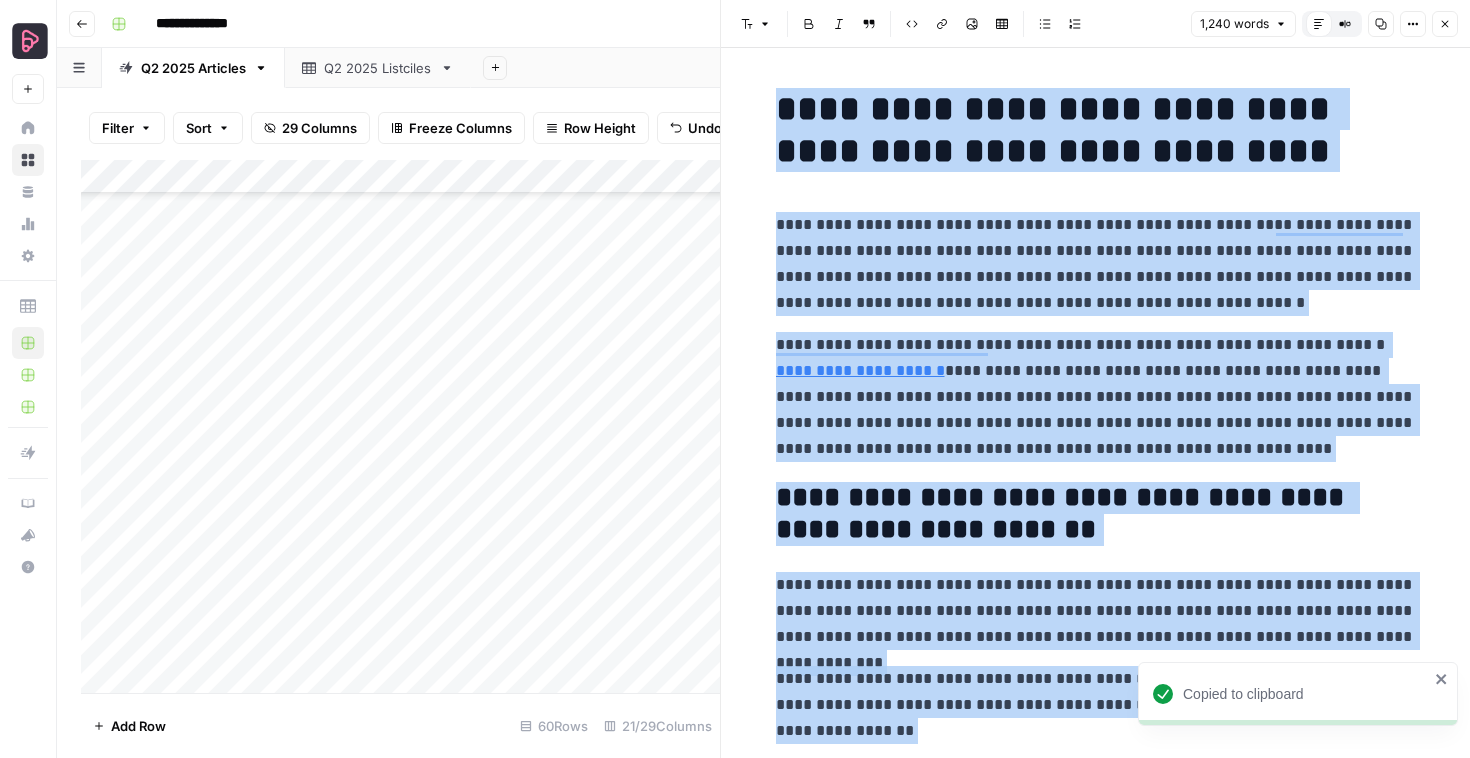scroll, scrollTop: 1465, scrollLeft: 0, axis: vertical 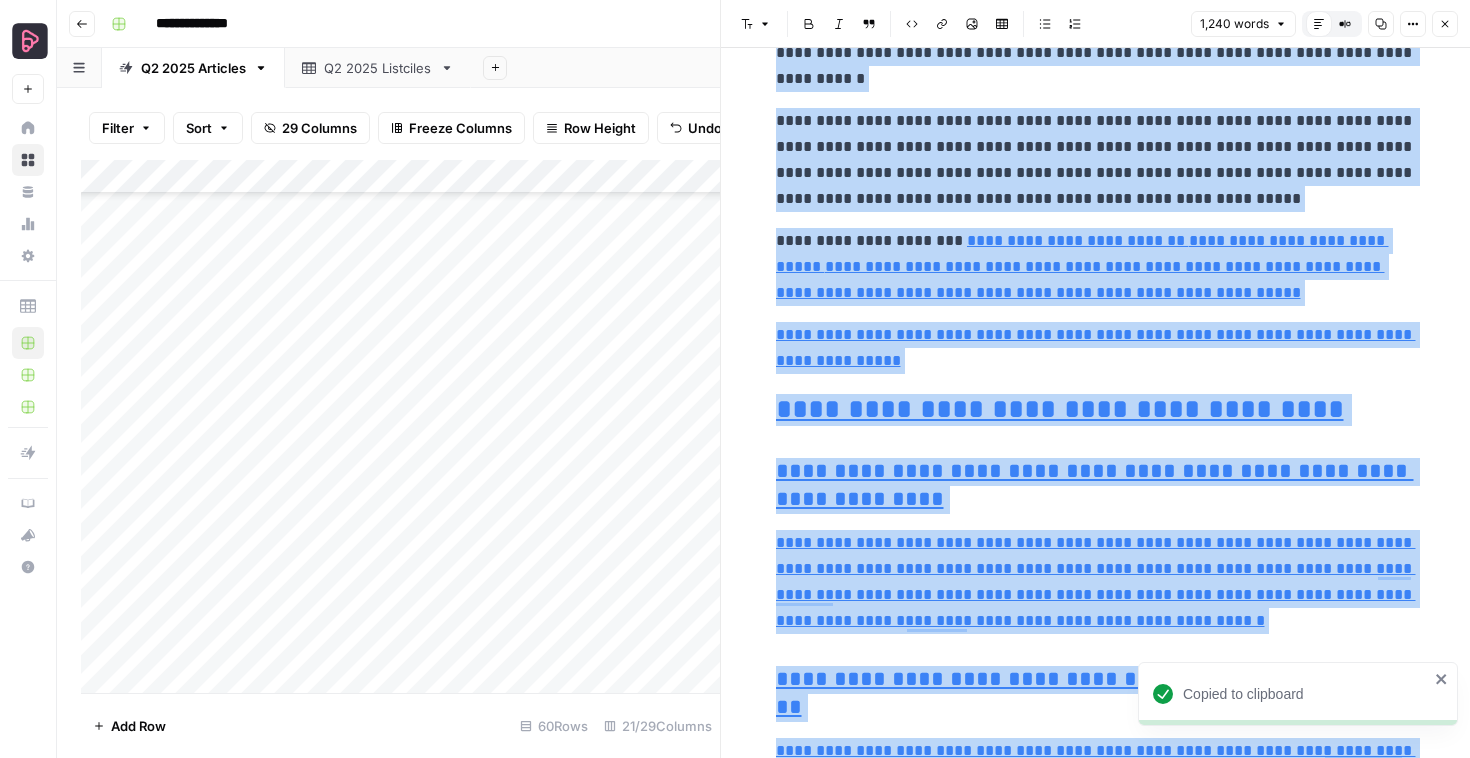 click on "**********" at bounding box center [1096, -1219] 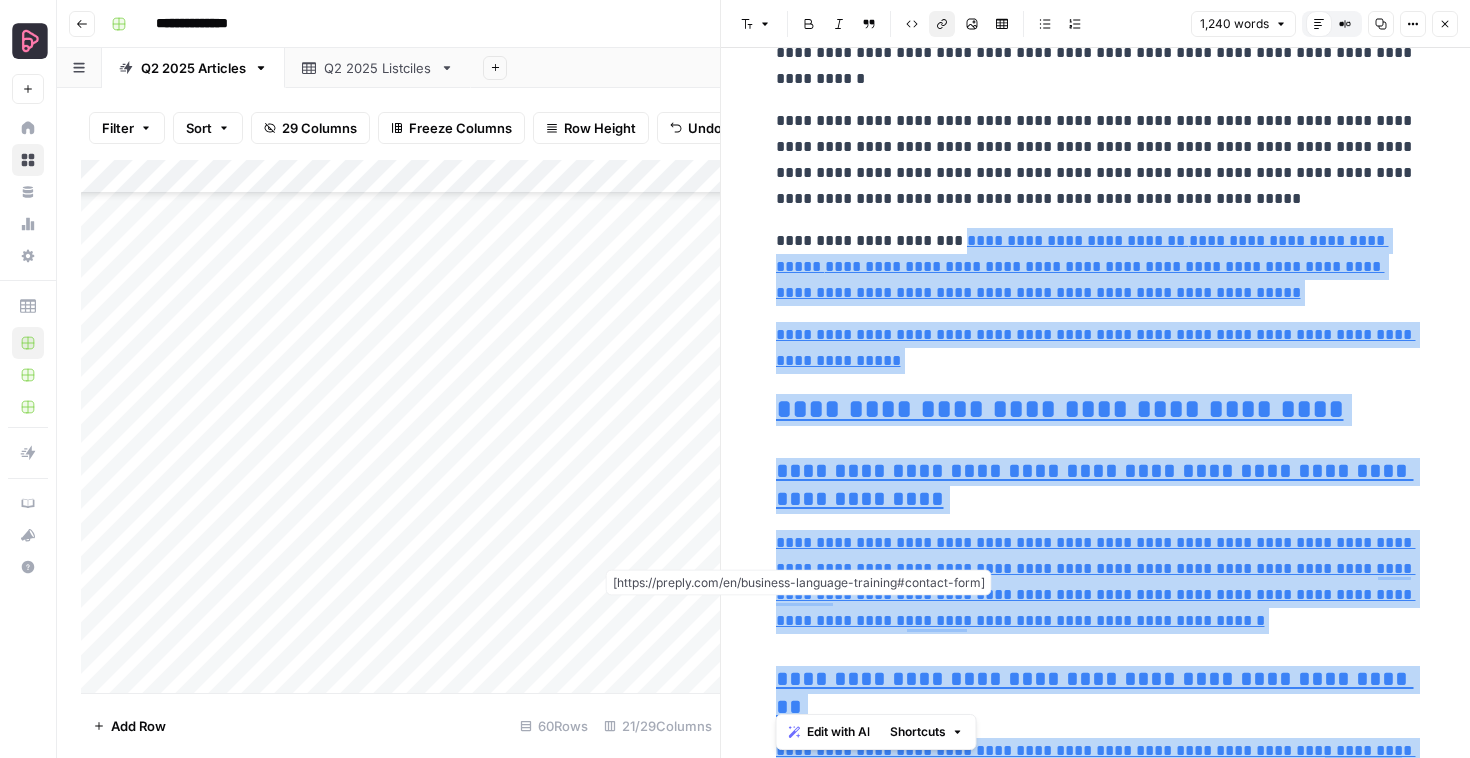 scroll, scrollTop: 4333, scrollLeft: 0, axis: vertical 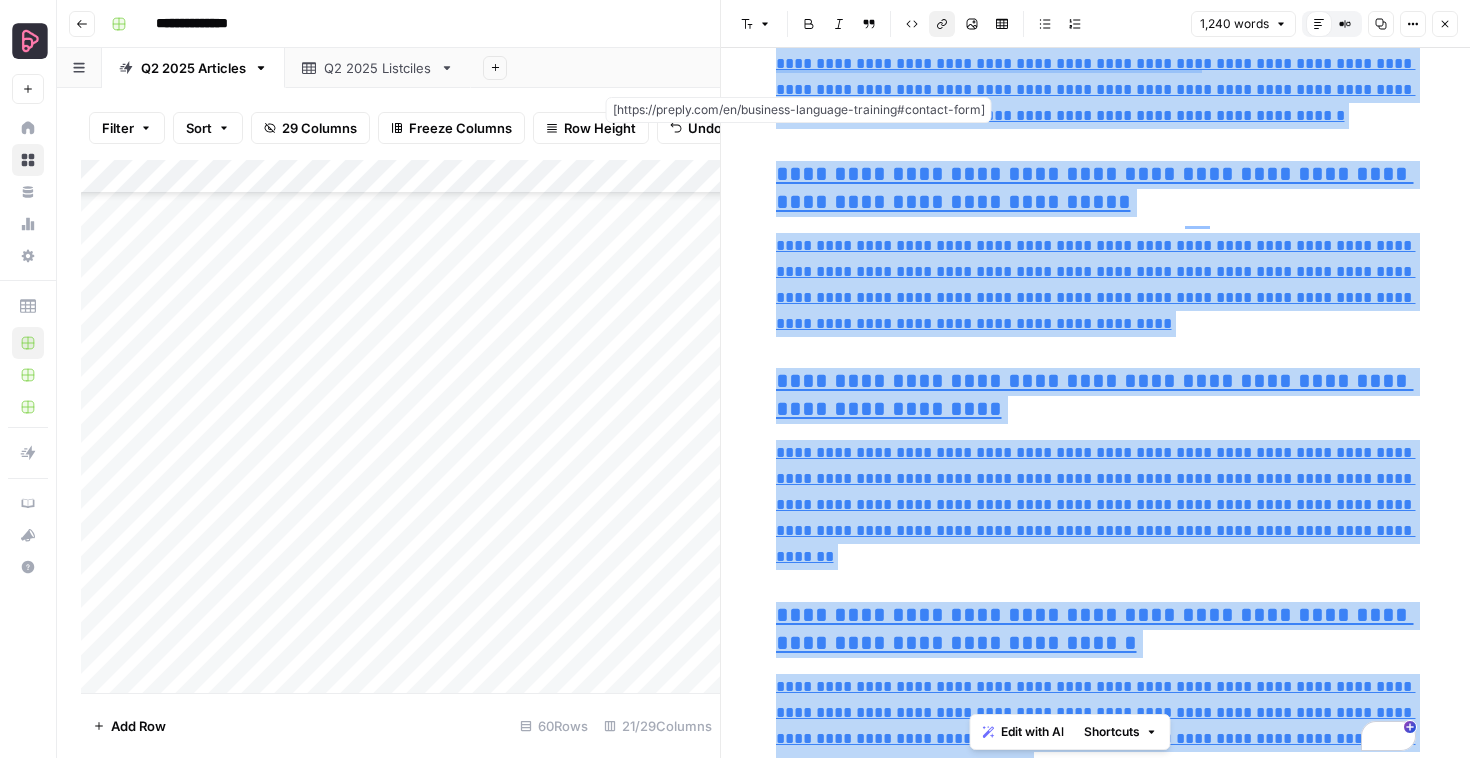 drag, startPoint x: 970, startPoint y: 241, endPoint x: 1210, endPoint y: 778, distance: 588.1913 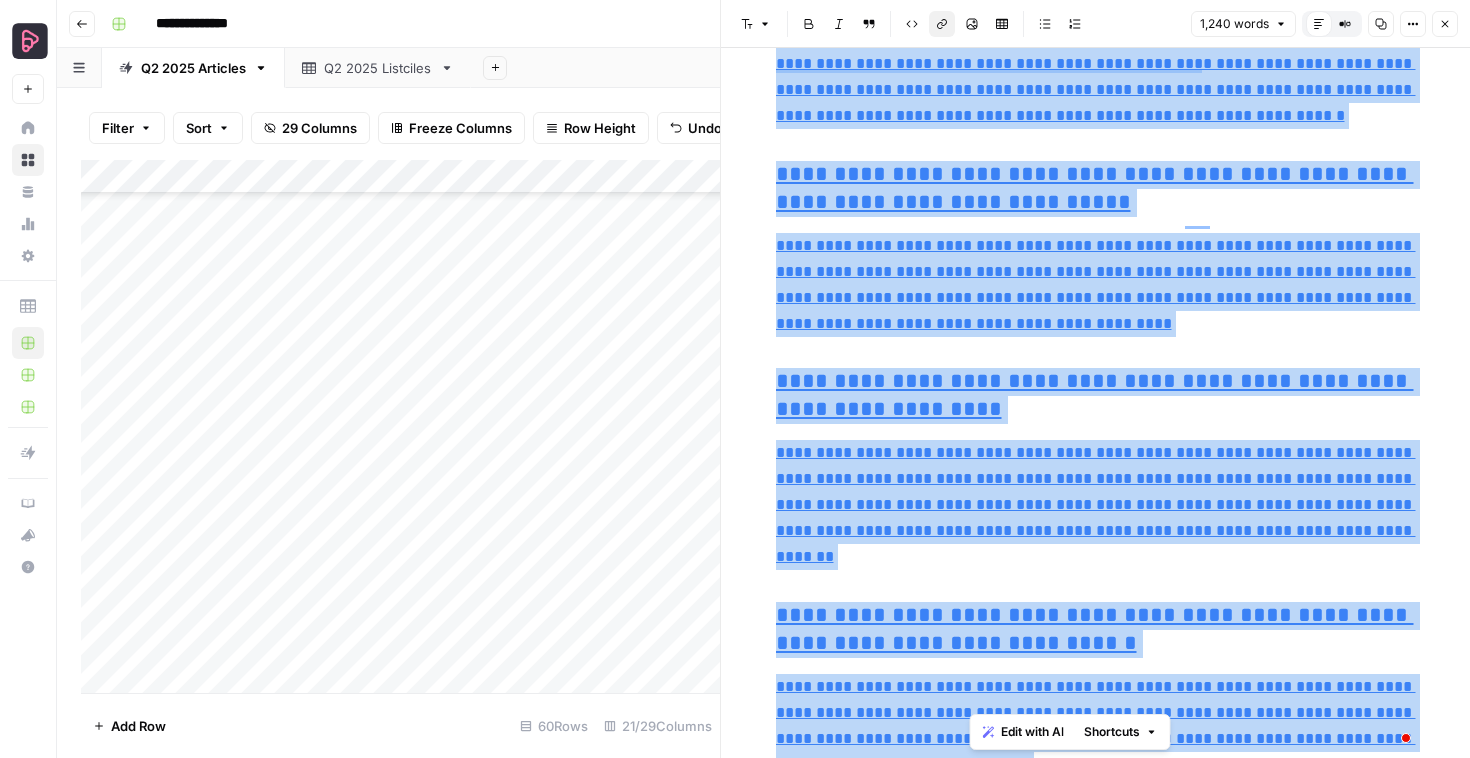 click 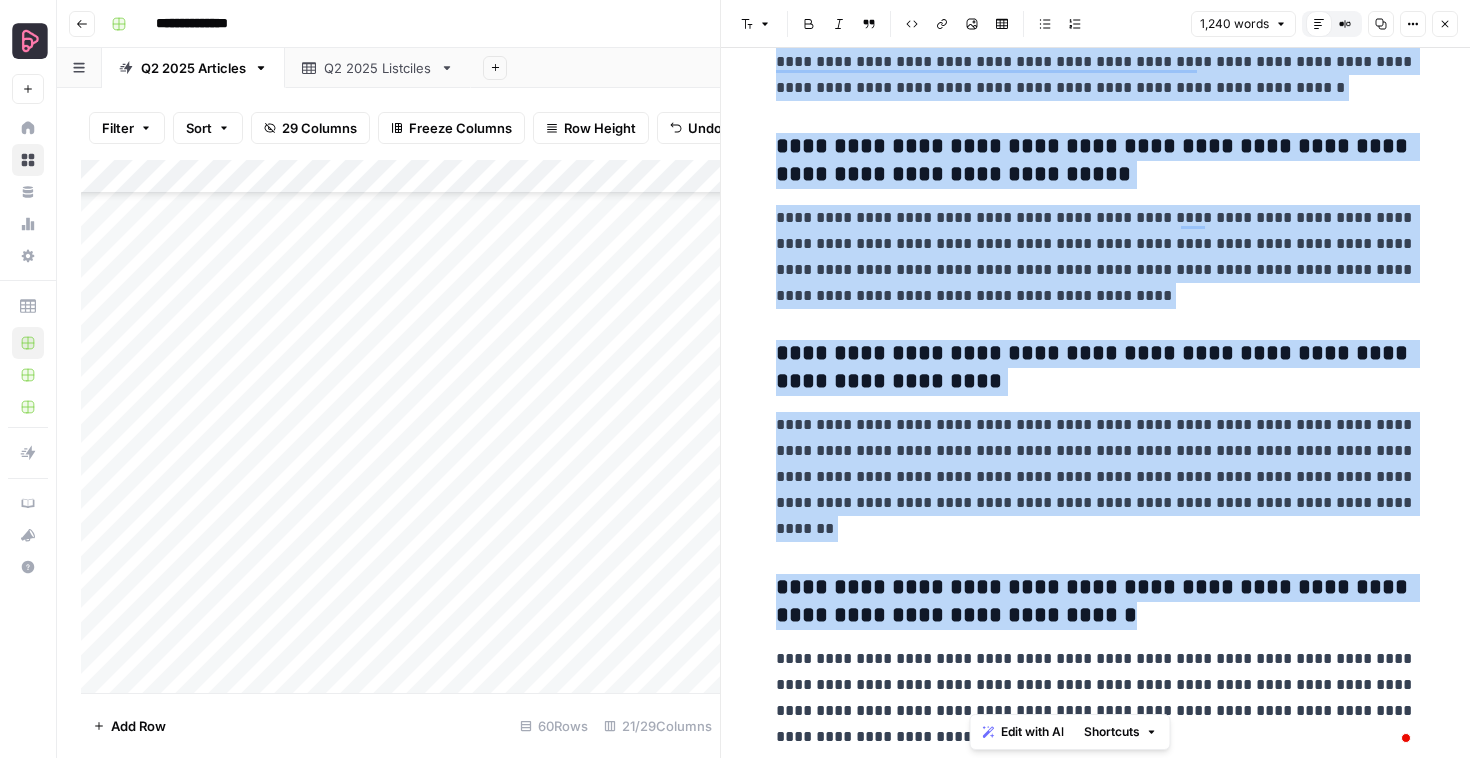 click on "**********" at bounding box center [1096, -1946] 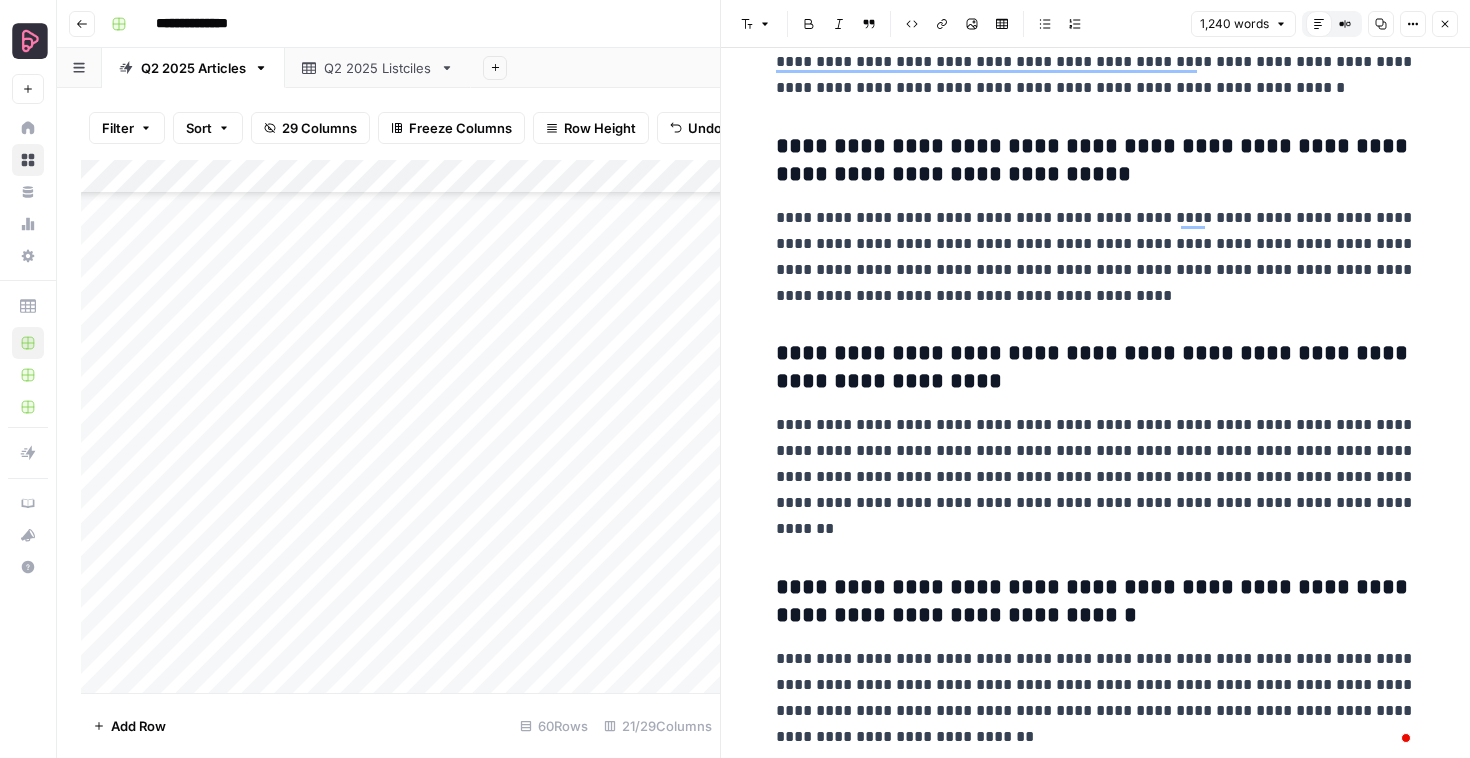 scroll, scrollTop: 3609, scrollLeft: 0, axis: vertical 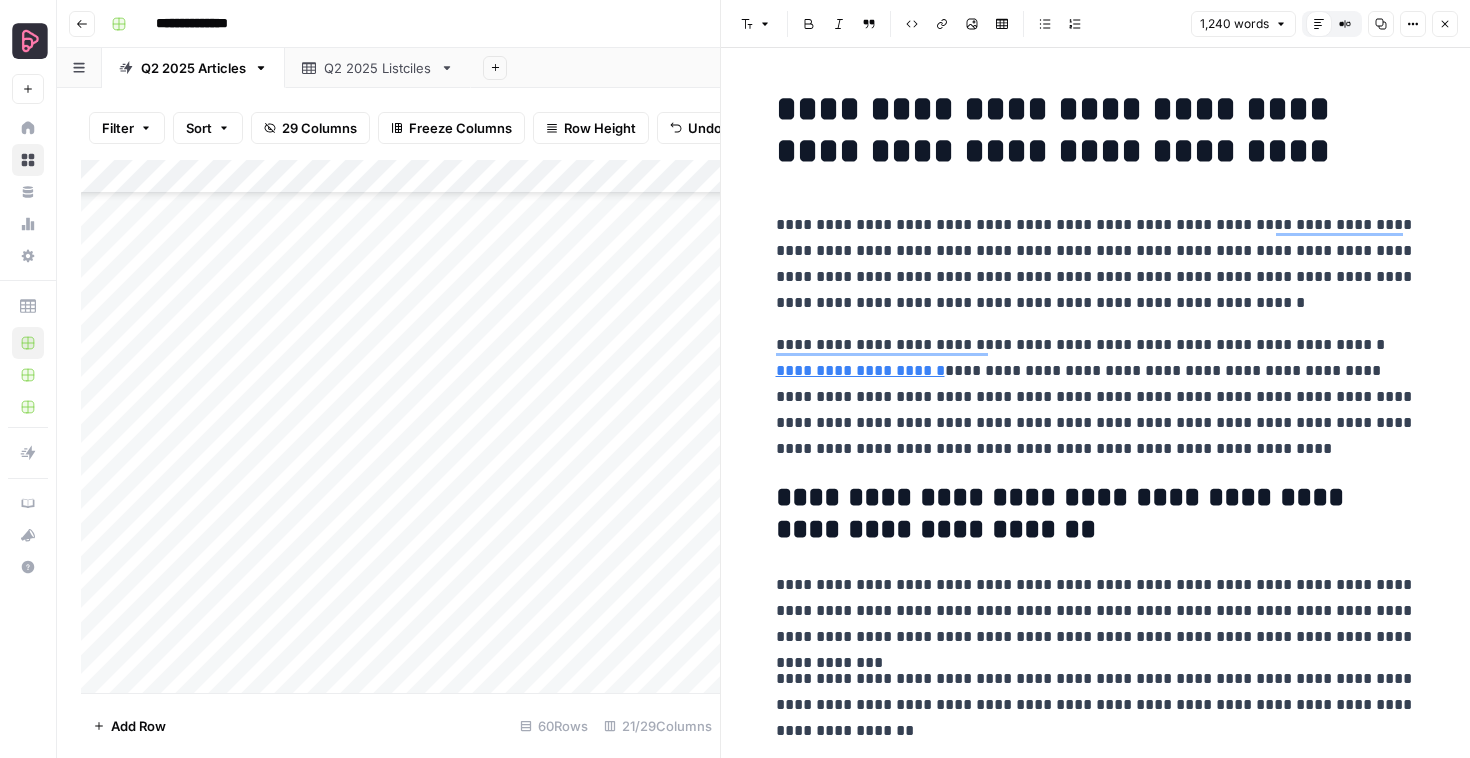 click on "**********" at bounding box center [1096, 264] 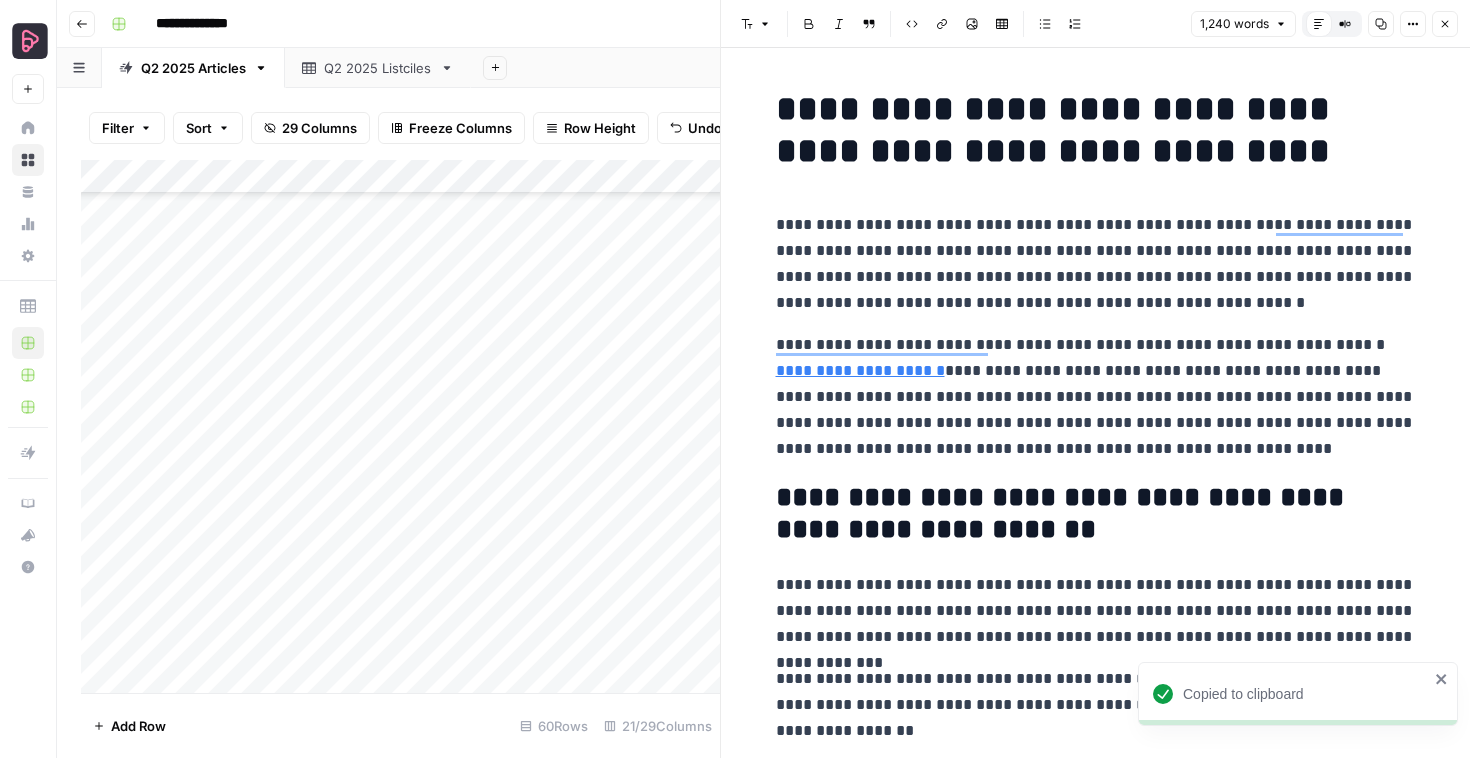 scroll, scrollTop: 0, scrollLeft: 0, axis: both 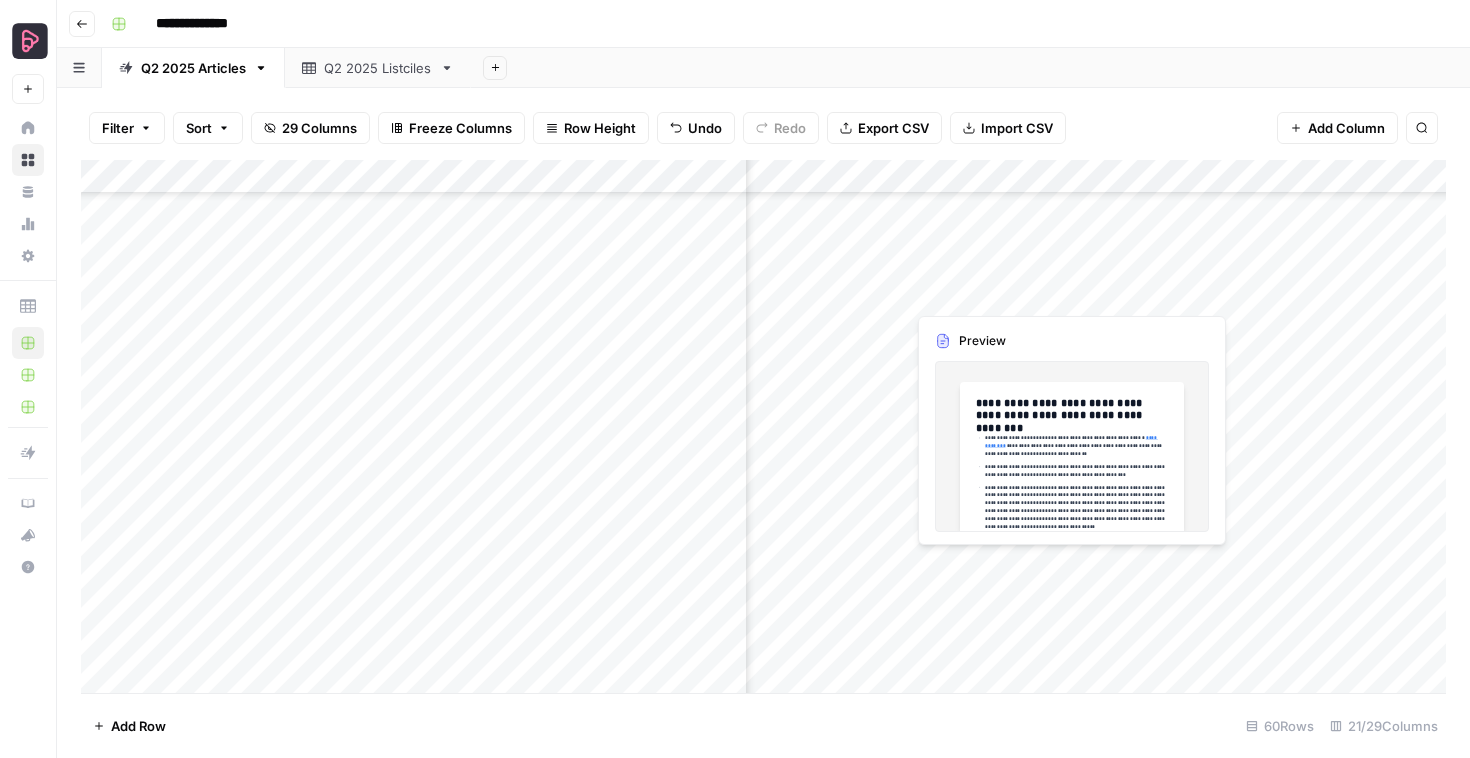 click on "Add Column" at bounding box center (763, 426) 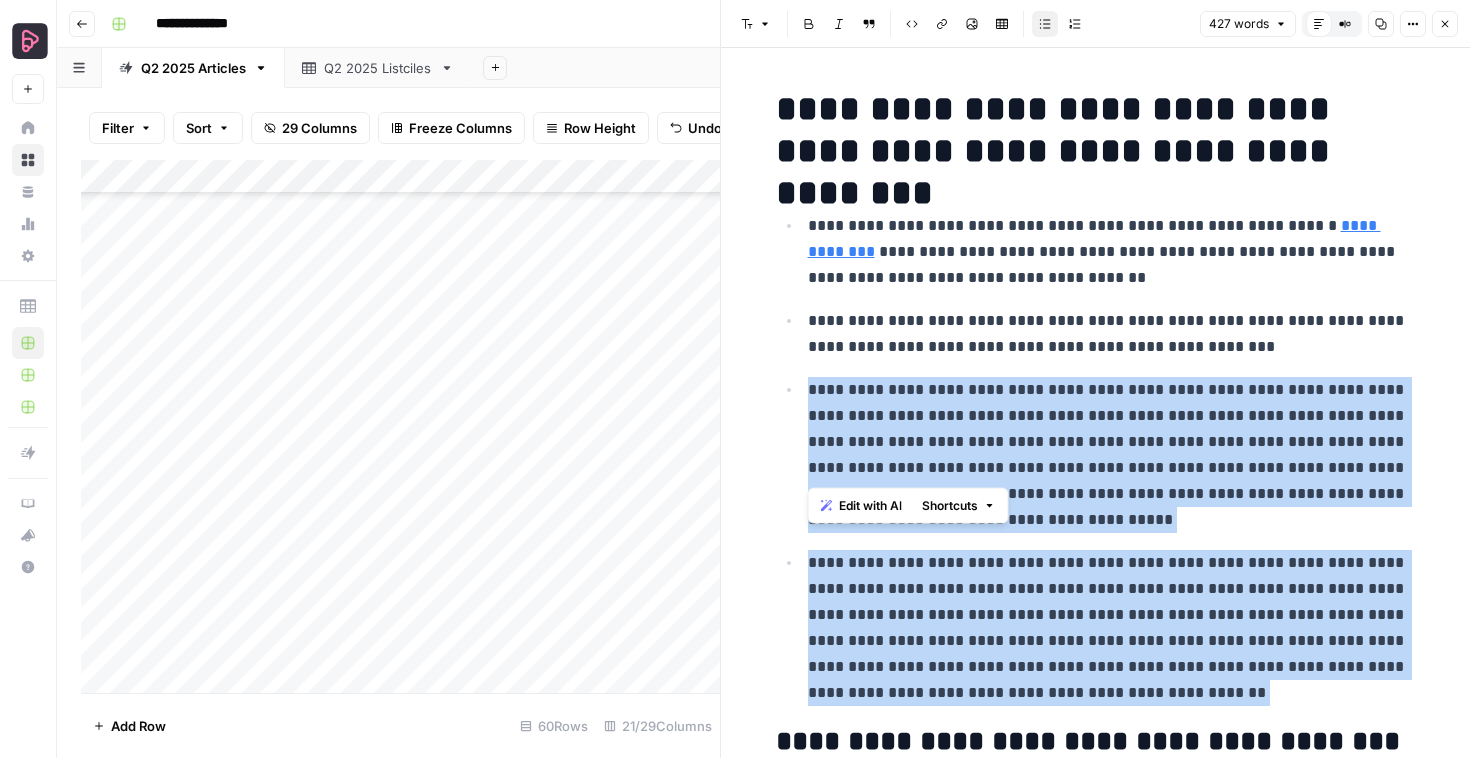 drag, startPoint x: 800, startPoint y: 390, endPoint x: 940, endPoint y: 706, distance: 345.62408 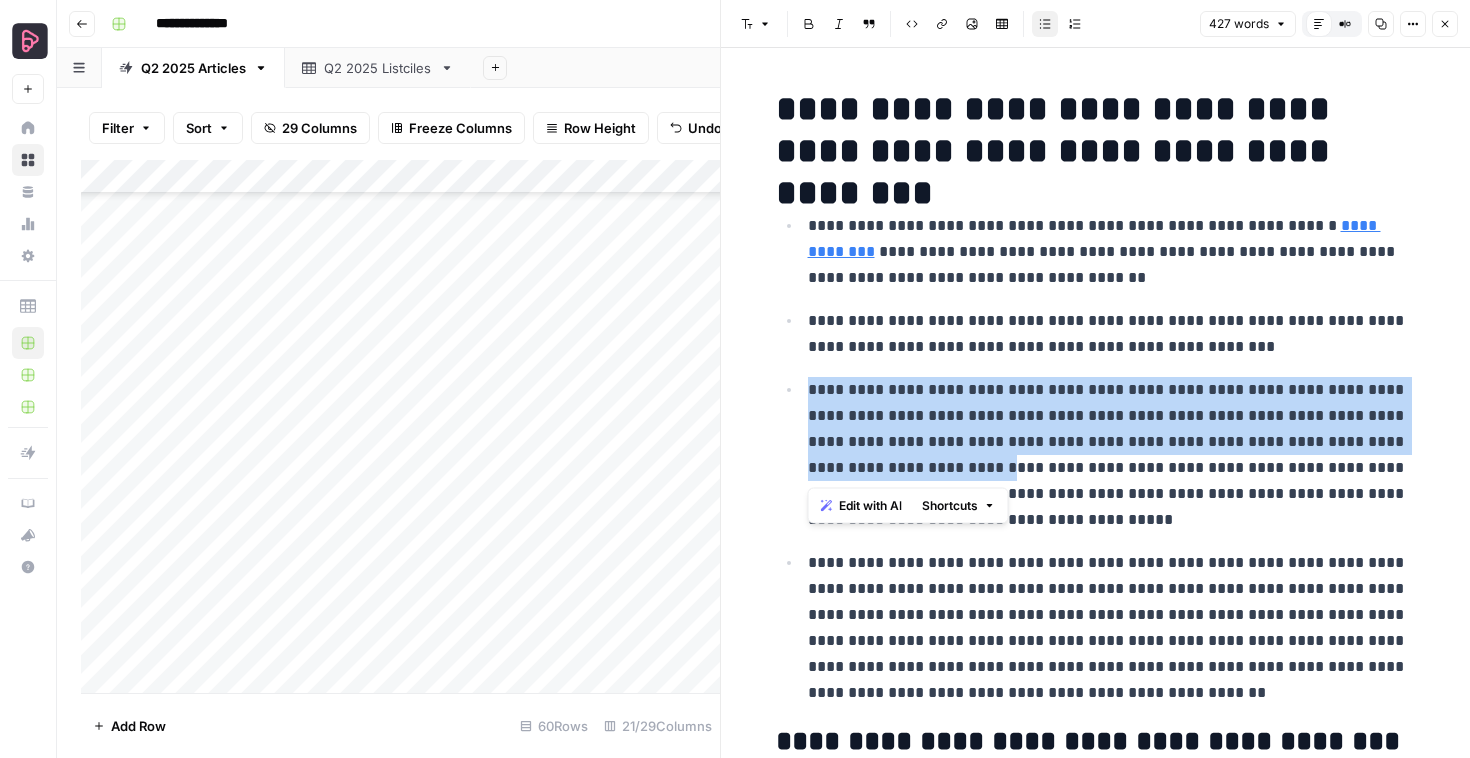 click 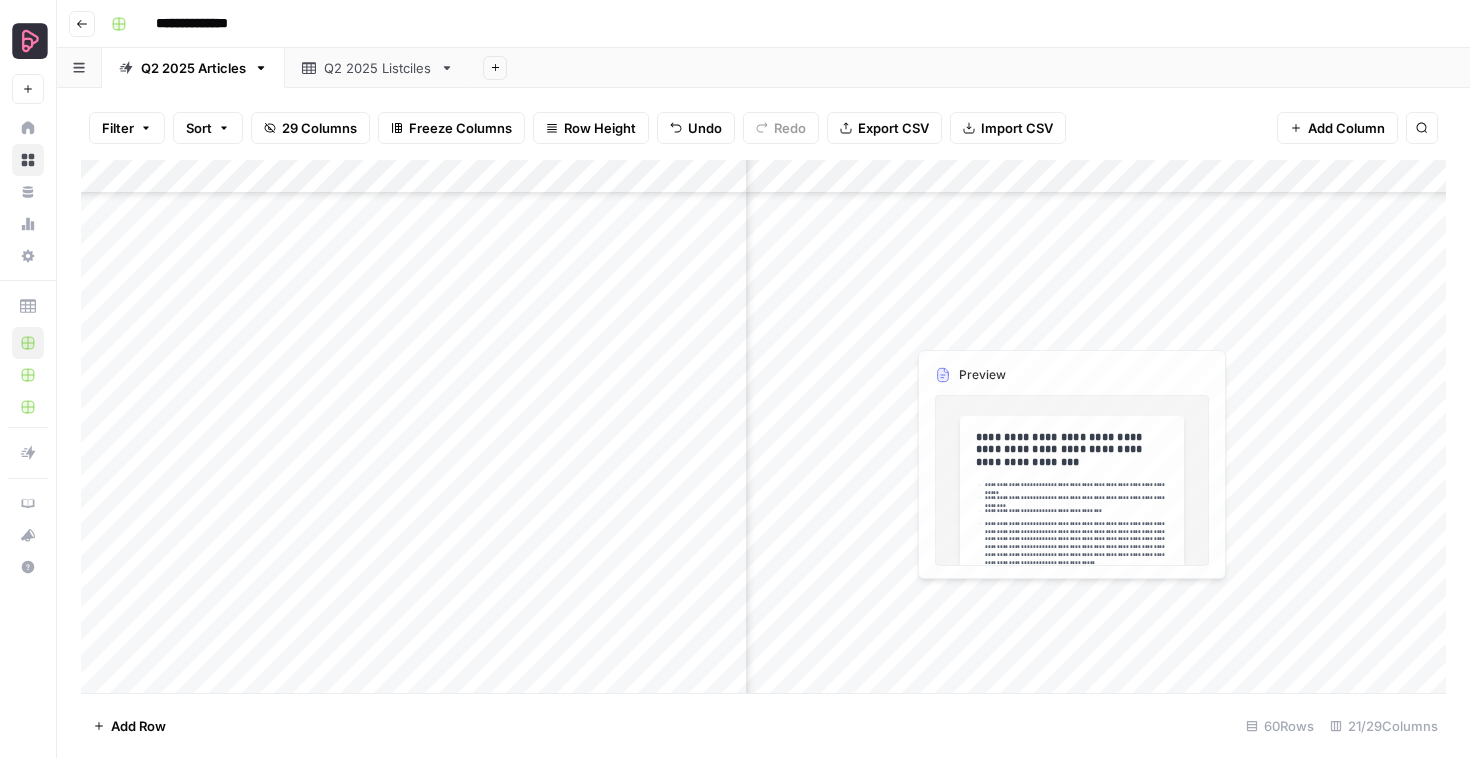 click on "Add Column" at bounding box center [763, 426] 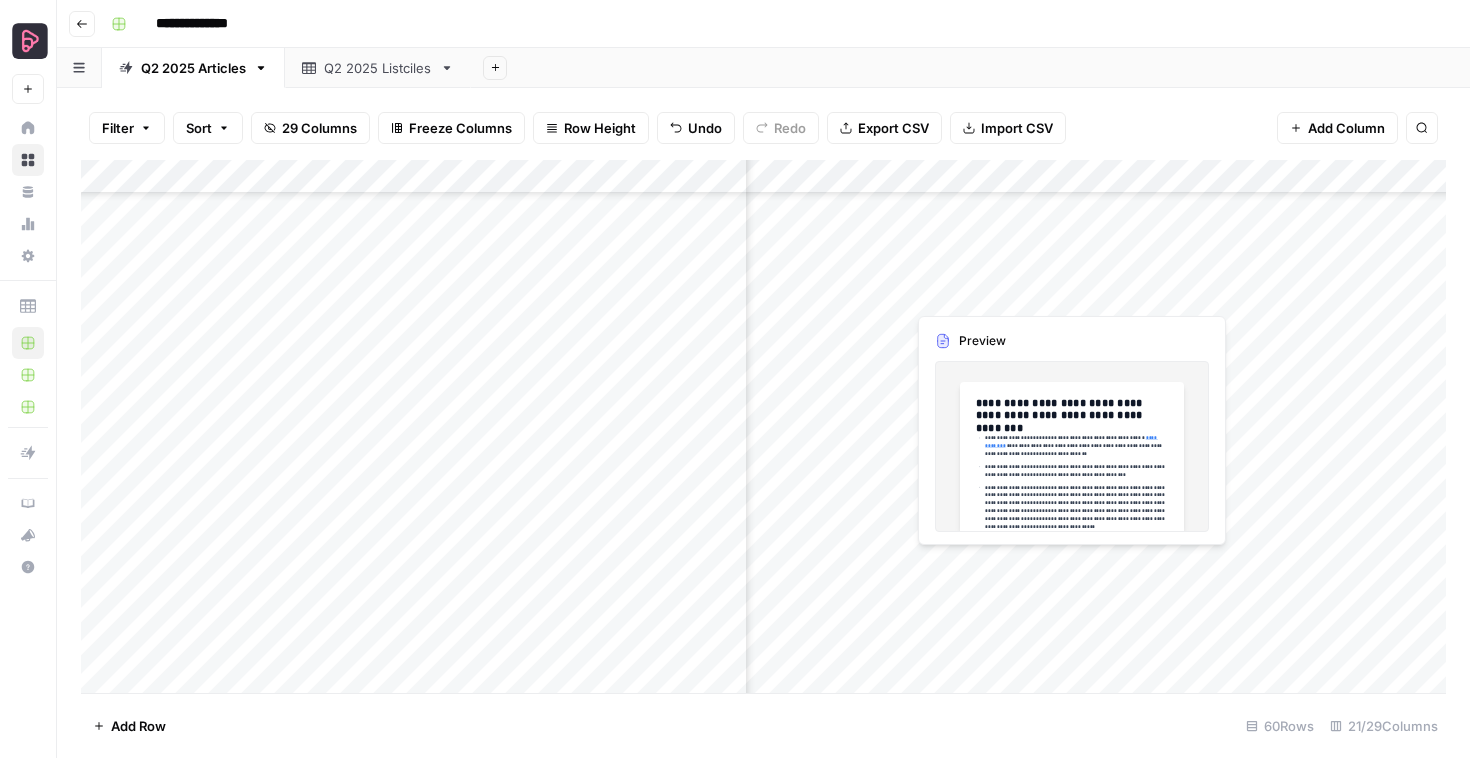 click at bounding box center (996, 292) 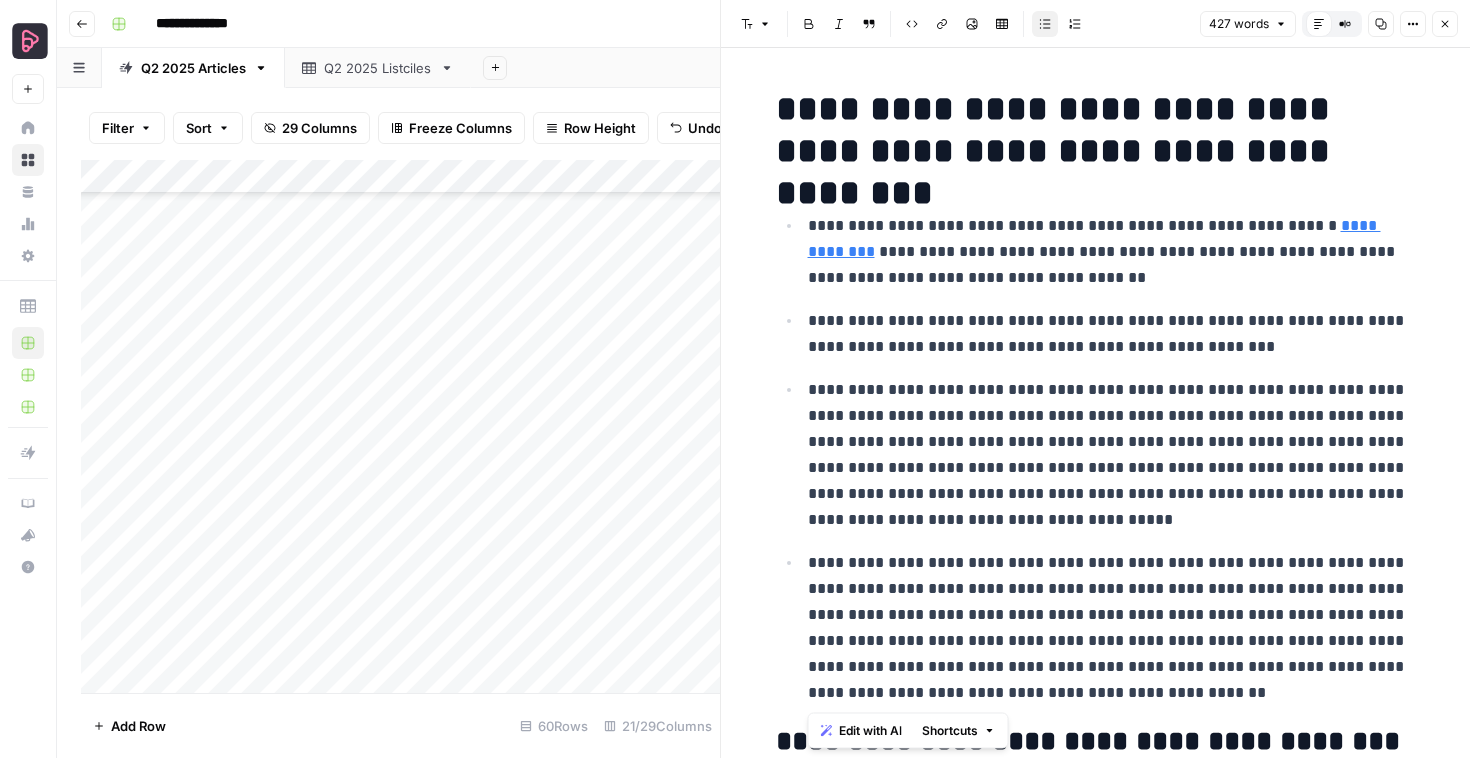 drag, startPoint x: 805, startPoint y: 388, endPoint x: 854, endPoint y: 692, distance: 307.9237 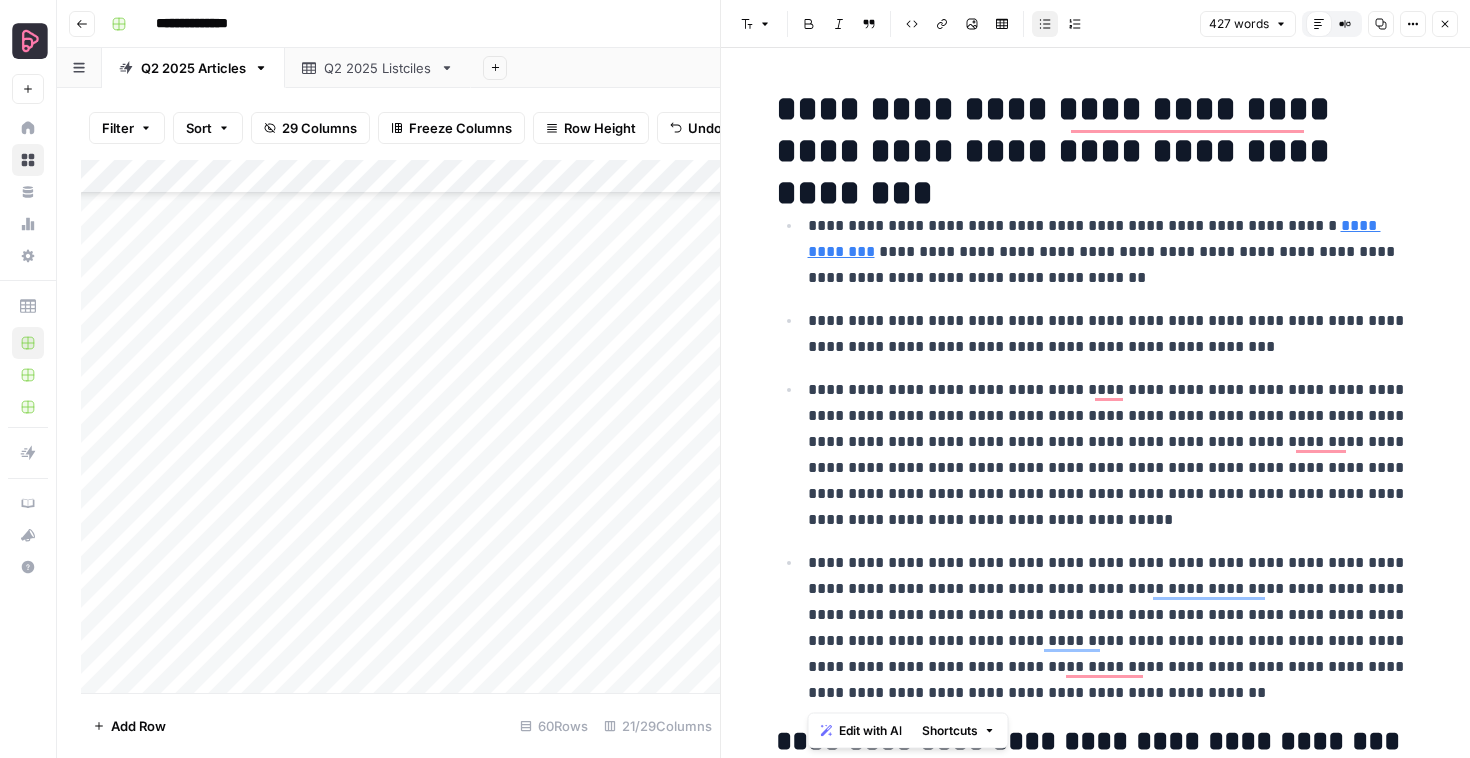click 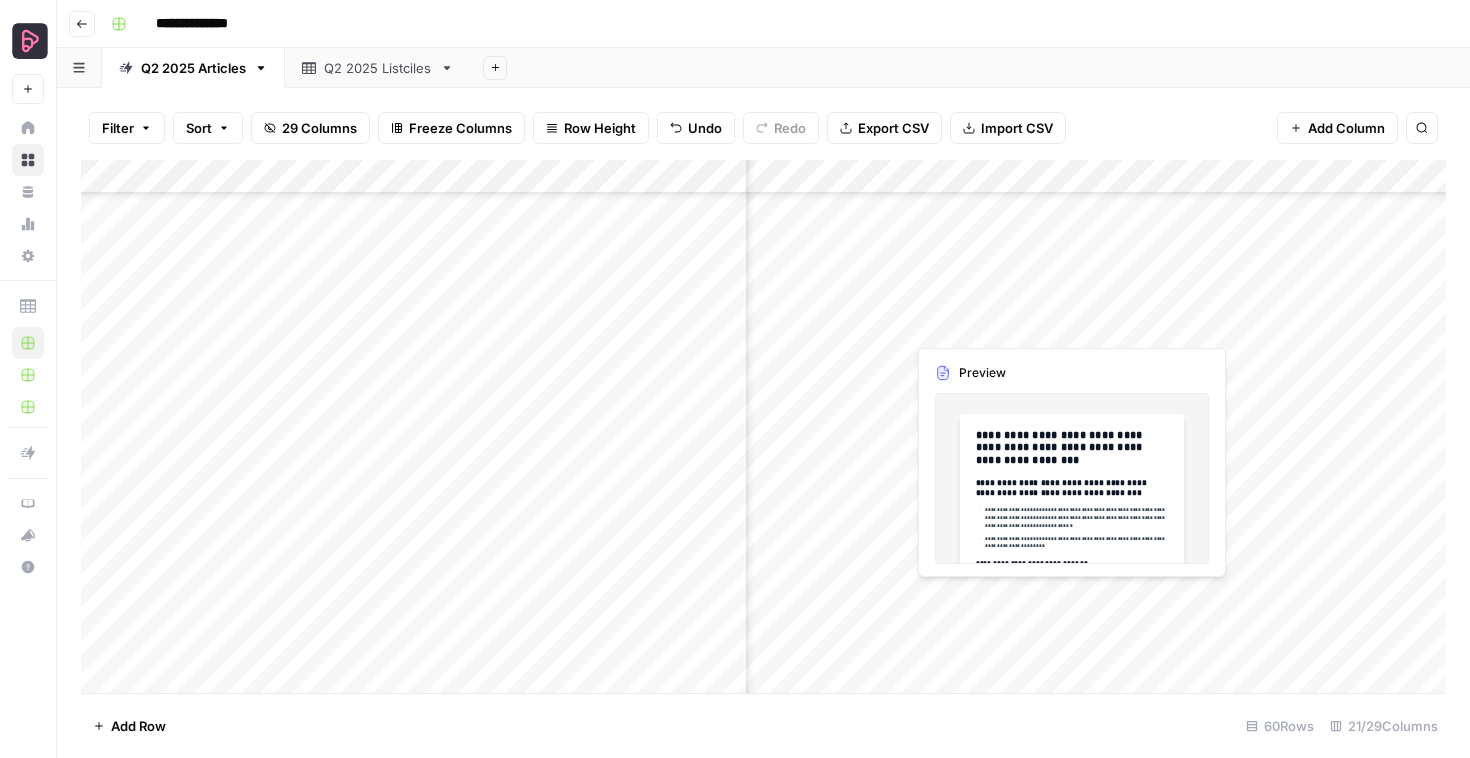click on "Add Column" at bounding box center (763, 426) 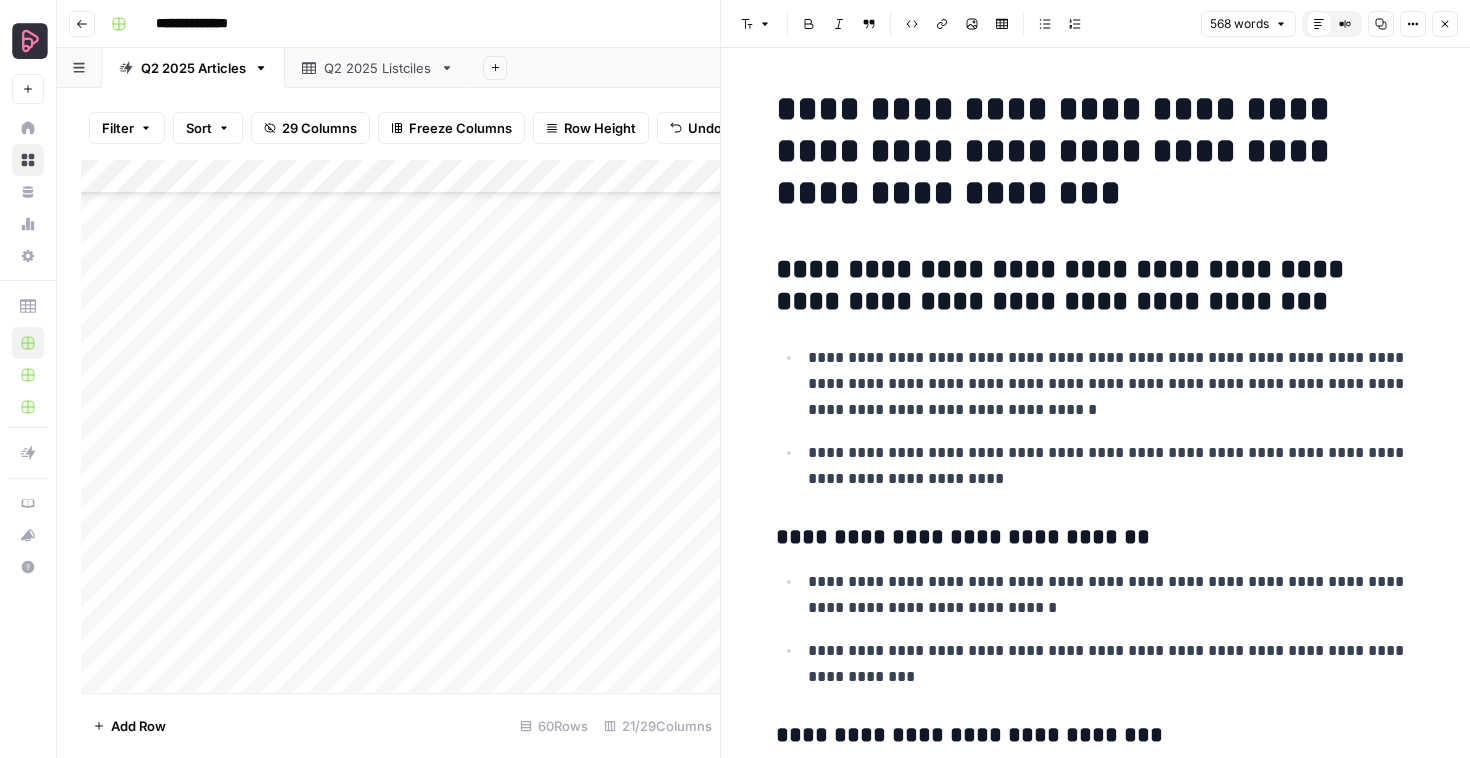 click on "**********" at bounding box center [1096, 286] 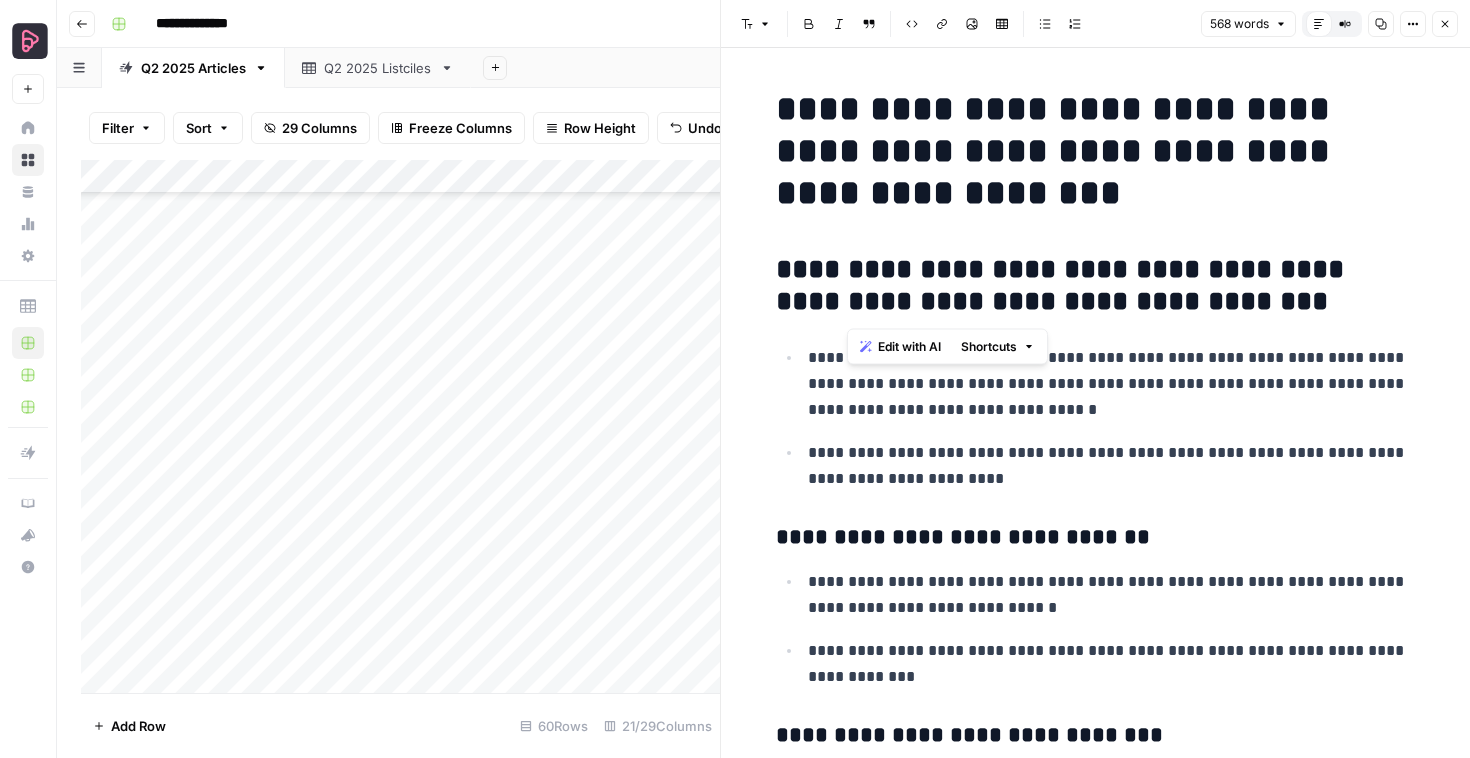 click on "**********" at bounding box center (1096, 286) 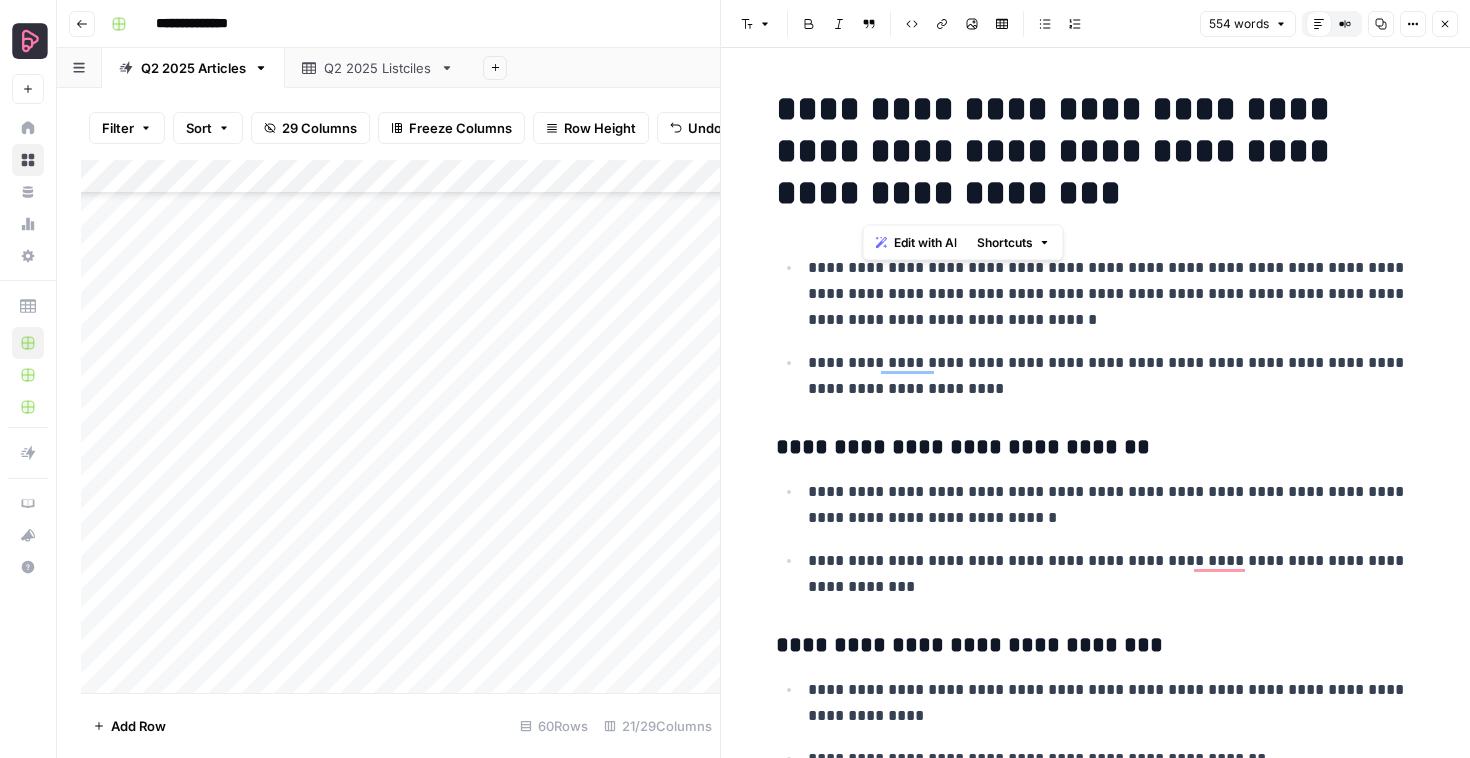 drag, startPoint x: 876, startPoint y: 192, endPoint x: 1315, endPoint y: 149, distance: 441.1009 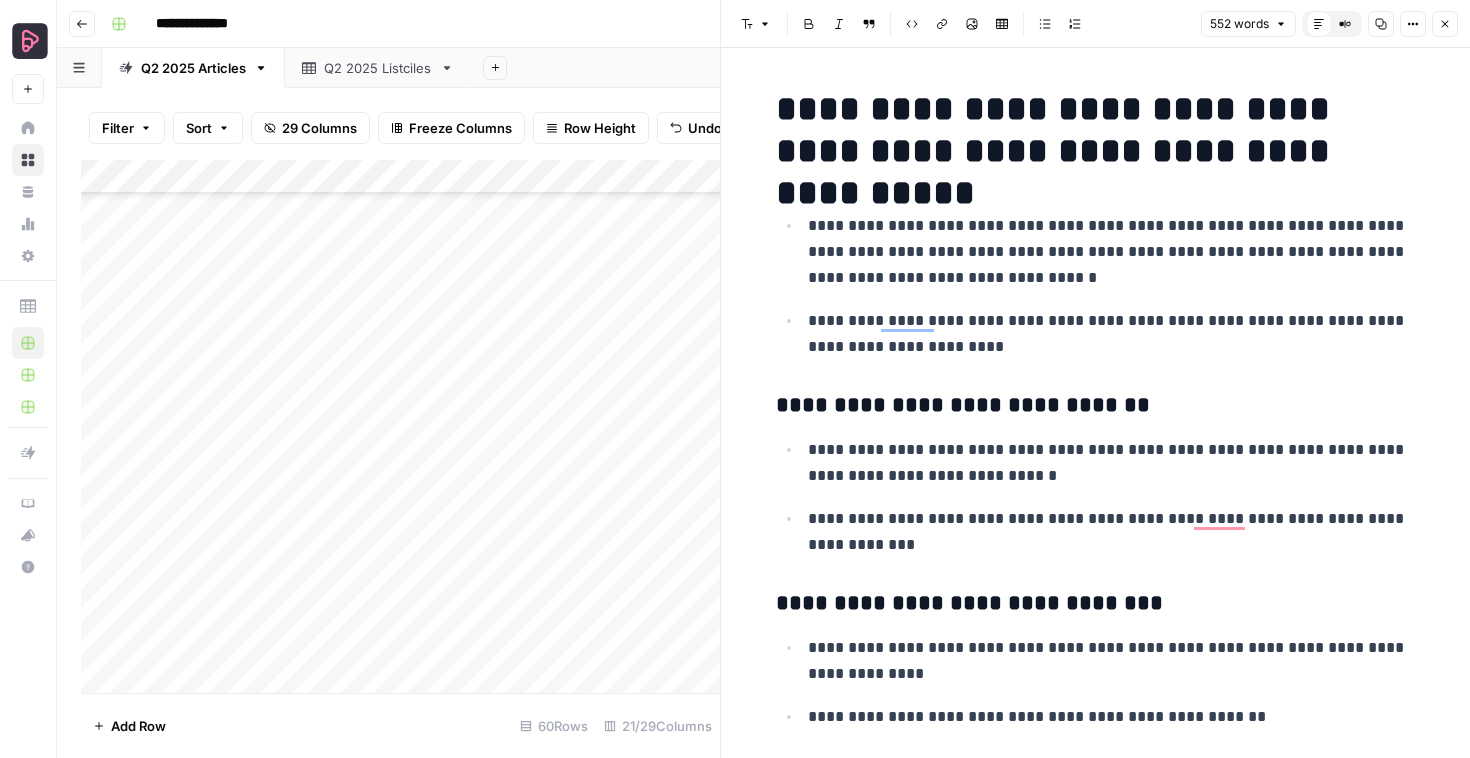 click on "**********" at bounding box center [1112, 334] 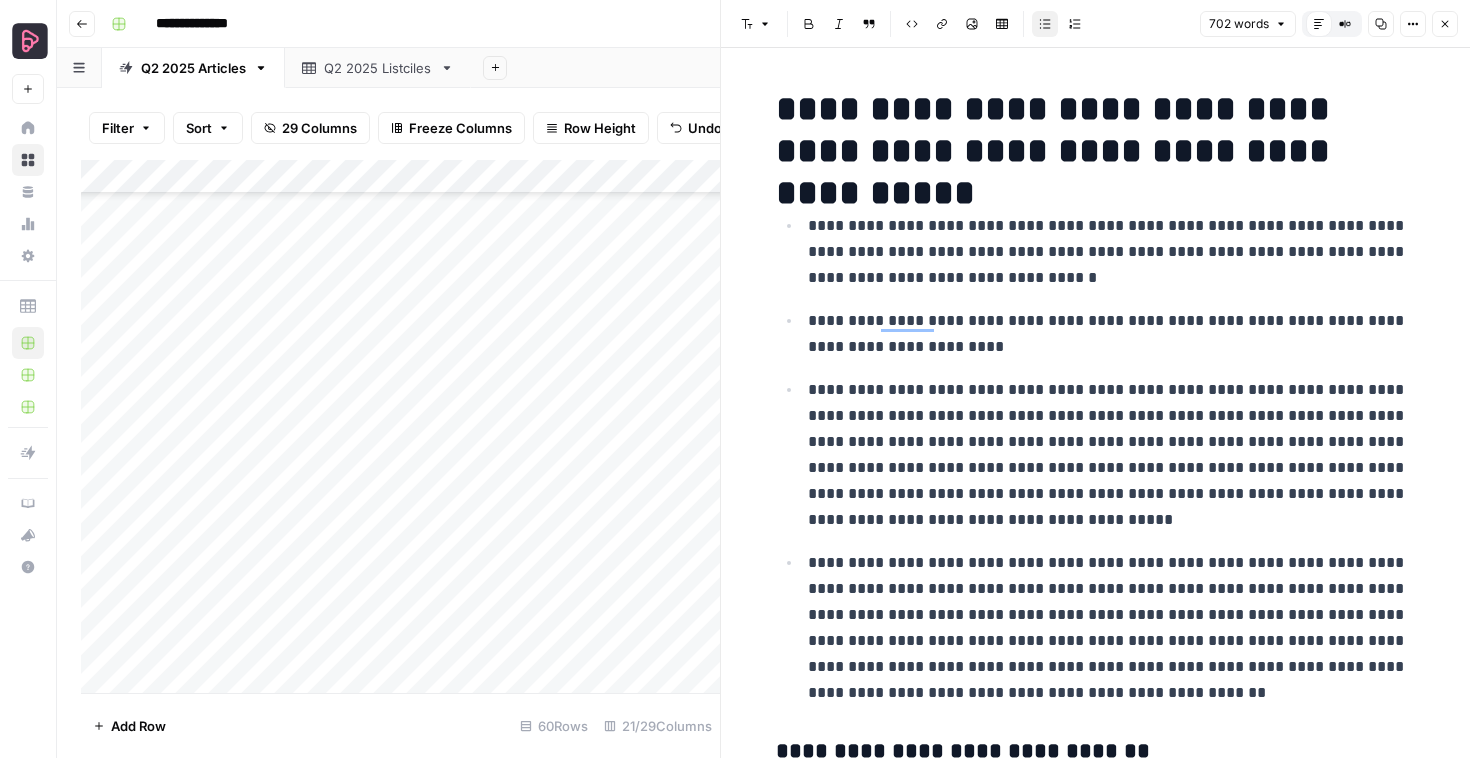scroll, scrollTop: 804, scrollLeft: 0, axis: vertical 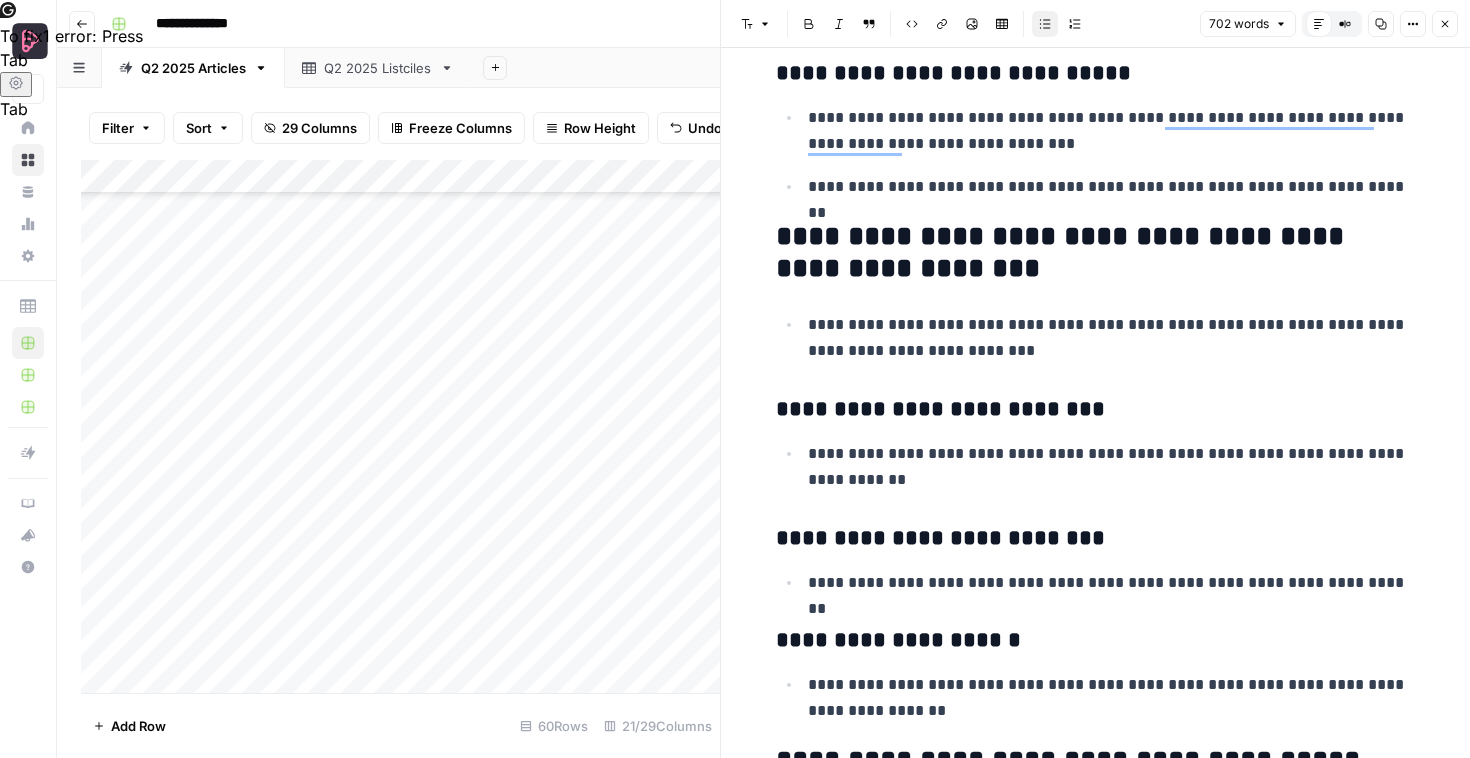click on "**********" at bounding box center (1096, 253) 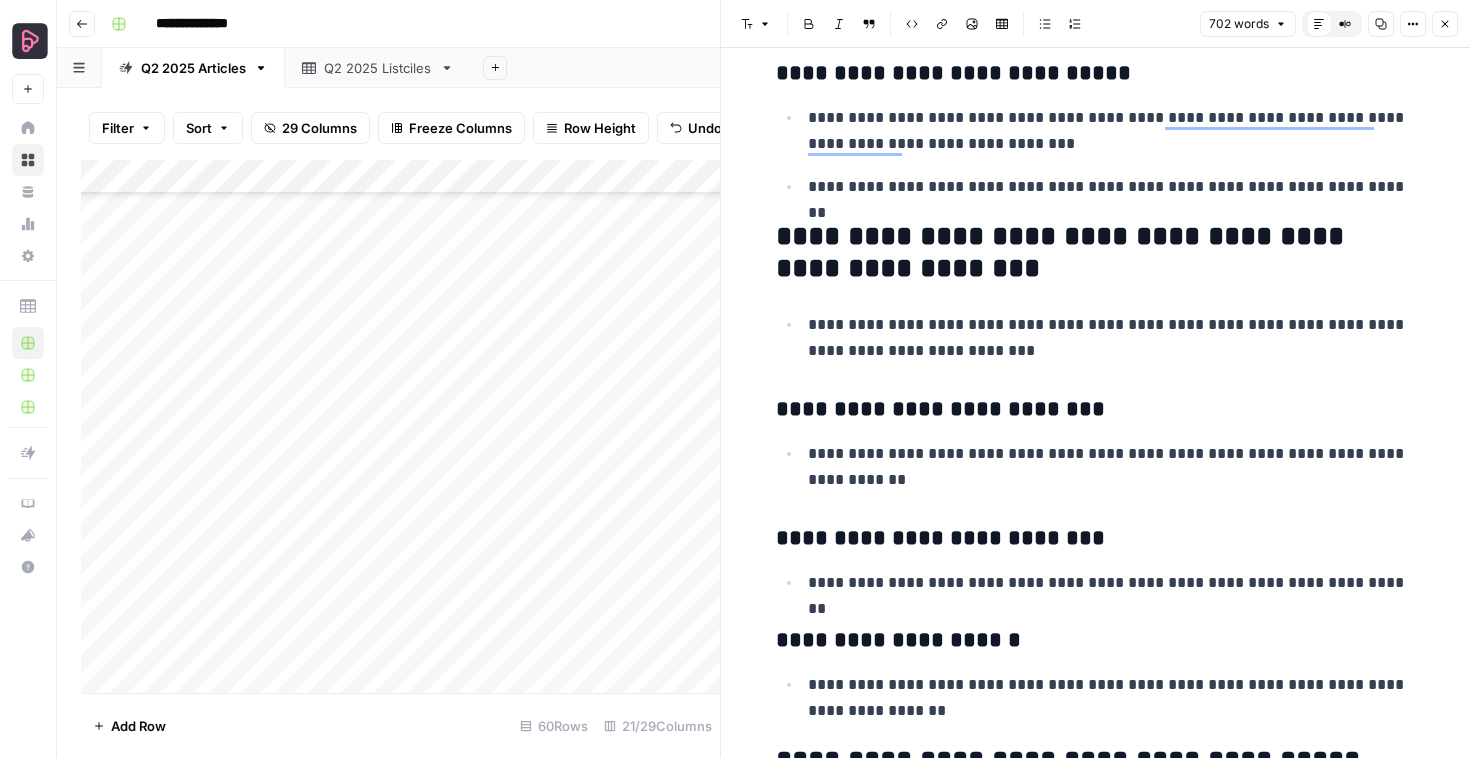 type 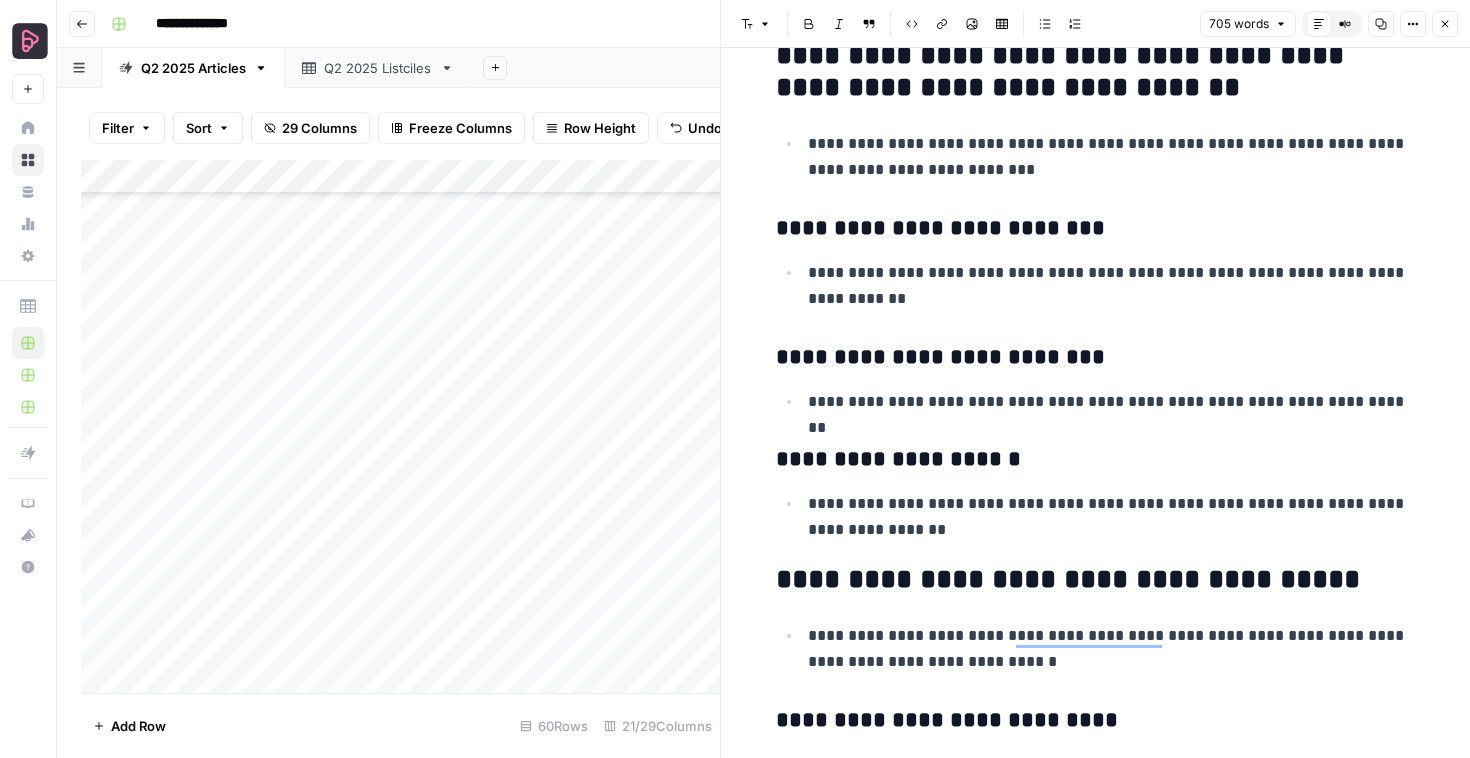 click on "**********" at bounding box center (1096, 72) 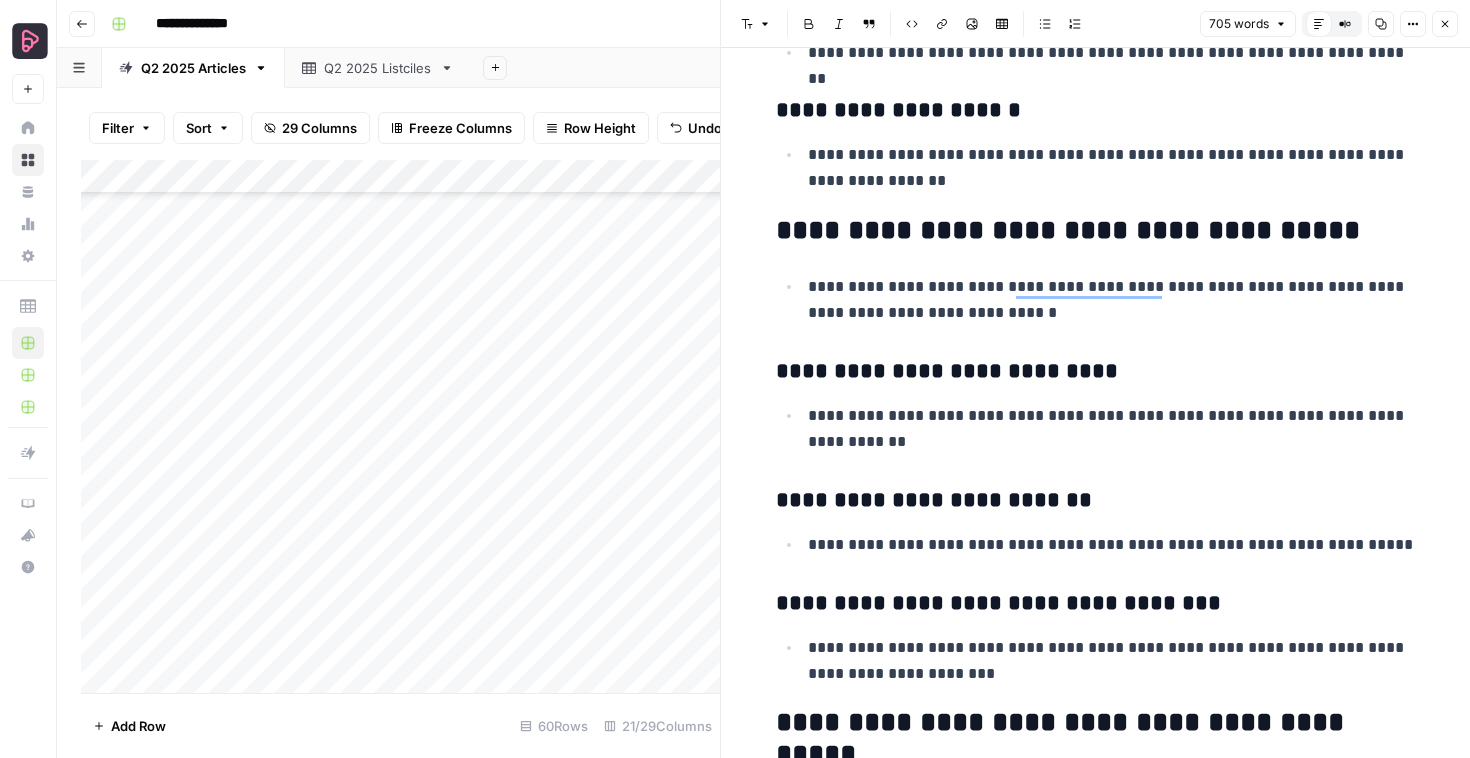 click on "**********" at bounding box center [1096, 231] 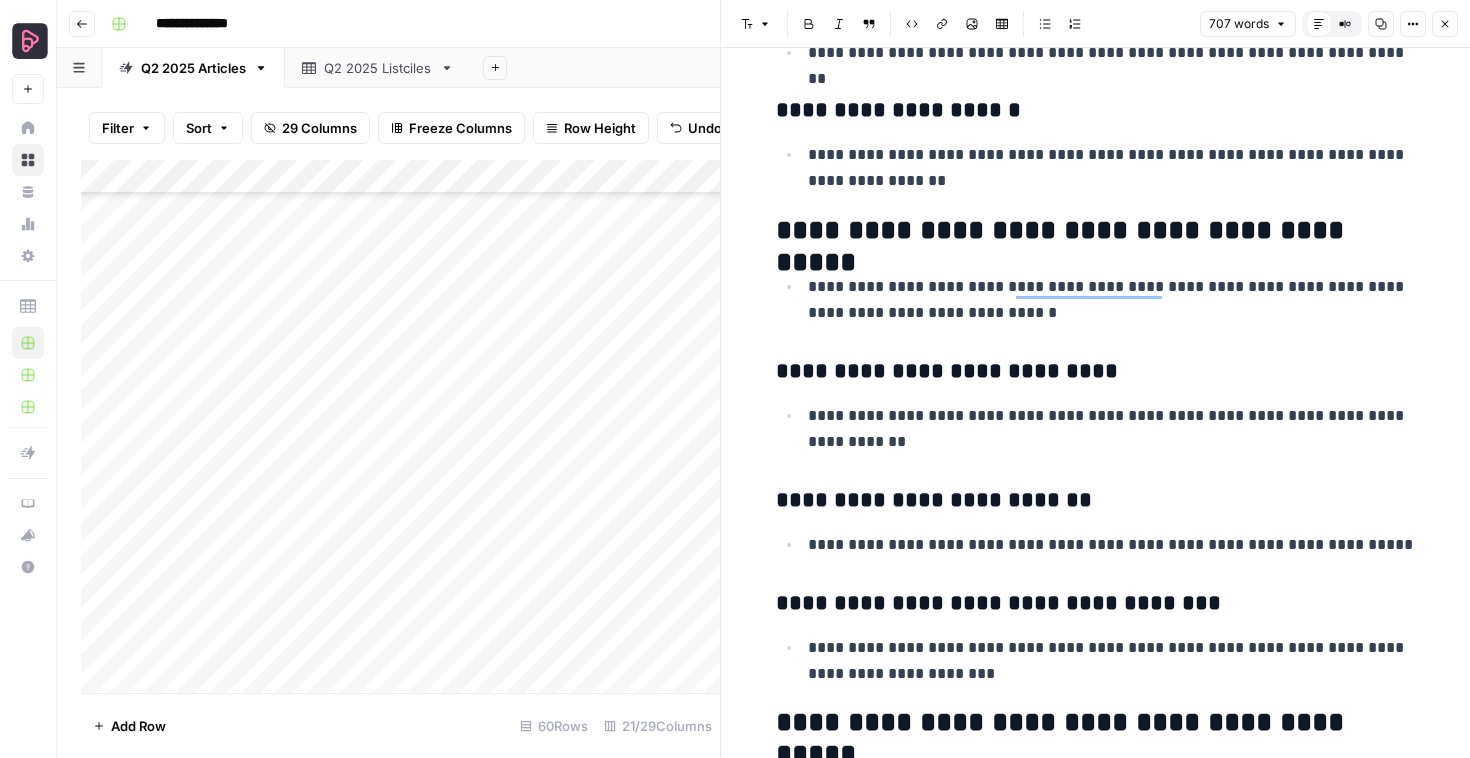 click on "**********" at bounding box center [1096, 231] 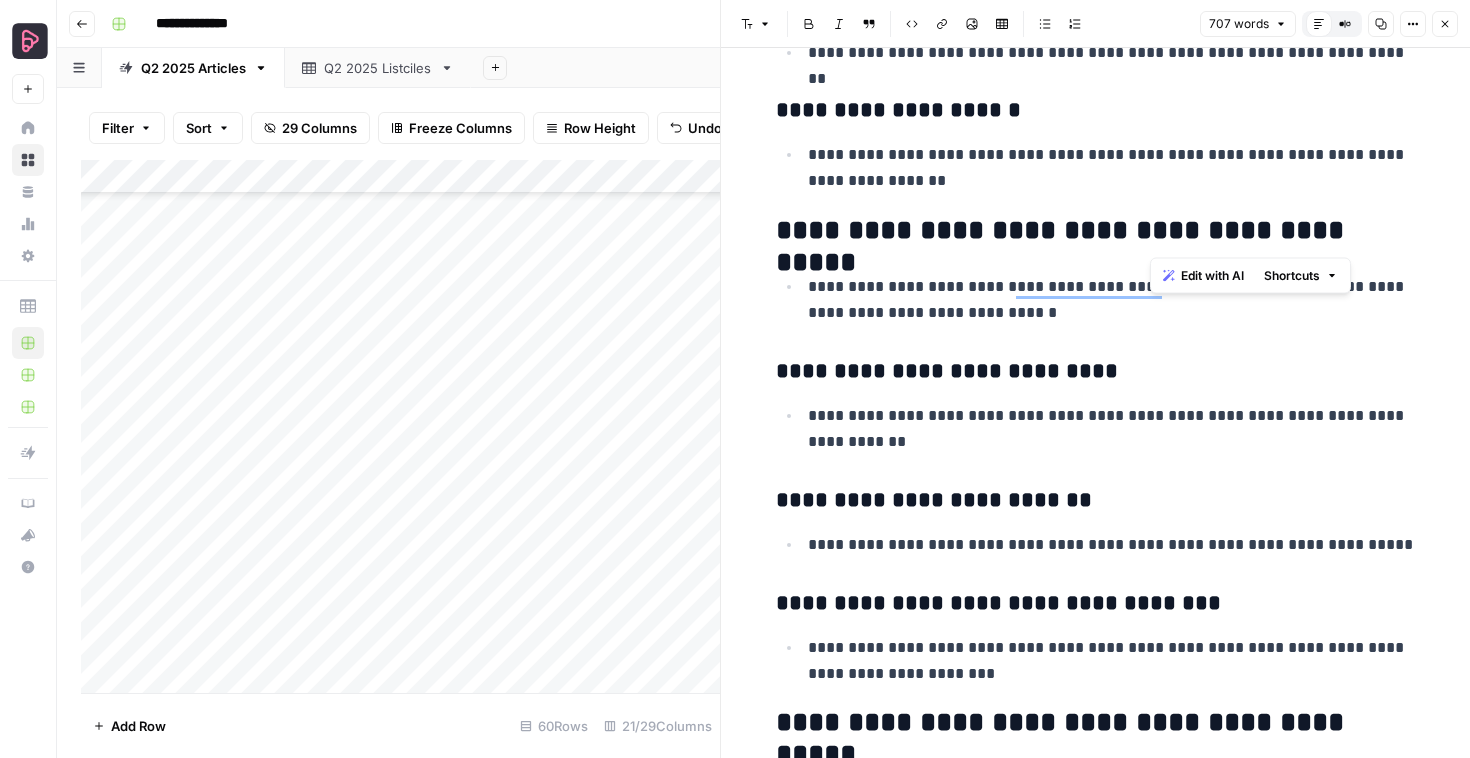 click on "**********" at bounding box center [1096, 231] 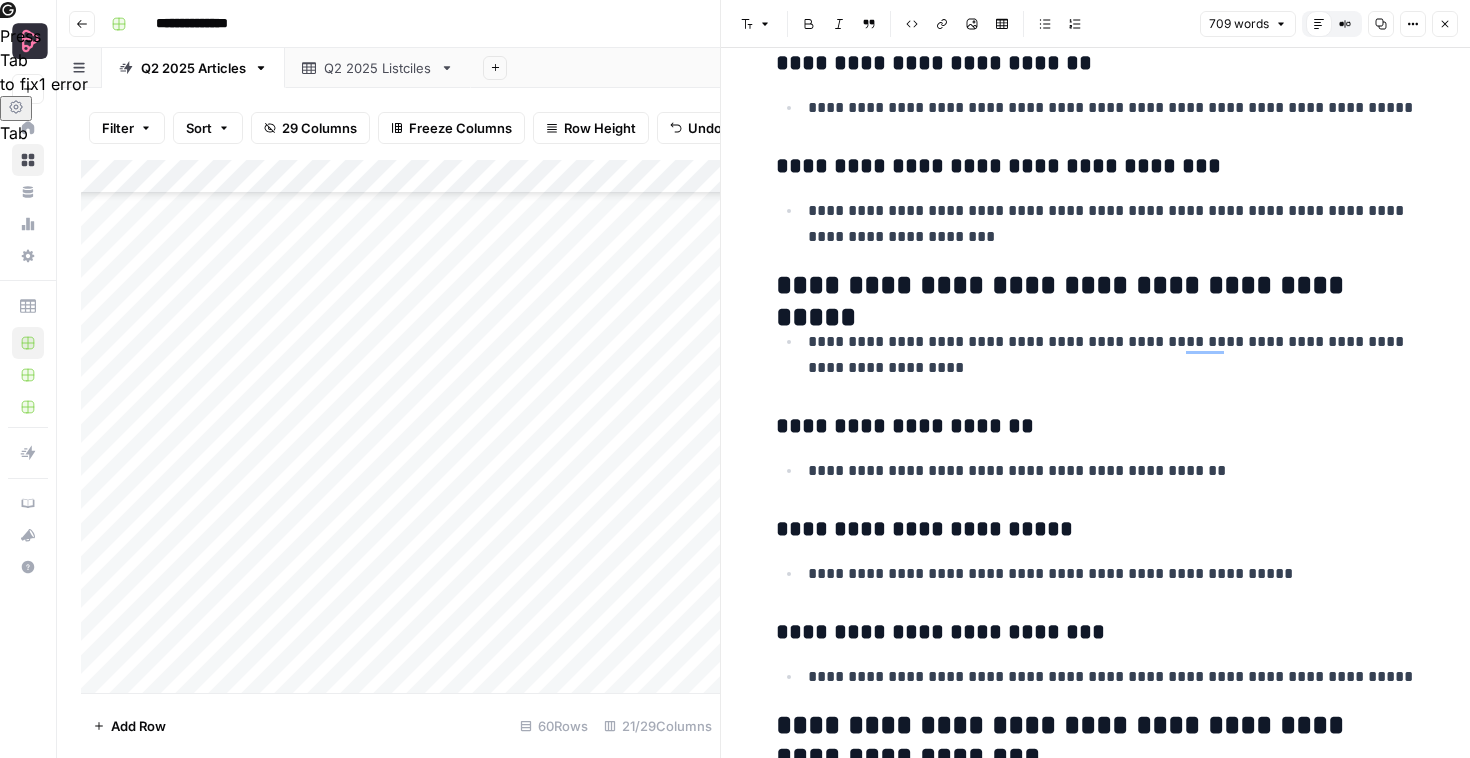 click on "**********" at bounding box center [1096, 286] 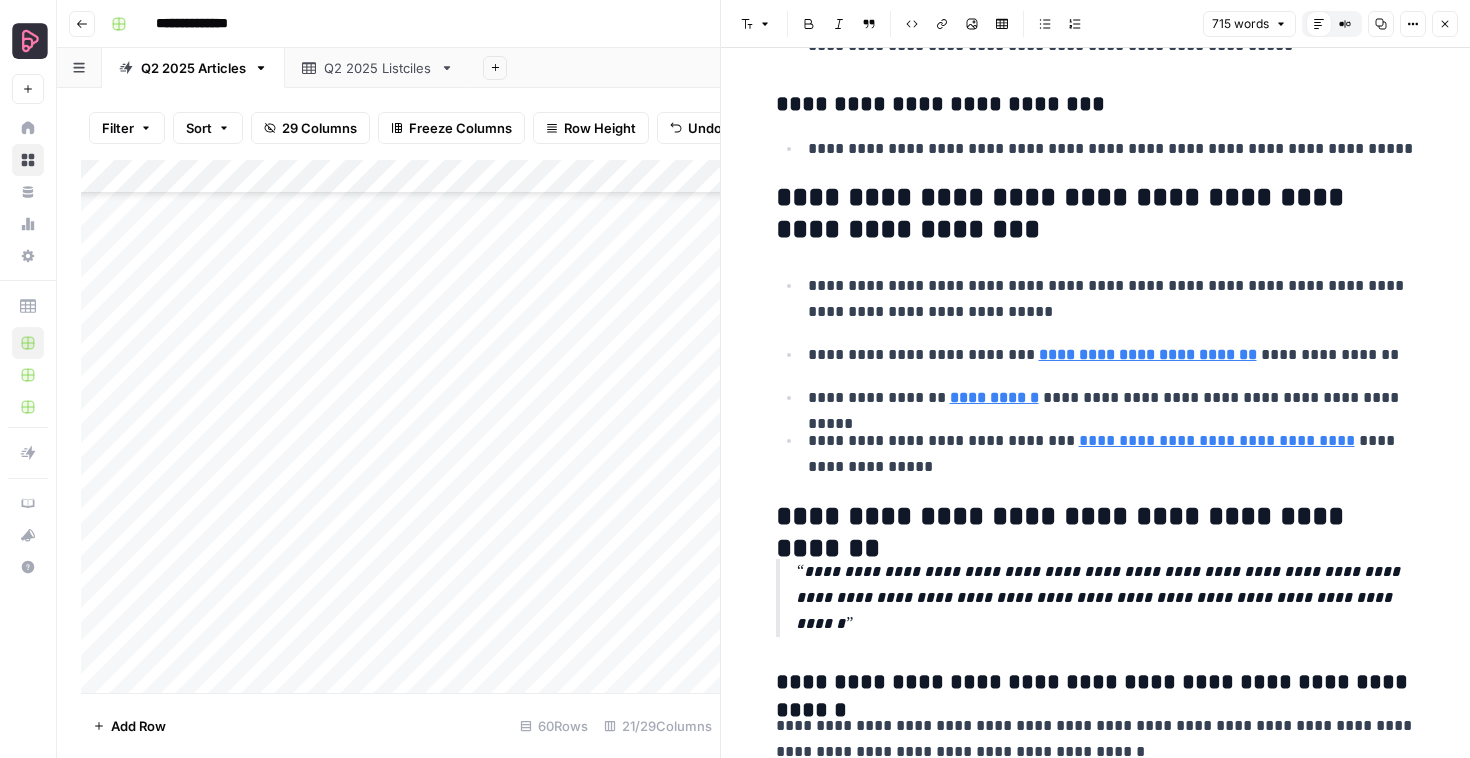 click on "**********" at bounding box center (1096, 214) 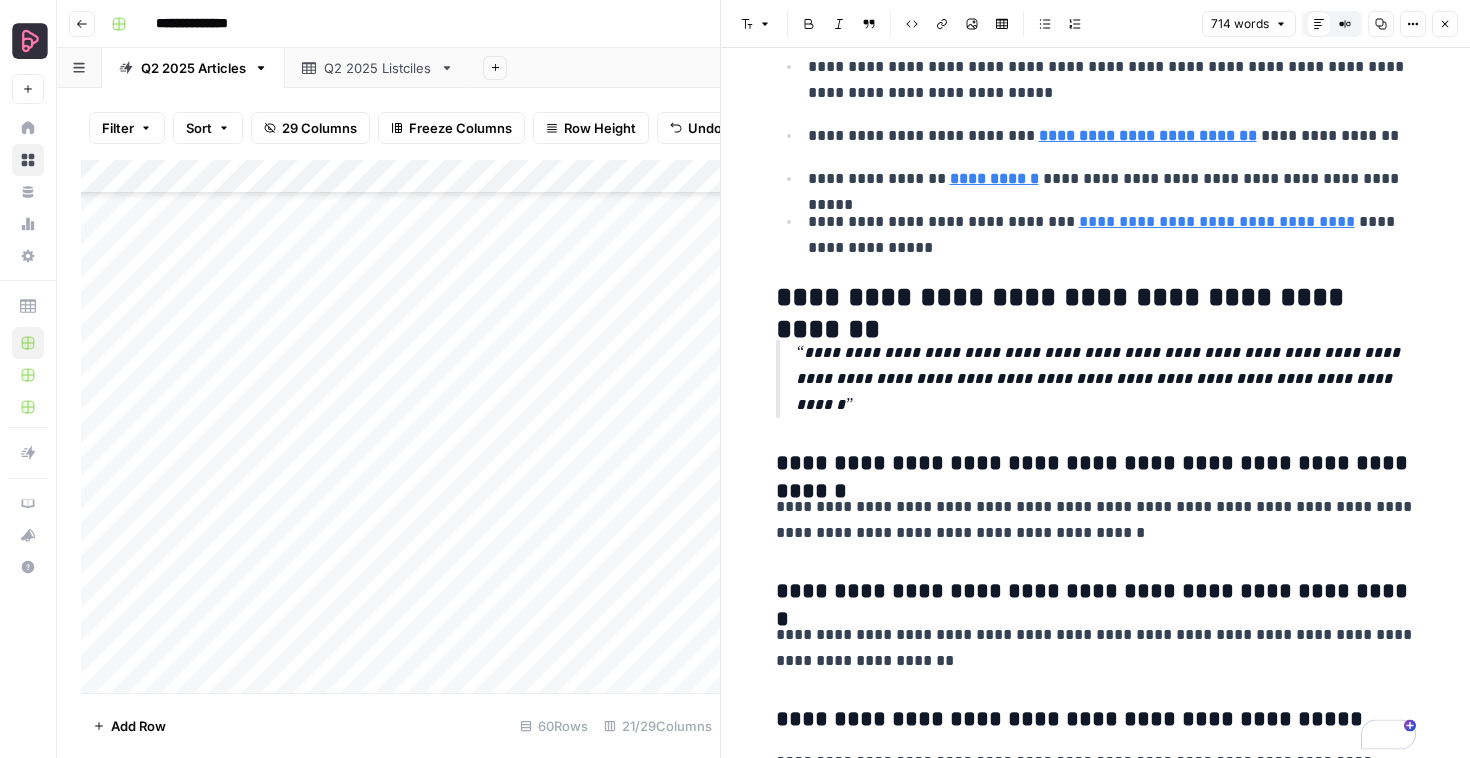 click on "Close" at bounding box center (1445, 24) 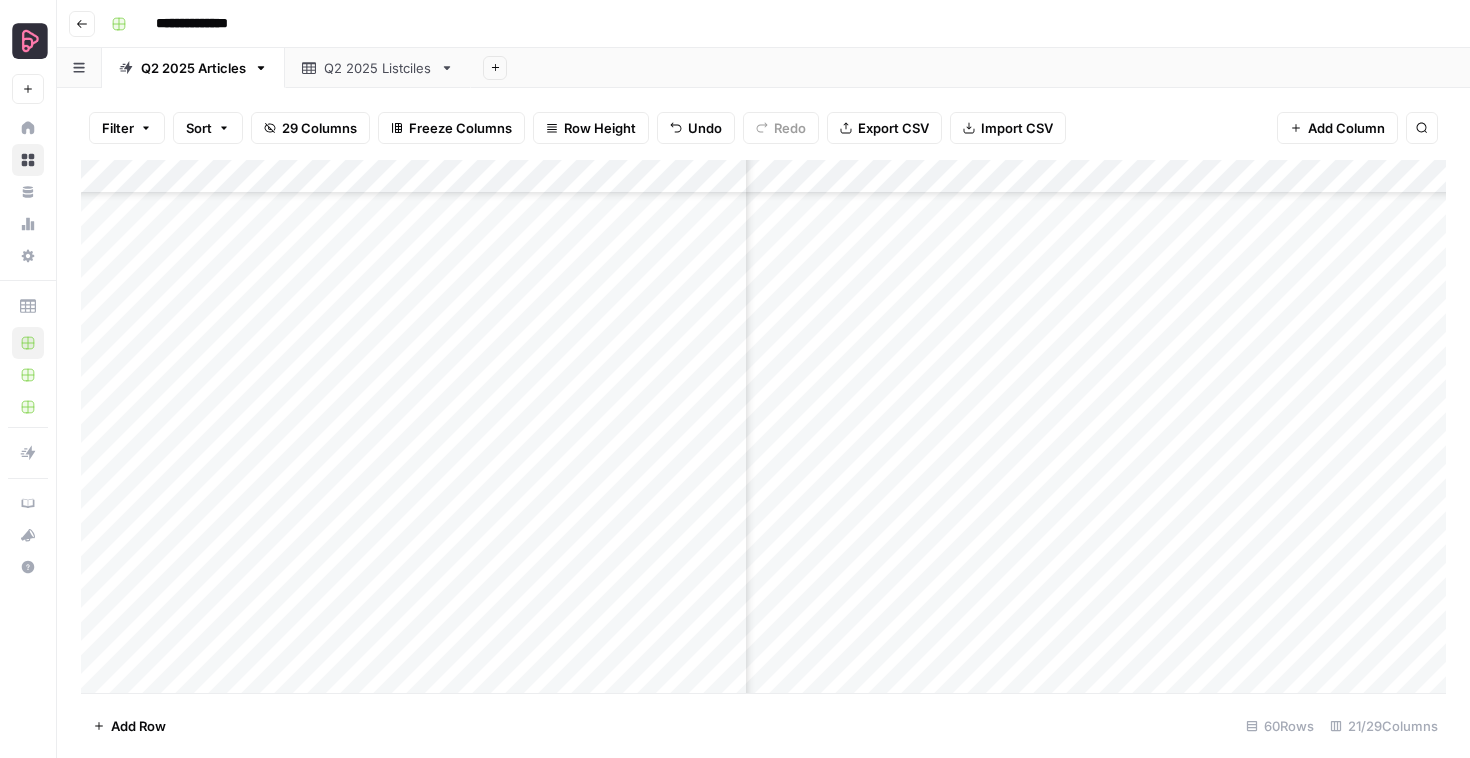 click on "Add Column" at bounding box center (763, 426) 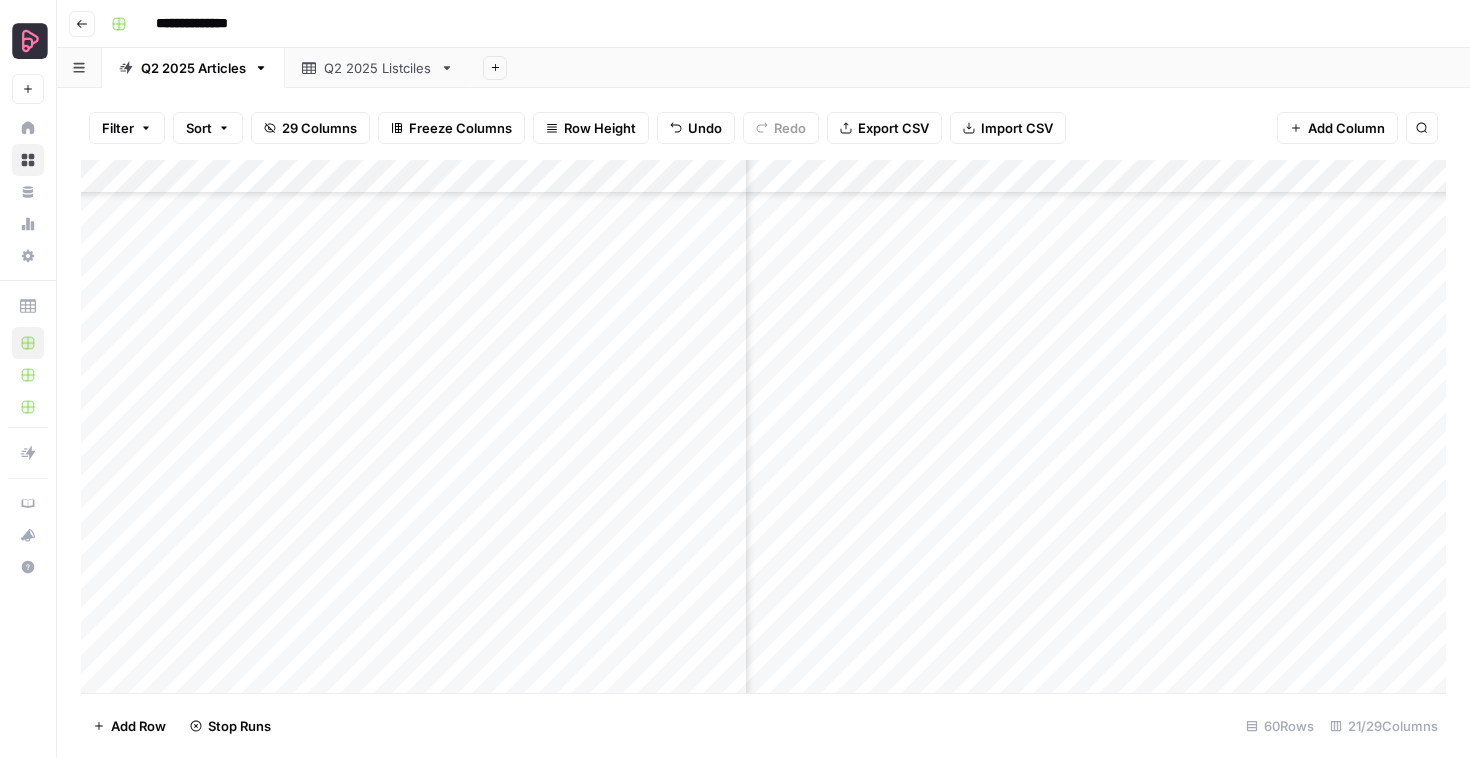 scroll, scrollTop: 1549, scrollLeft: 2583, axis: both 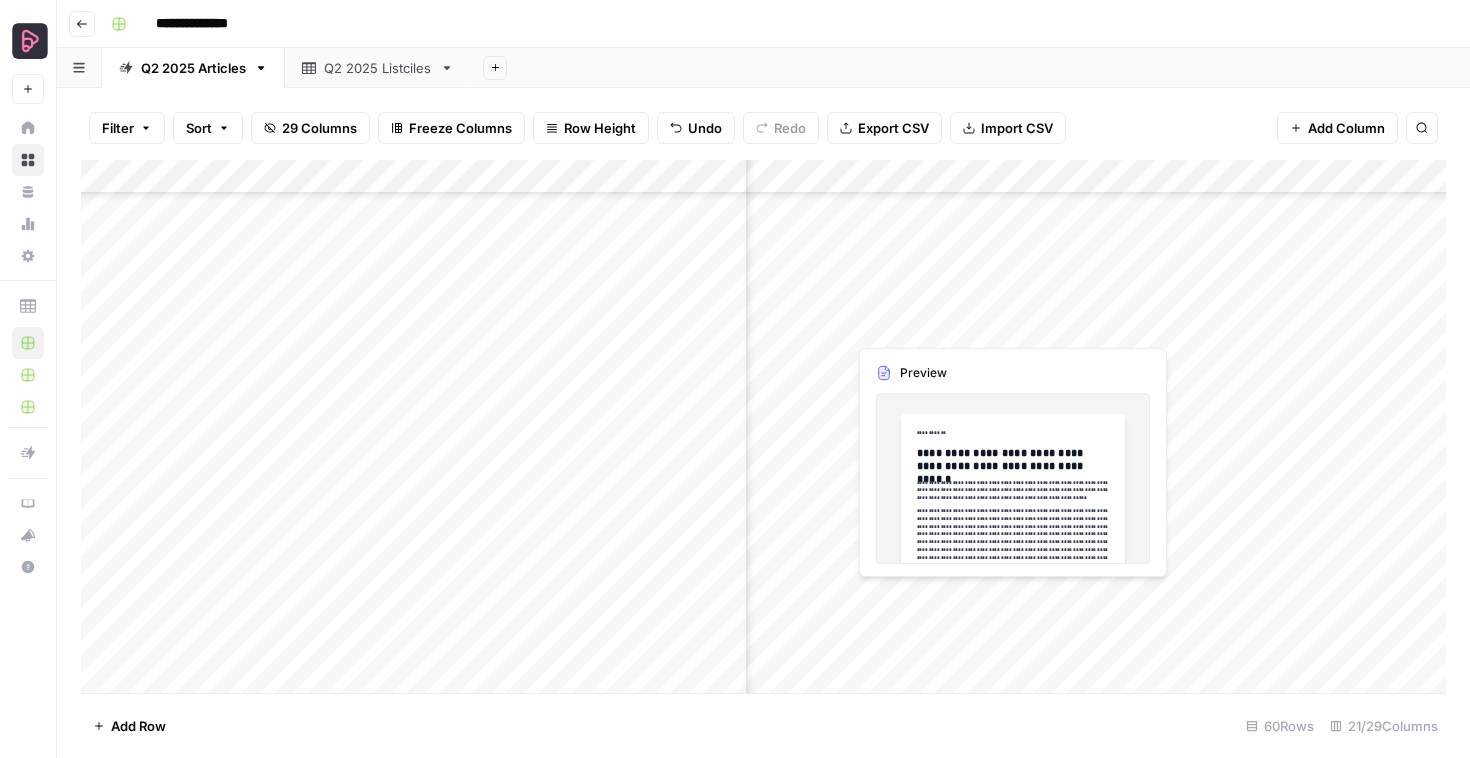 click on "Add Column" at bounding box center [763, 426] 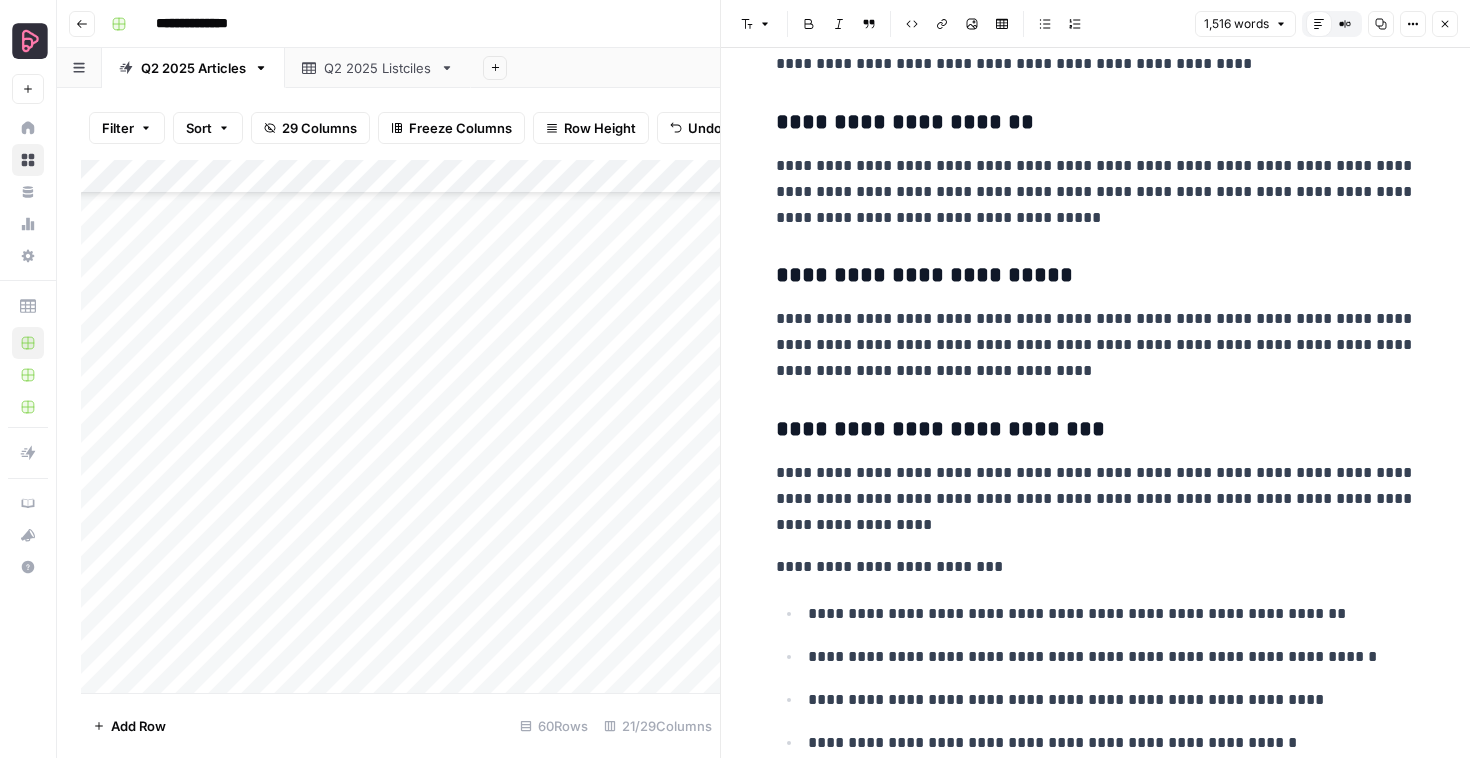 scroll, scrollTop: 6651, scrollLeft: 0, axis: vertical 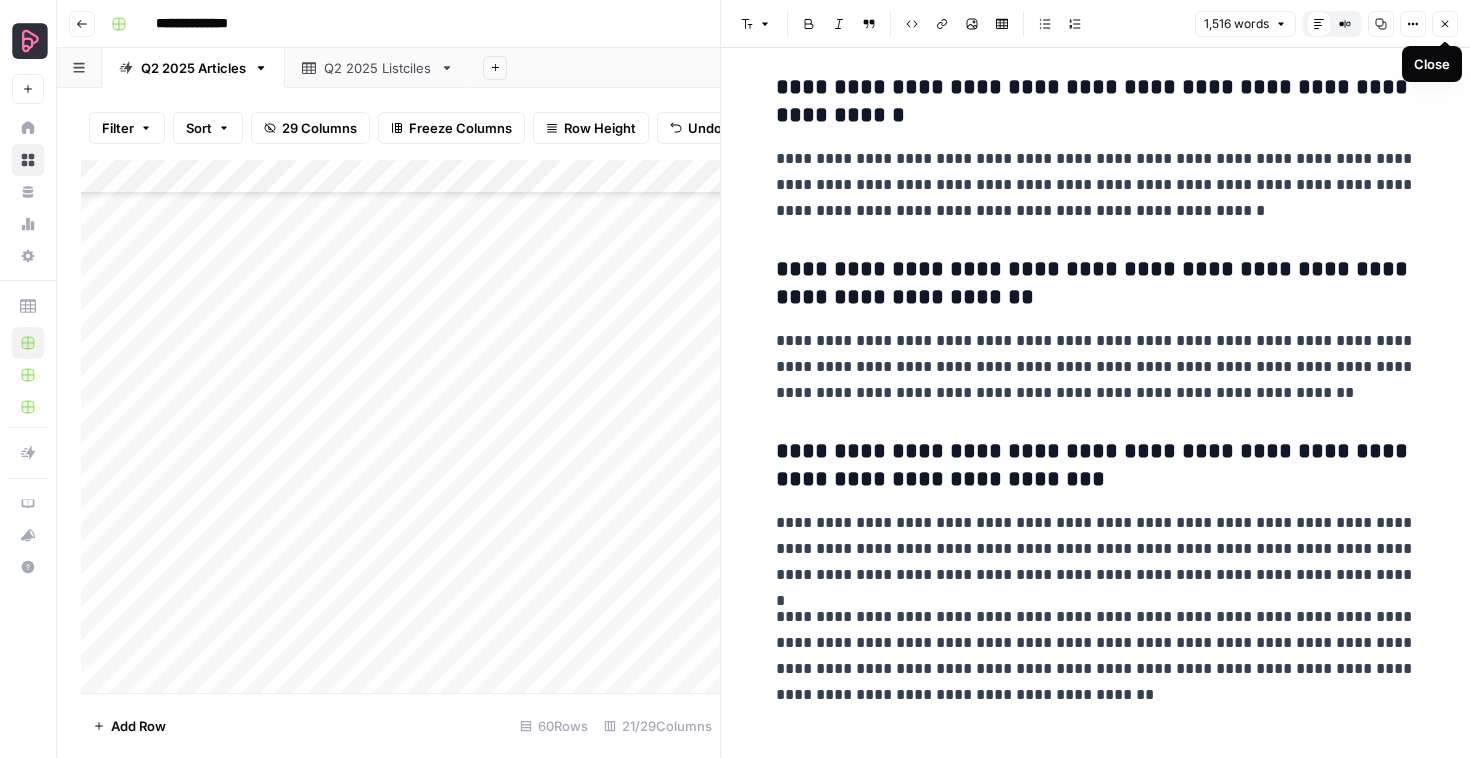 click 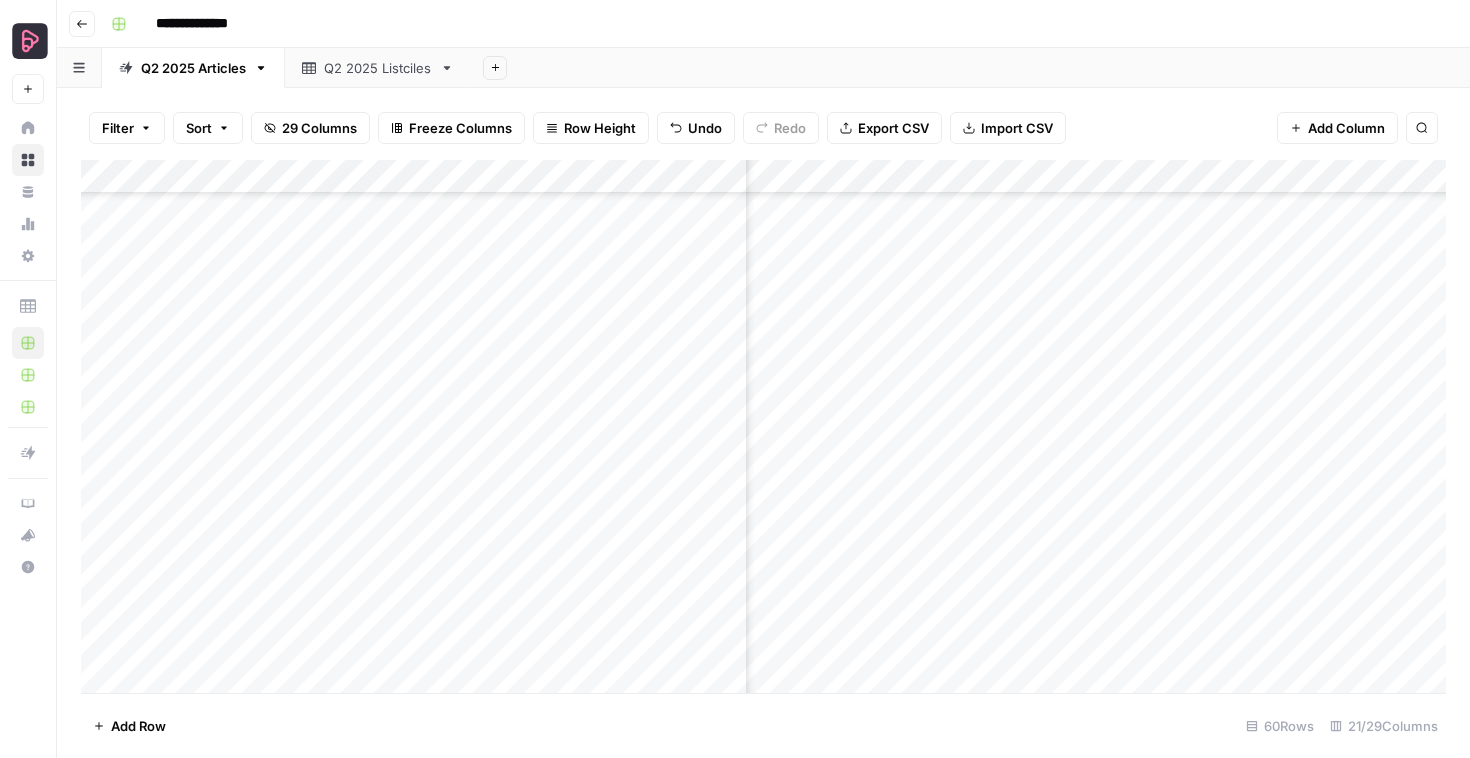 click on "Add Column" at bounding box center [763, 426] 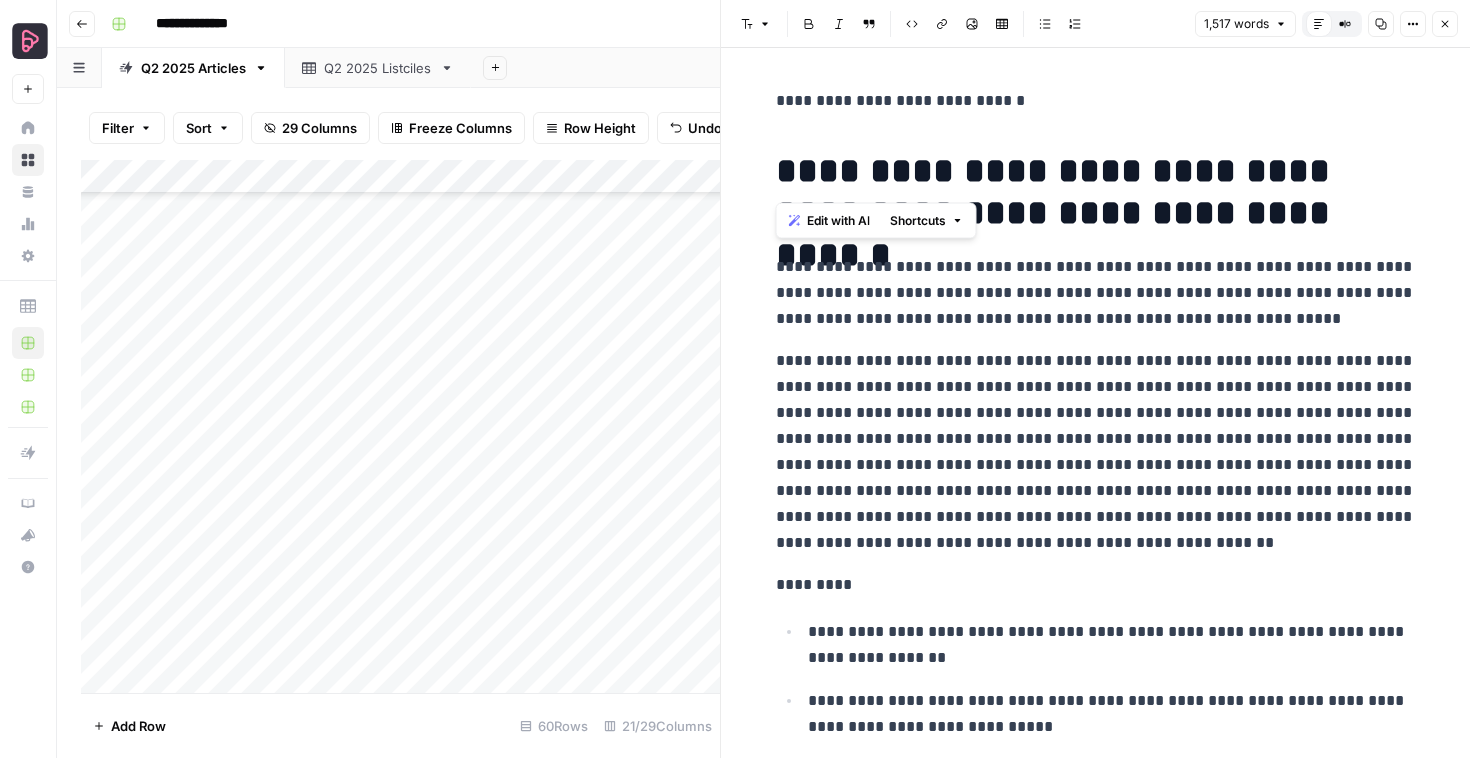 drag, startPoint x: 782, startPoint y: 144, endPoint x: 771, endPoint y: 78, distance: 66.910385 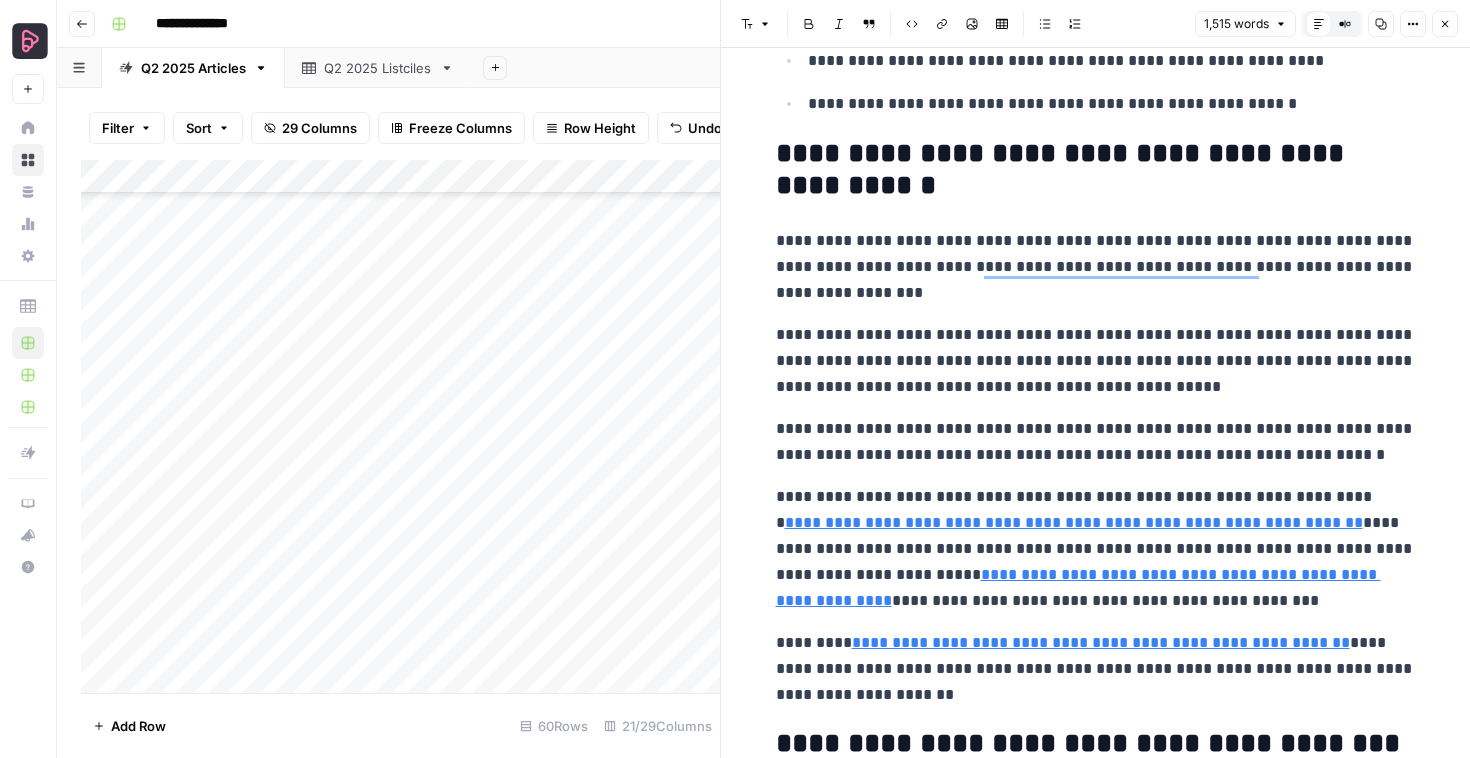 scroll, scrollTop: 6609, scrollLeft: 0, axis: vertical 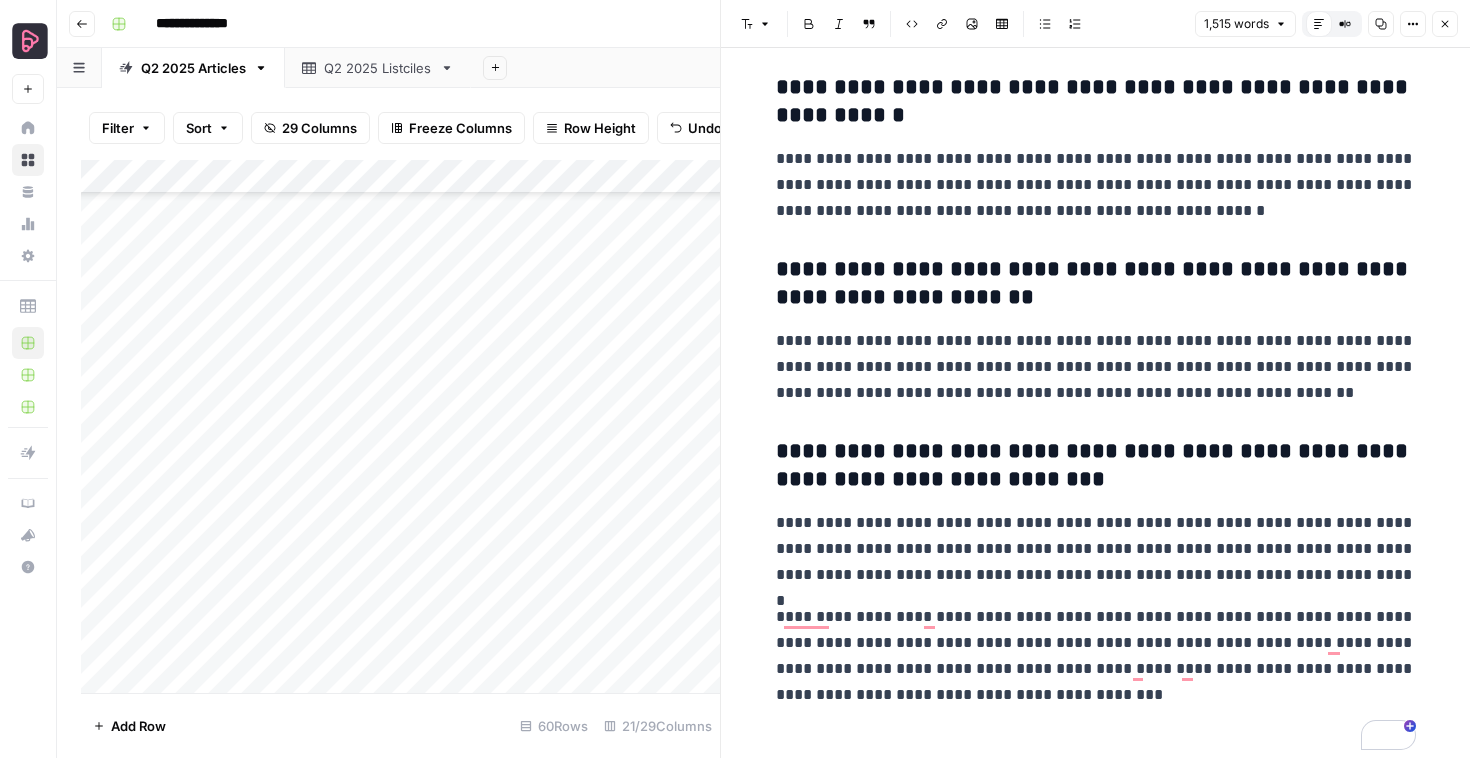 click on "**********" at bounding box center [1096, 656] 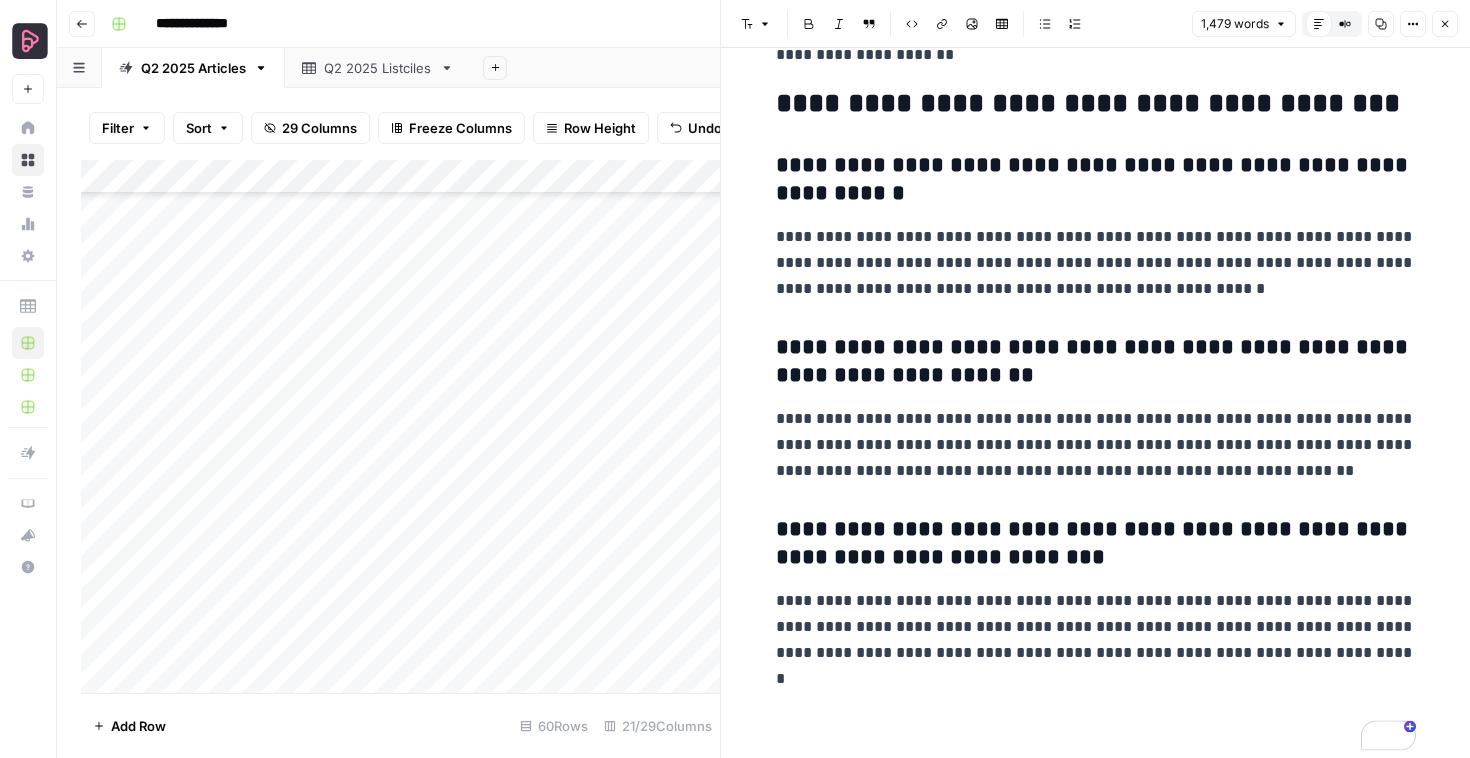 scroll, scrollTop: 6489, scrollLeft: 0, axis: vertical 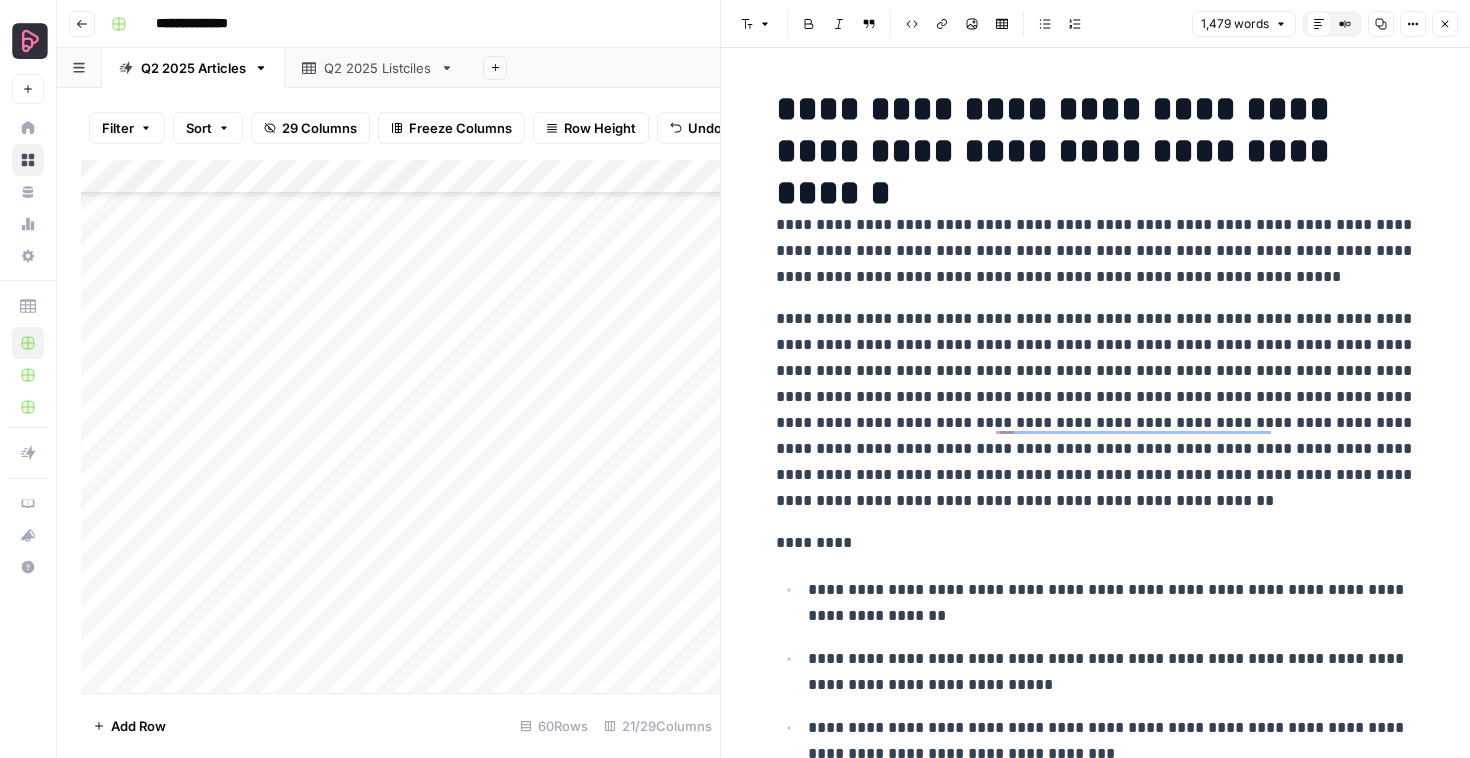 click 